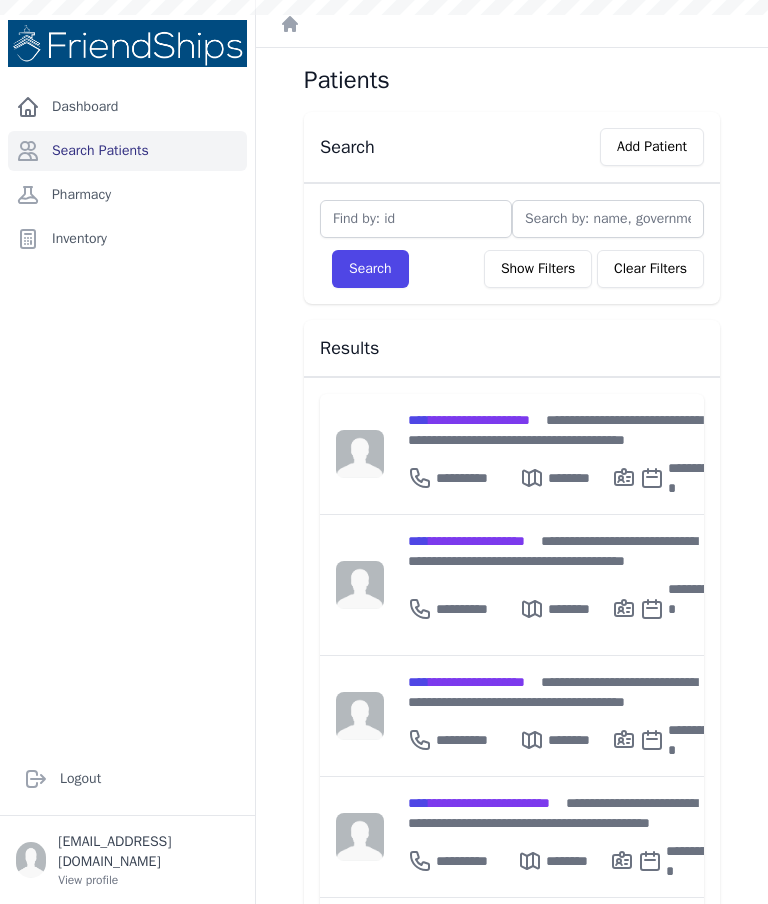 scroll, scrollTop: 0, scrollLeft: 0, axis: both 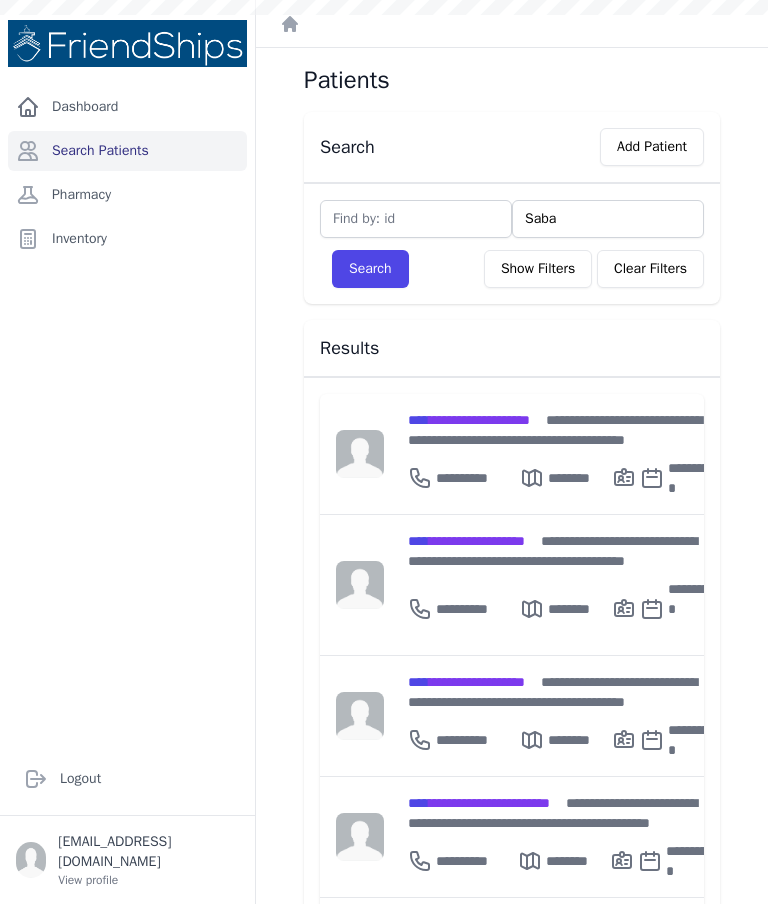 type on "[GEOGRAPHIC_DATA]" 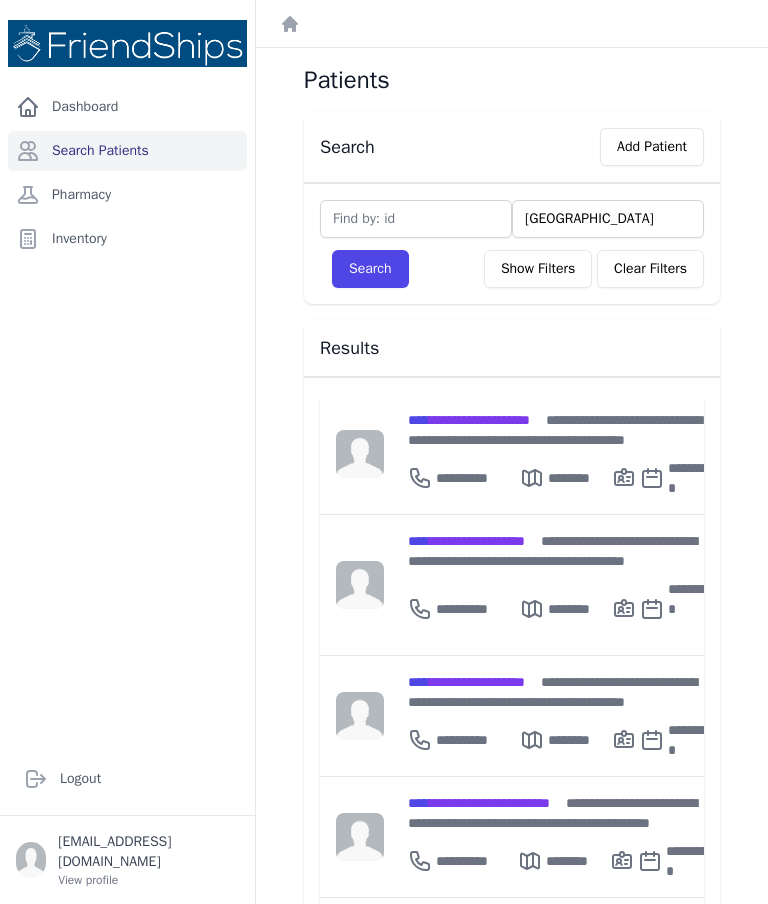 click on "[GEOGRAPHIC_DATA]" at bounding box center [608, 219] 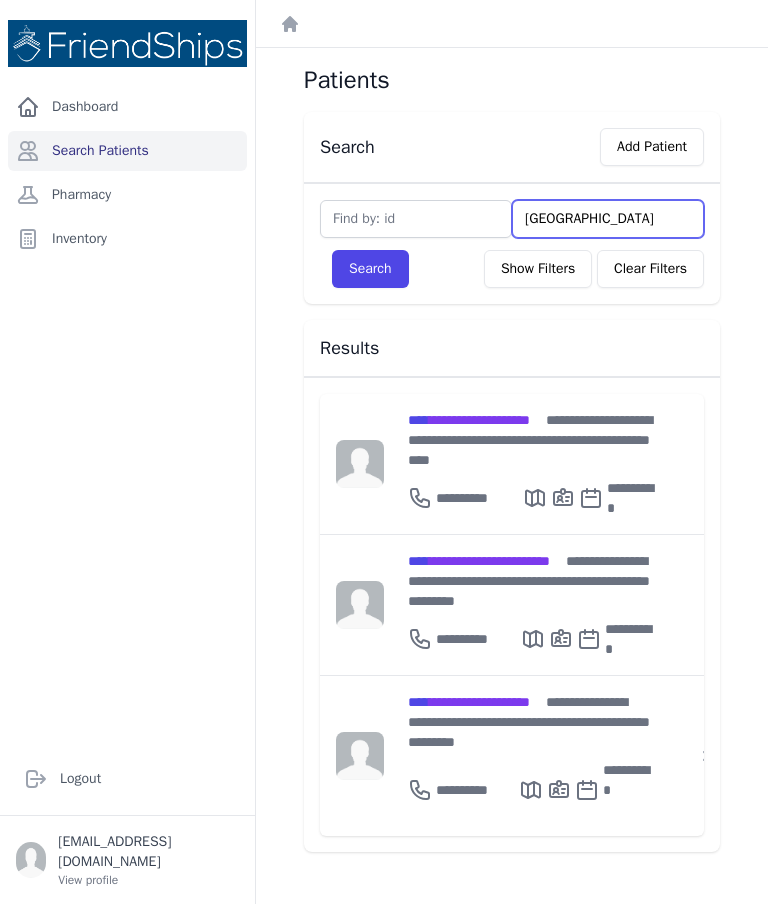click on "[GEOGRAPHIC_DATA]" at bounding box center (608, 219) 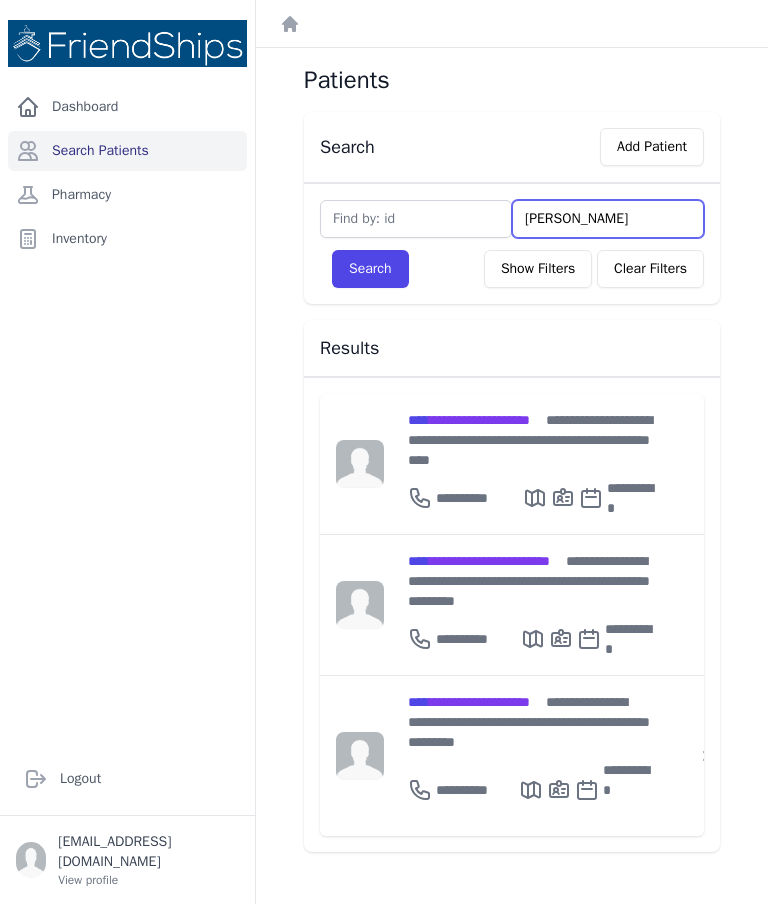 type on "Sabba" 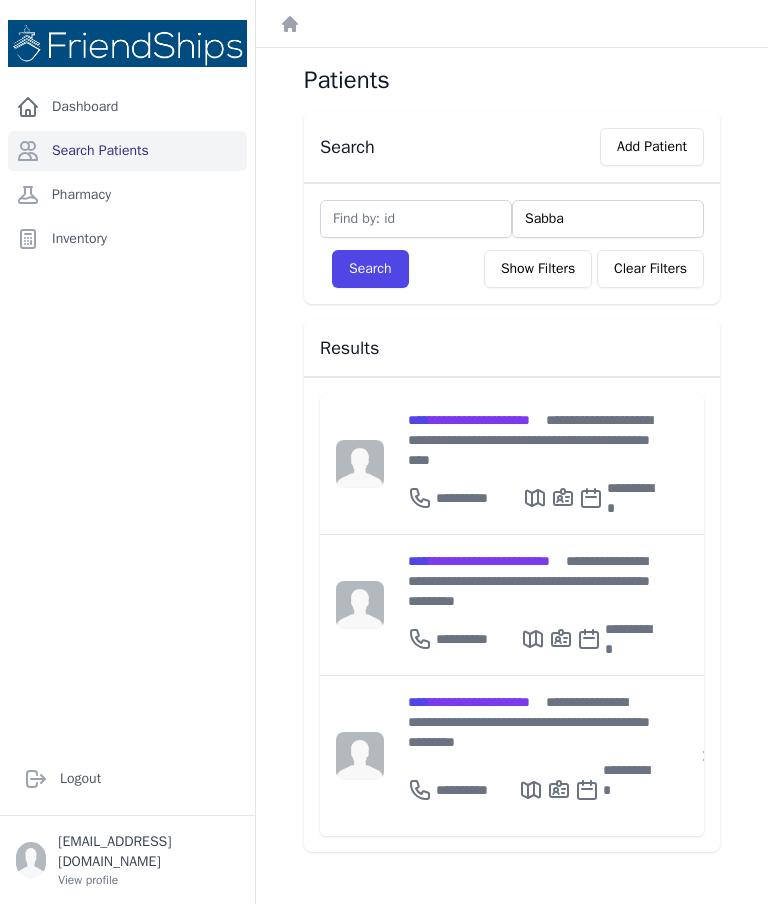 type on "Sabbah" 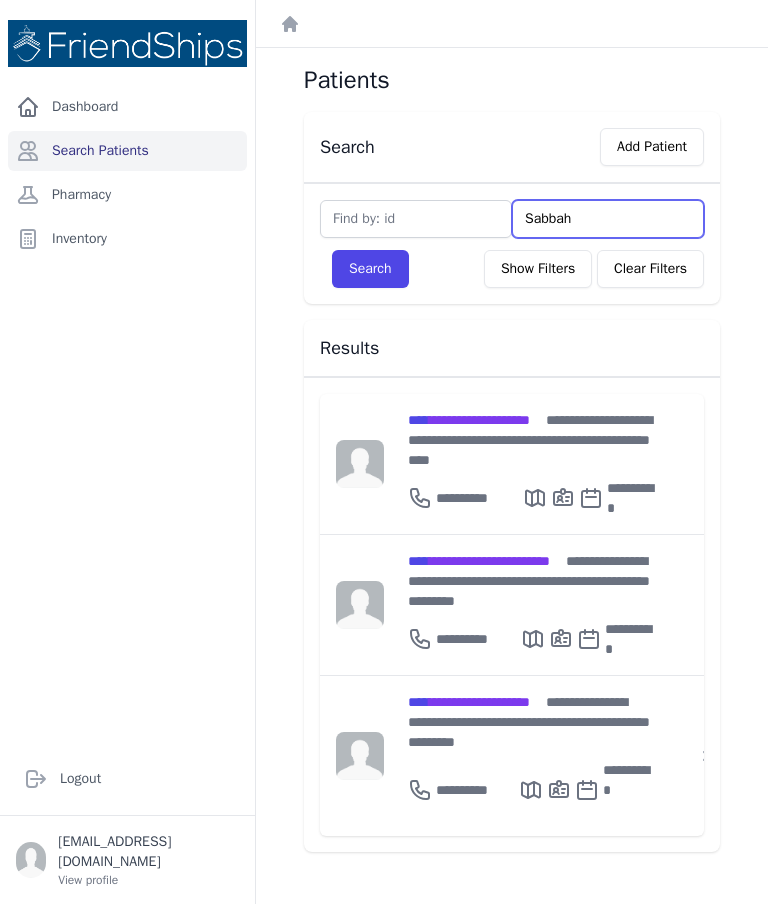 click on "Search" at bounding box center (370, 269) 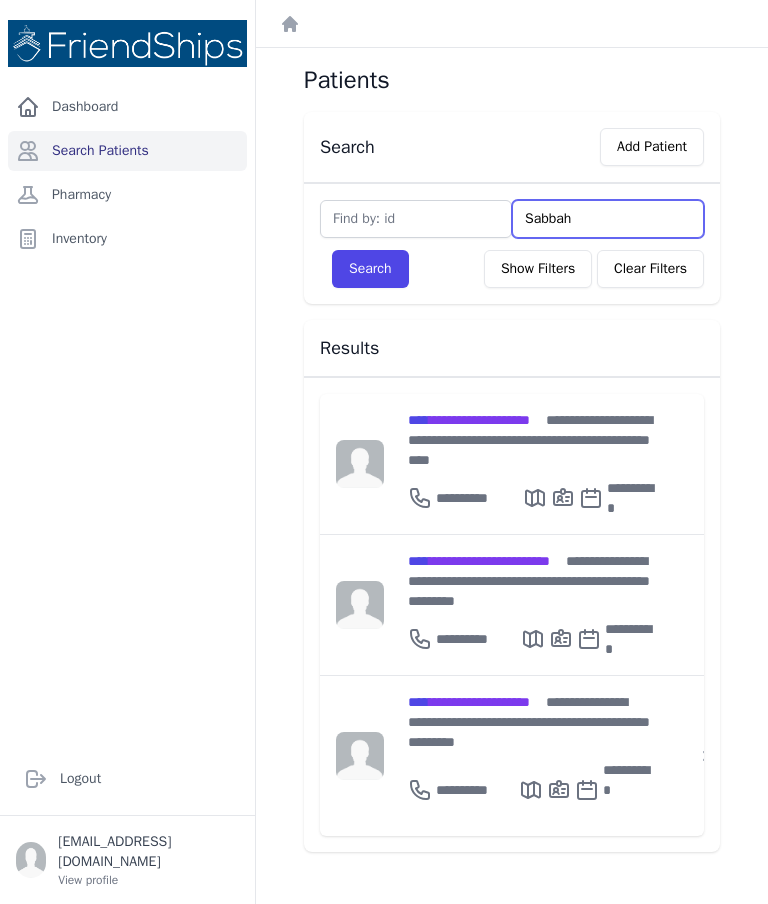 click on "Sabbah" at bounding box center [608, 219] 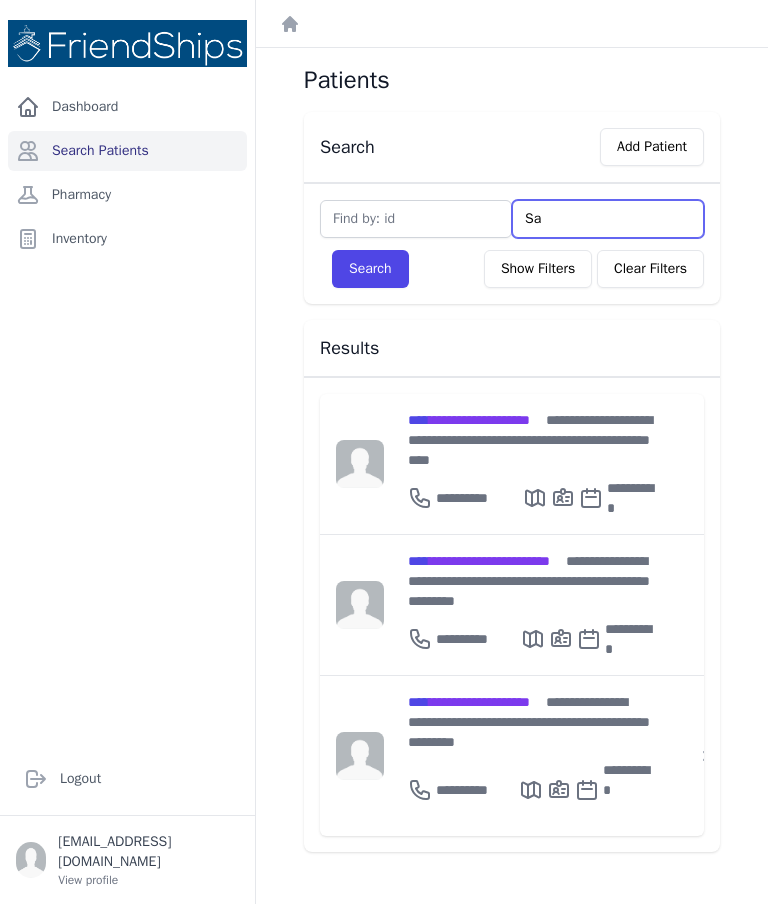 type on "S" 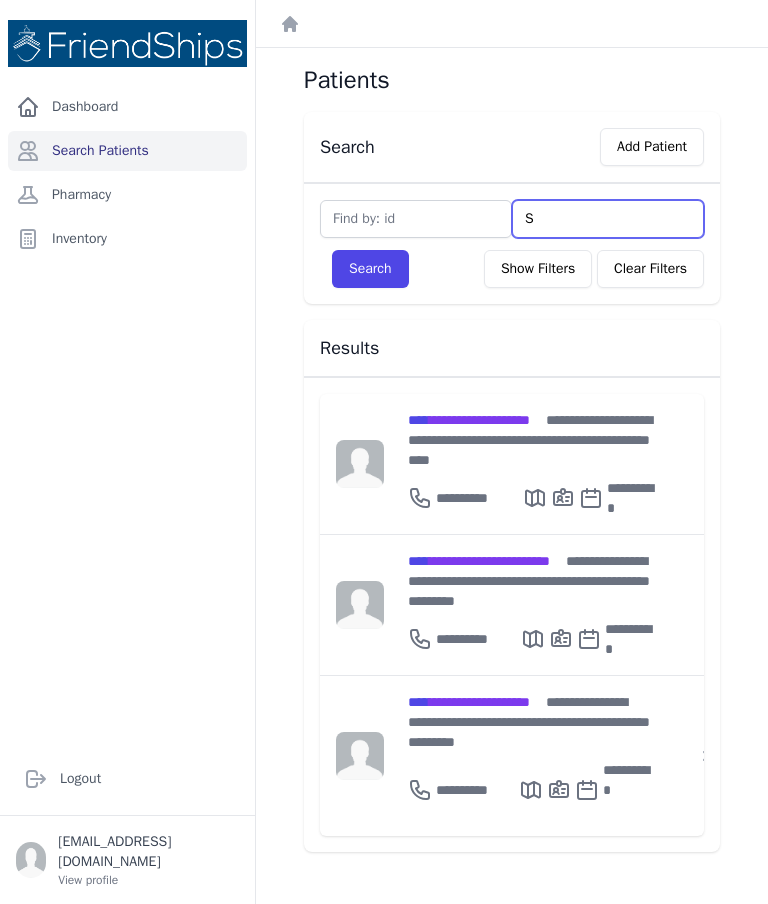 type 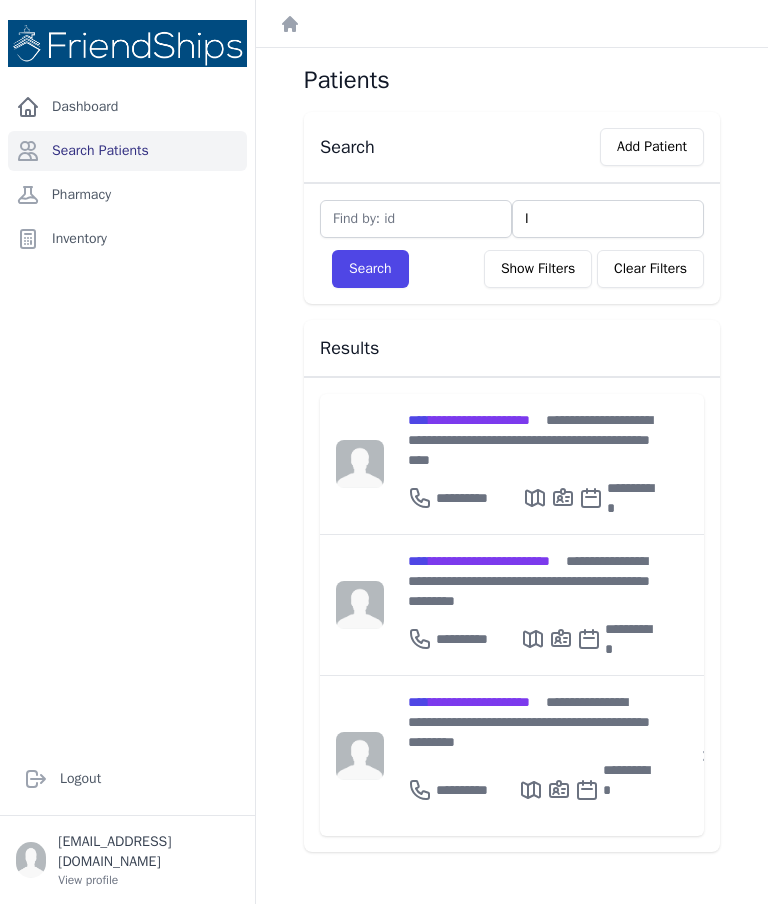 type on "Ib" 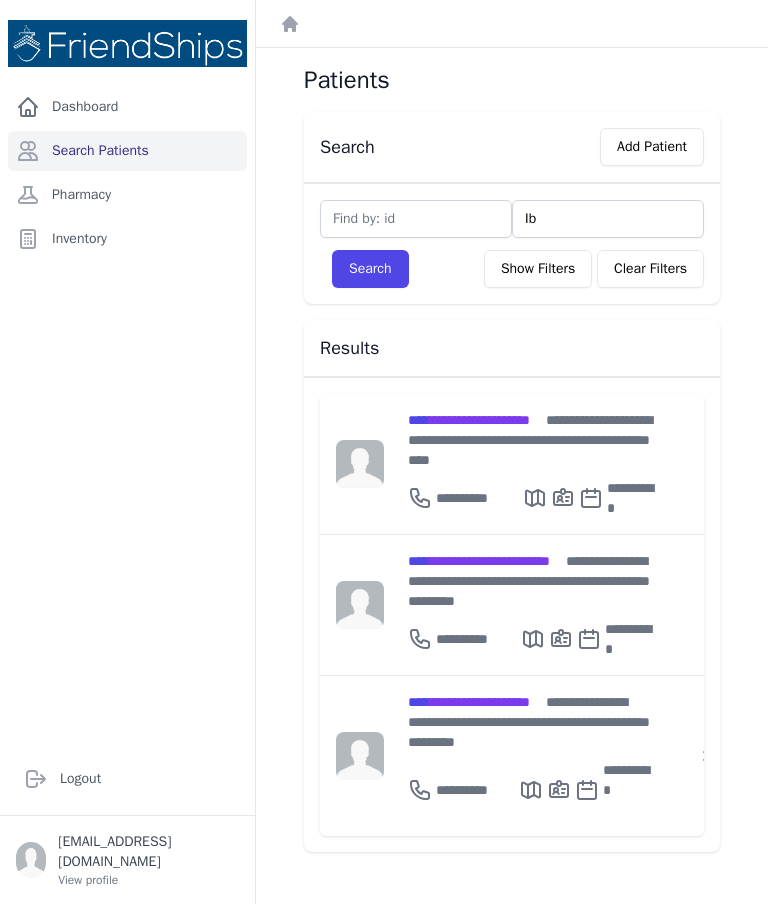type on "Ibr" 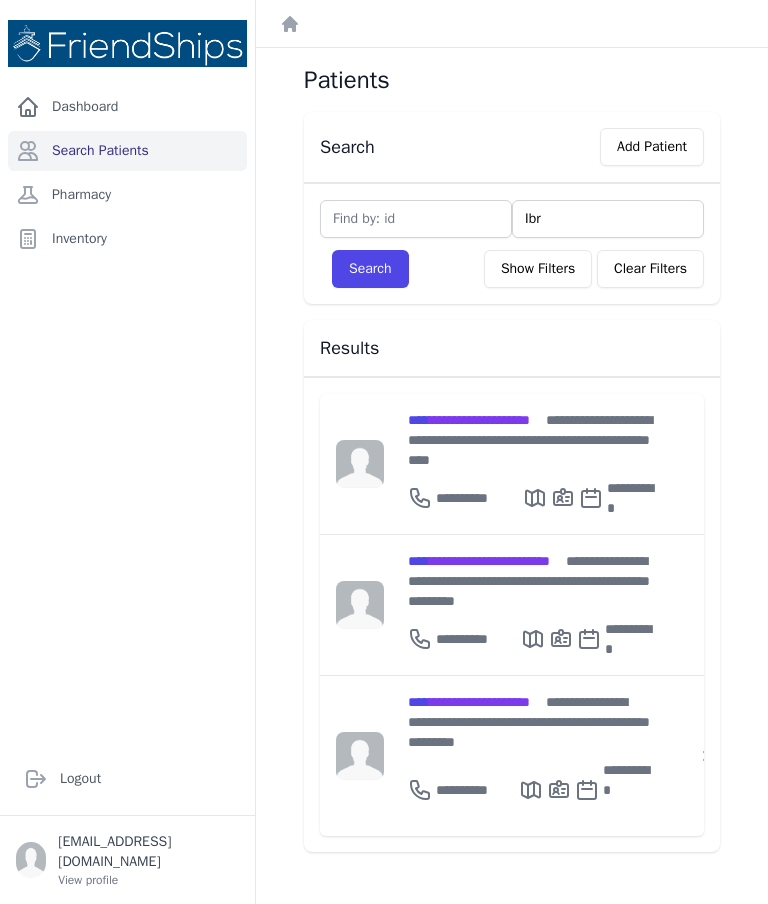 type on "Ibra" 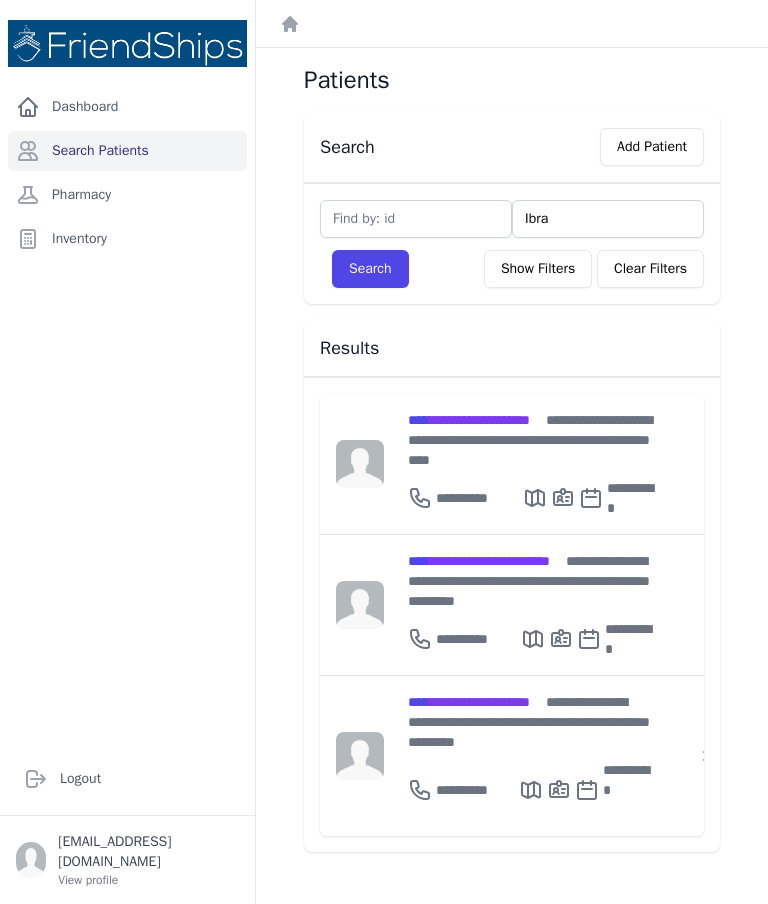 type on "[PERSON_NAME]" 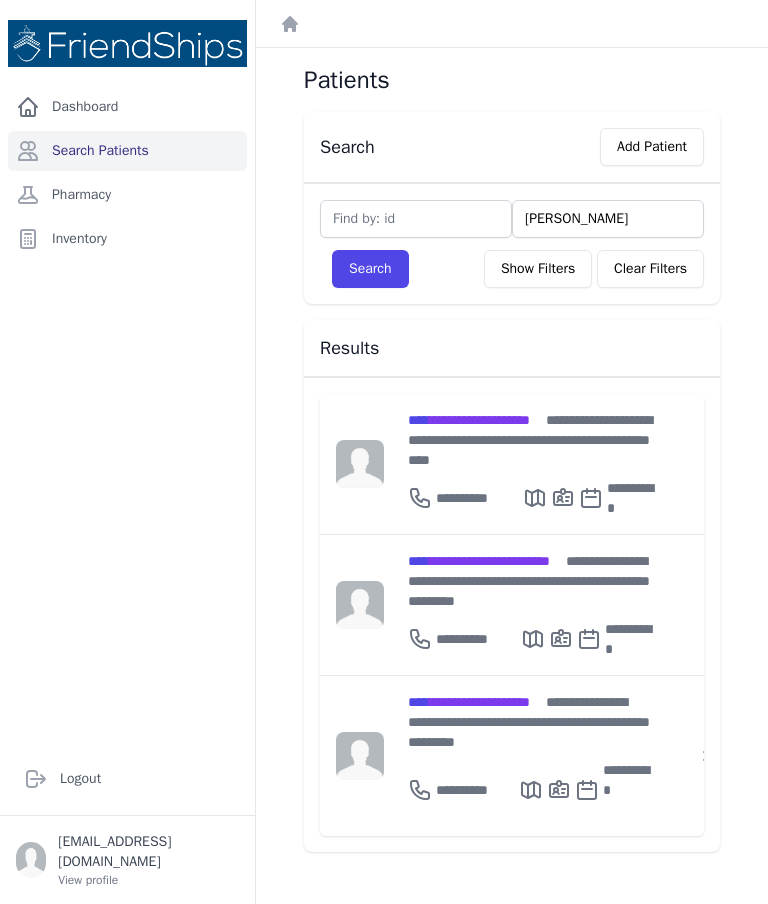 click on "Search" at bounding box center (370, 269) 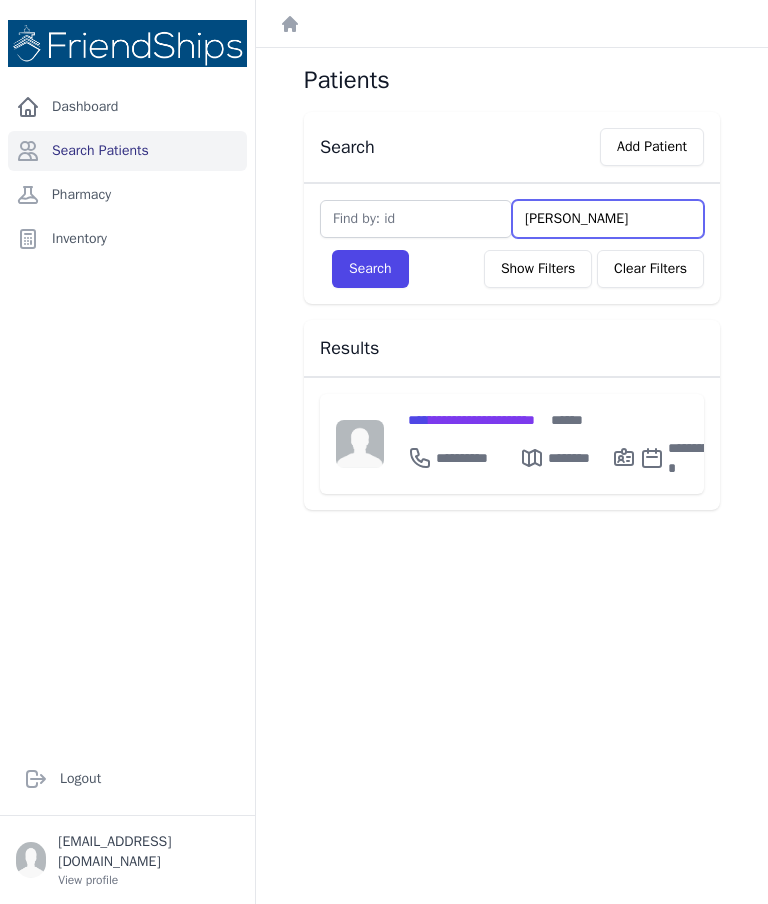 click on "[PERSON_NAME]" at bounding box center (608, 219) 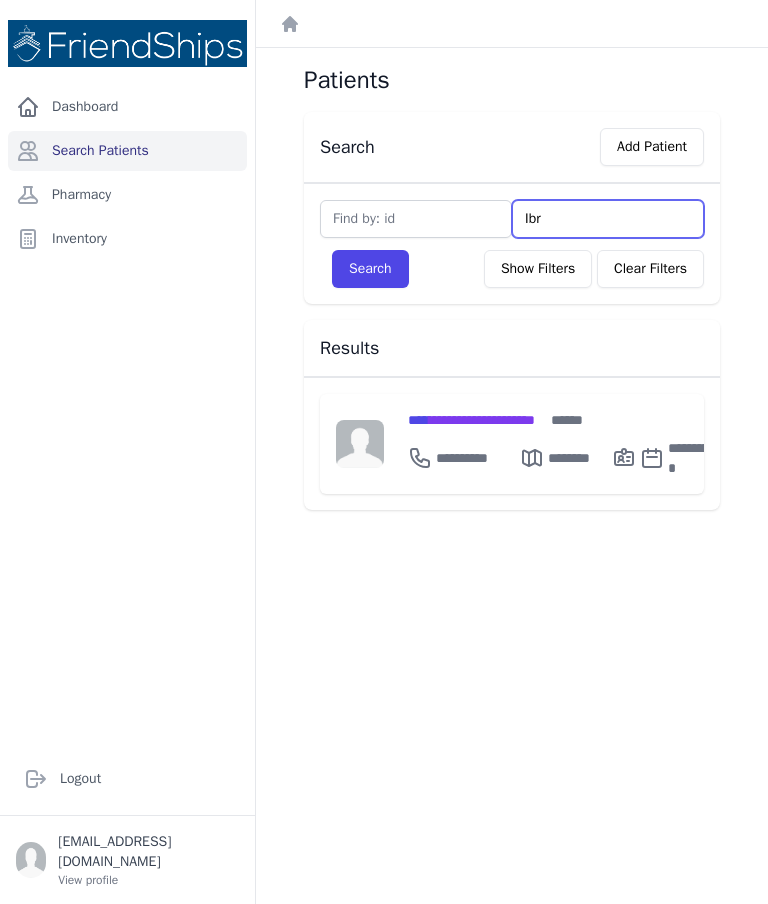 type on "Ib" 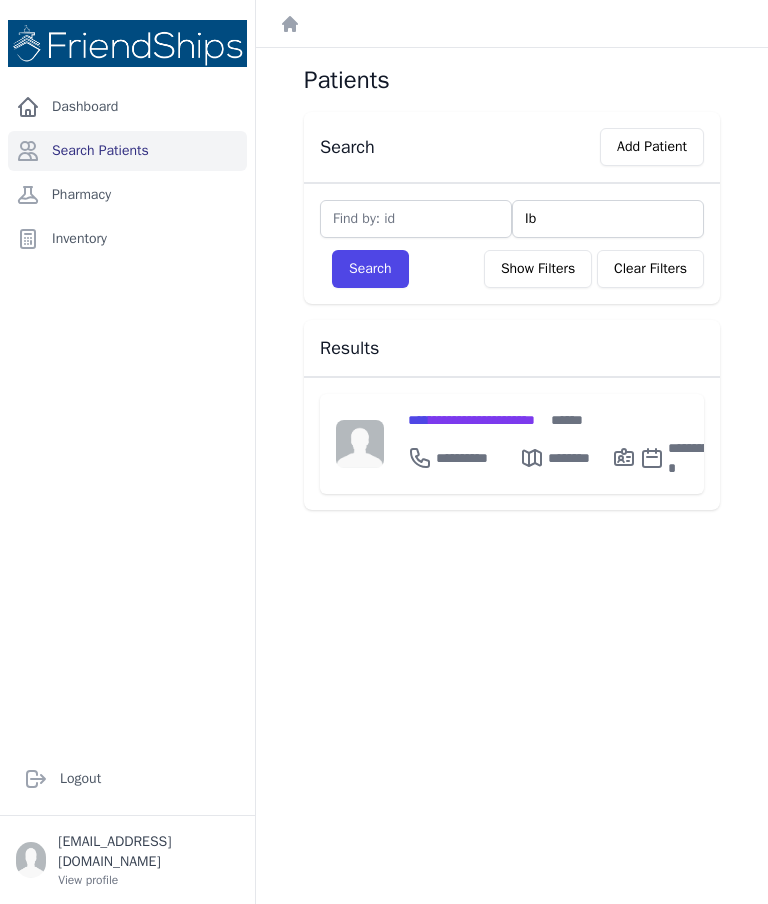 type on "I" 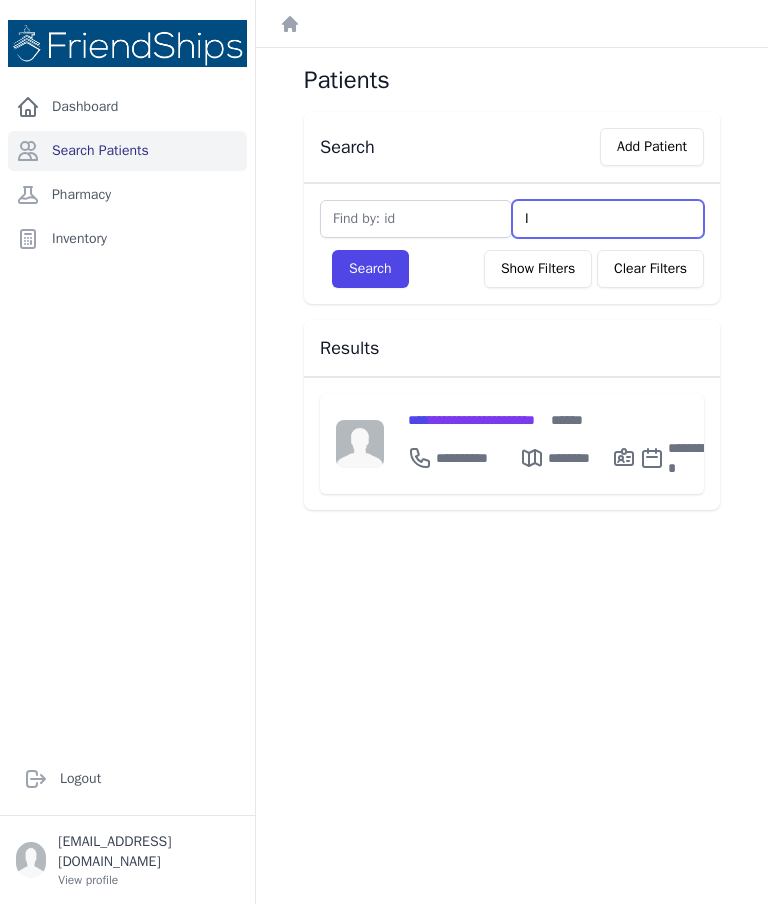 type 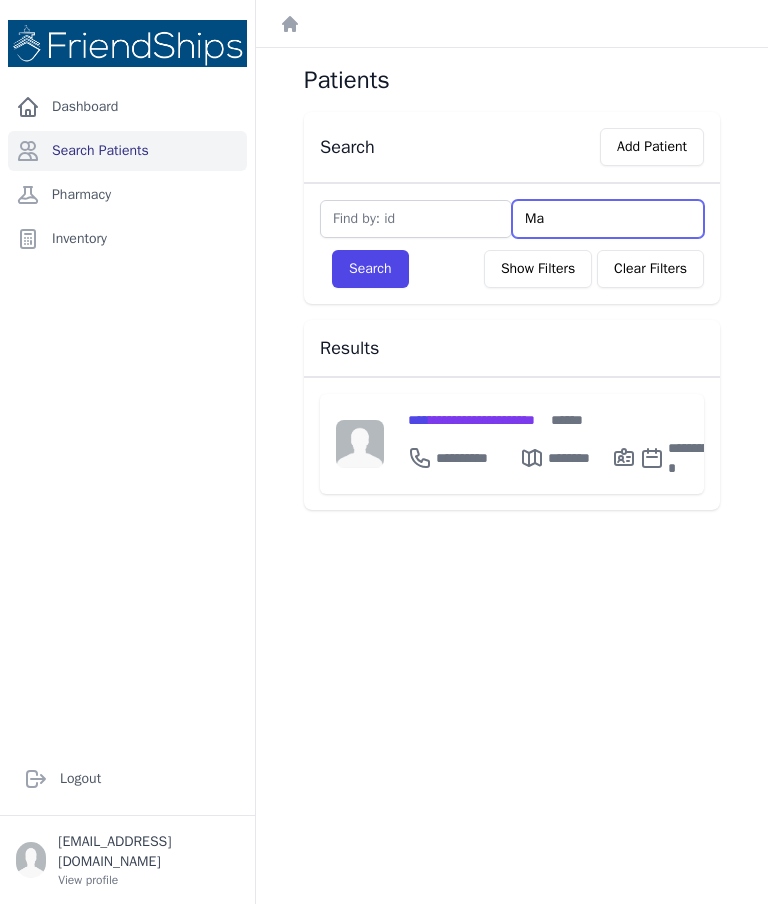 type on "Mar" 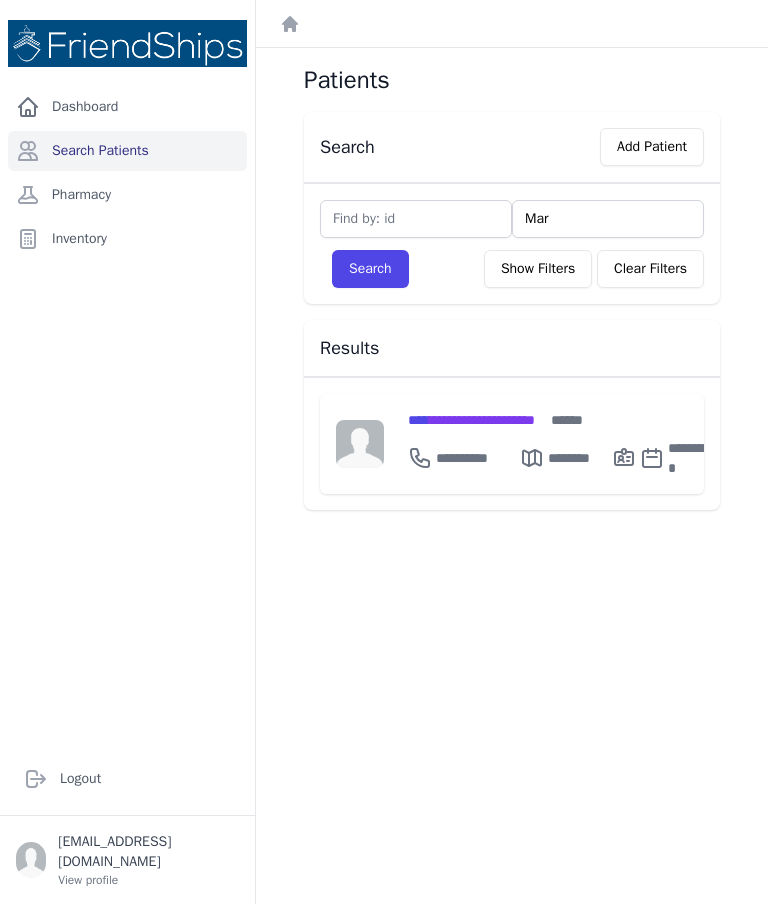 type on "[PERSON_NAME]" 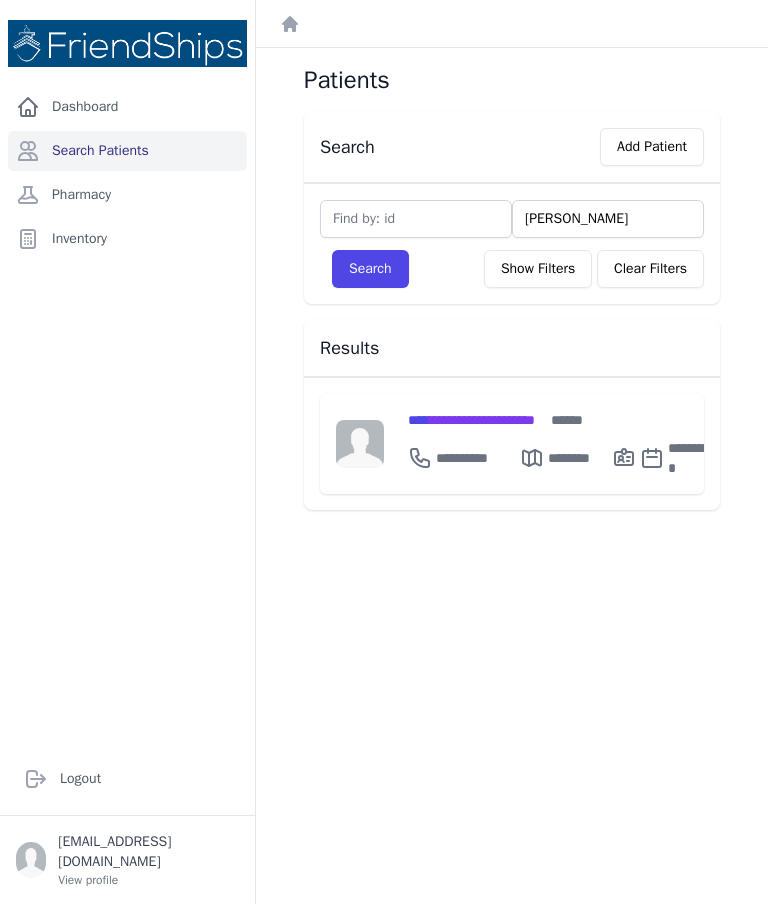click on "Search" at bounding box center (370, 269) 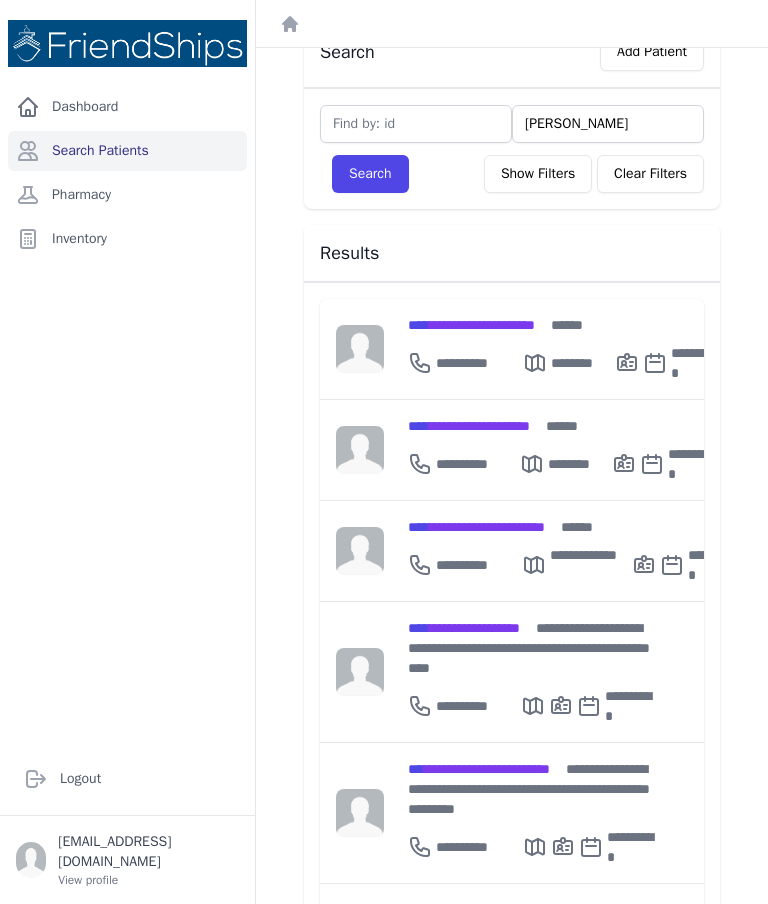 scroll, scrollTop: 74, scrollLeft: 0, axis: vertical 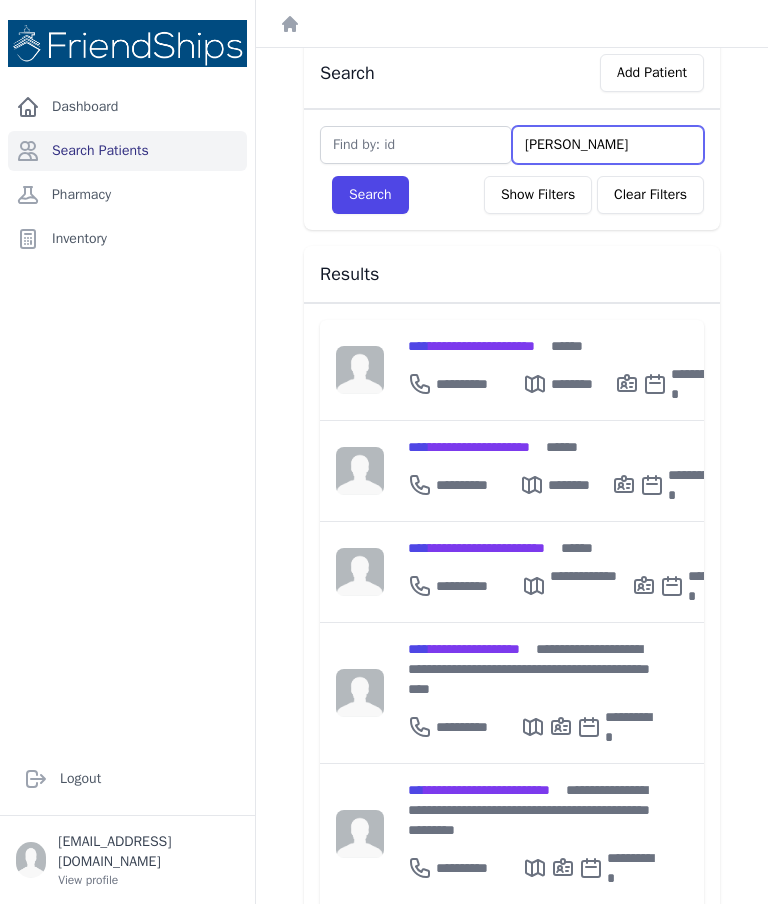 click on "[PERSON_NAME]" at bounding box center [608, 145] 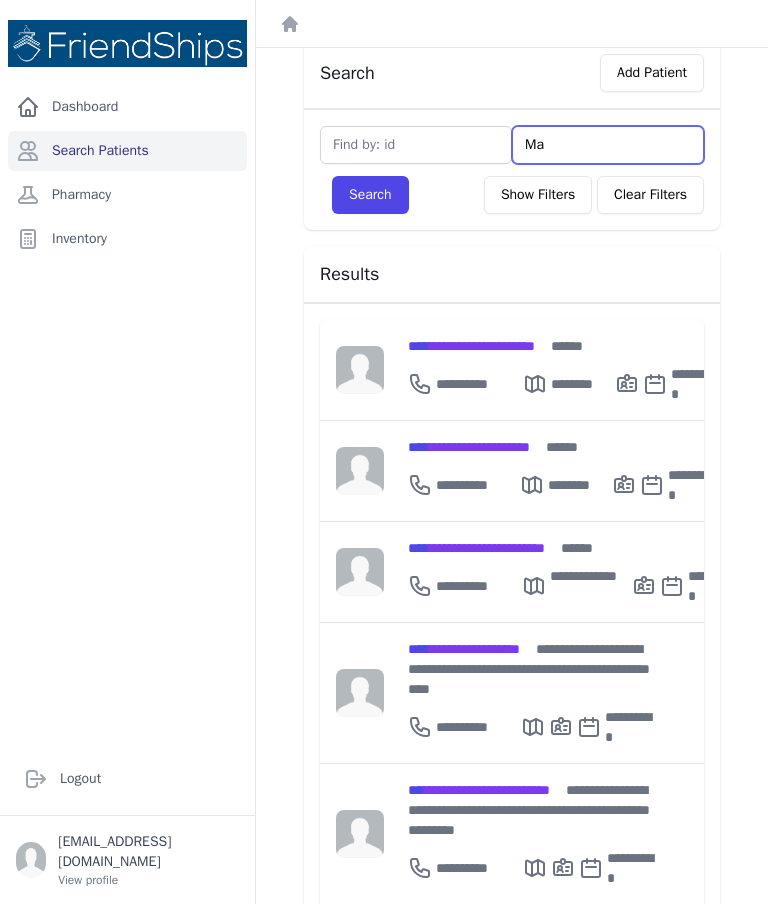 type on "M" 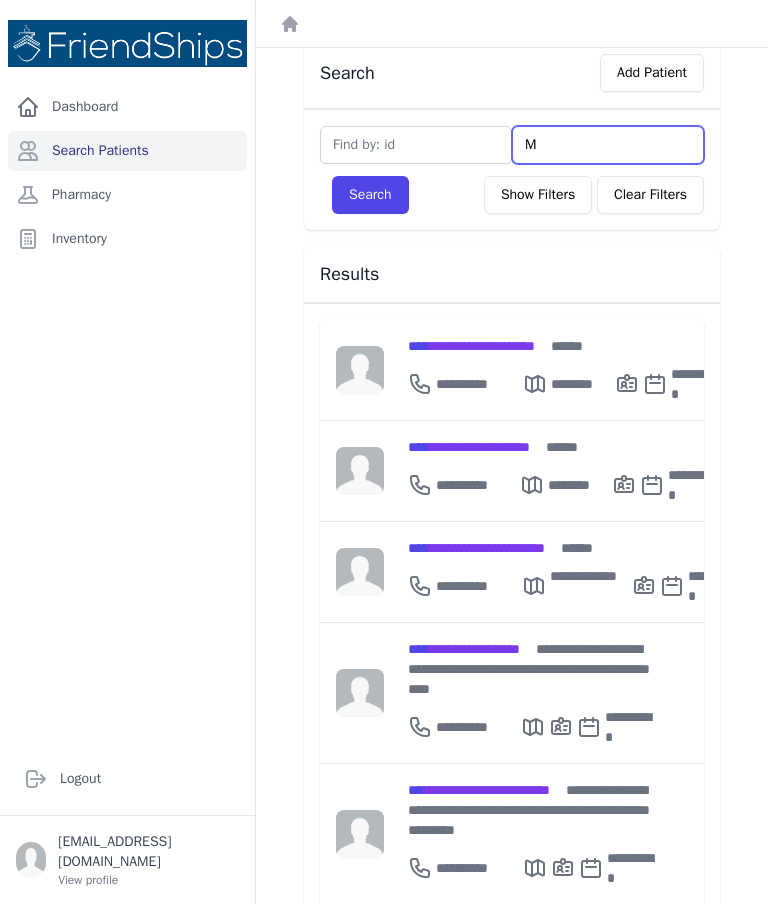 type 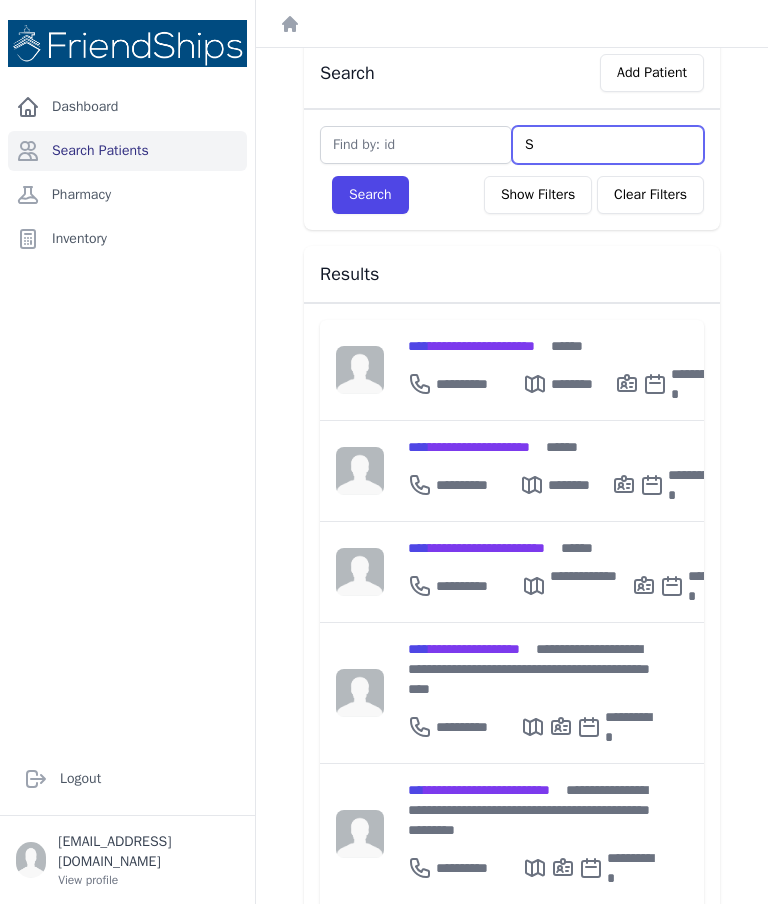 type on "Sa" 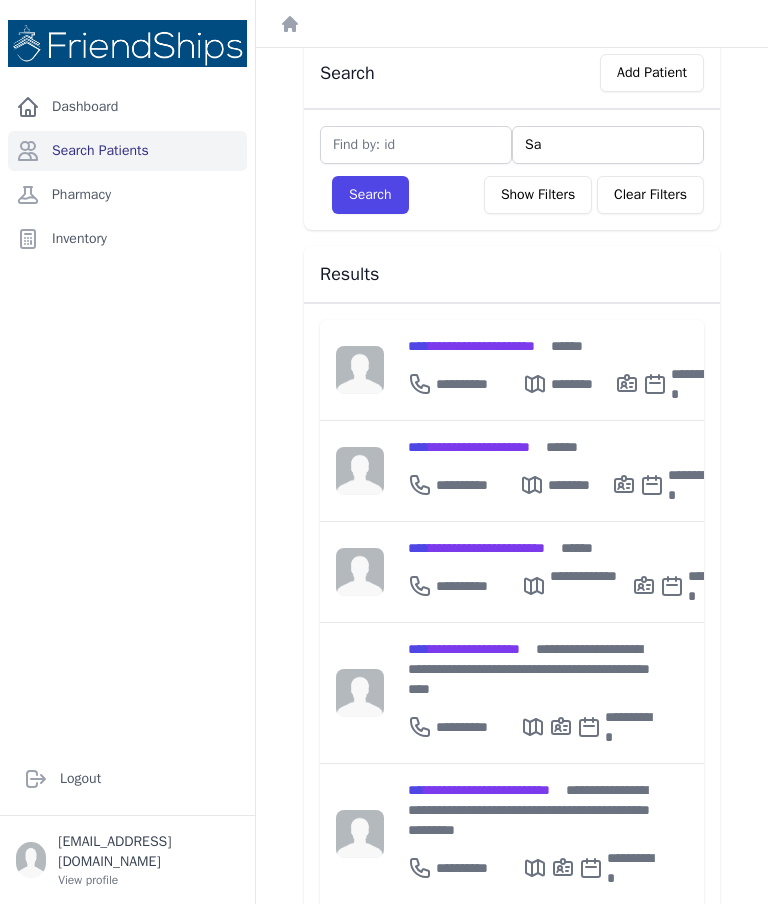 type on "S" 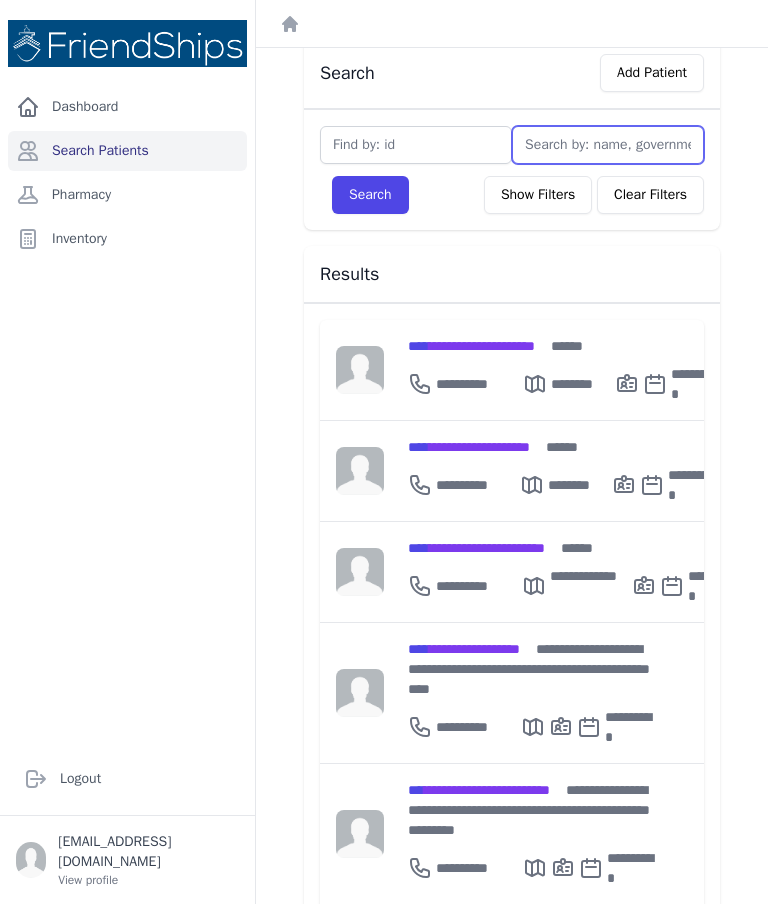 type on "I" 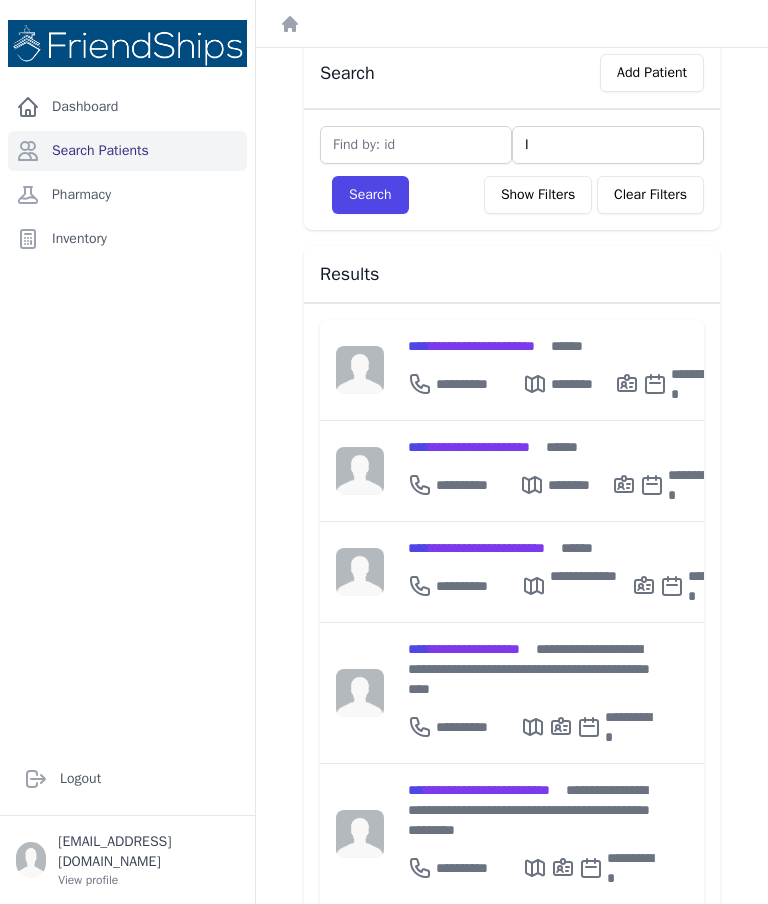 type on "Ib" 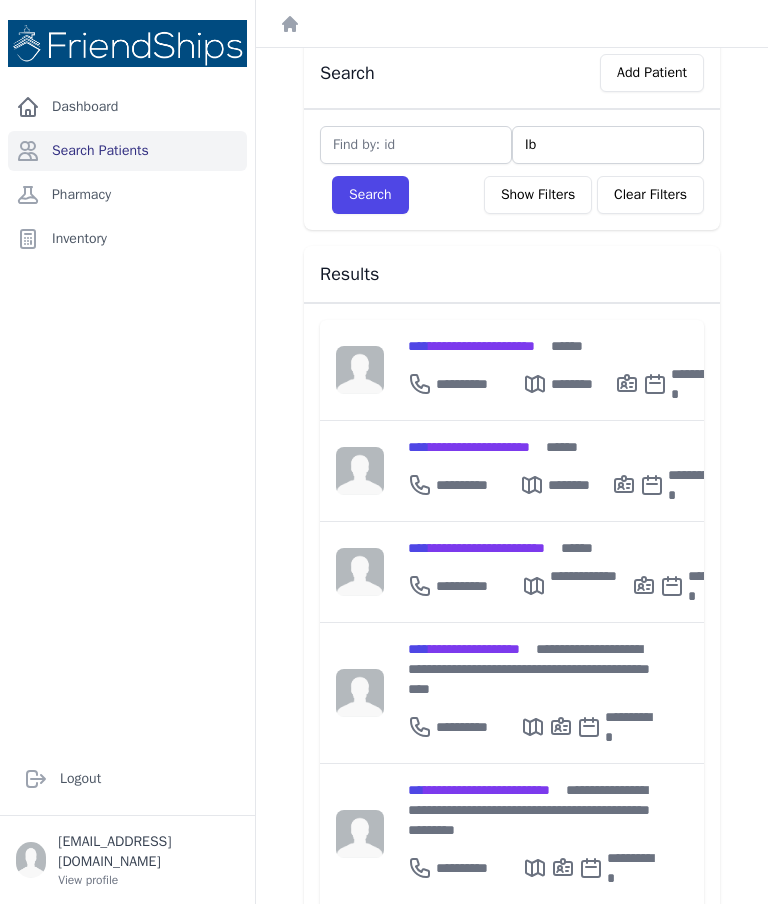 type on "[PERSON_NAME]" 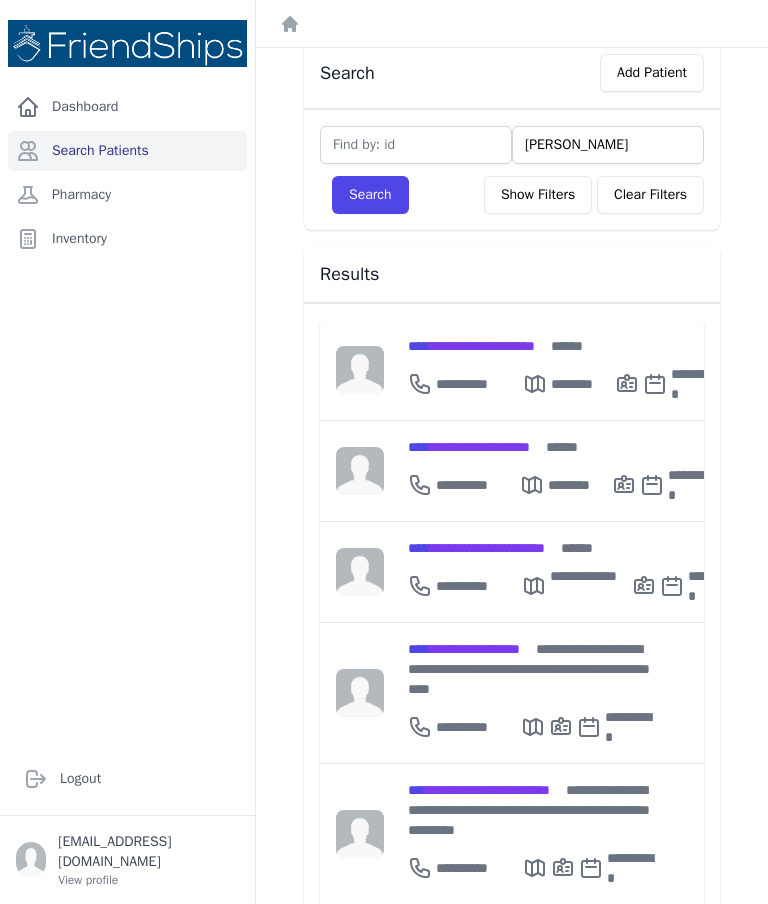click on "Search" at bounding box center [370, 195] 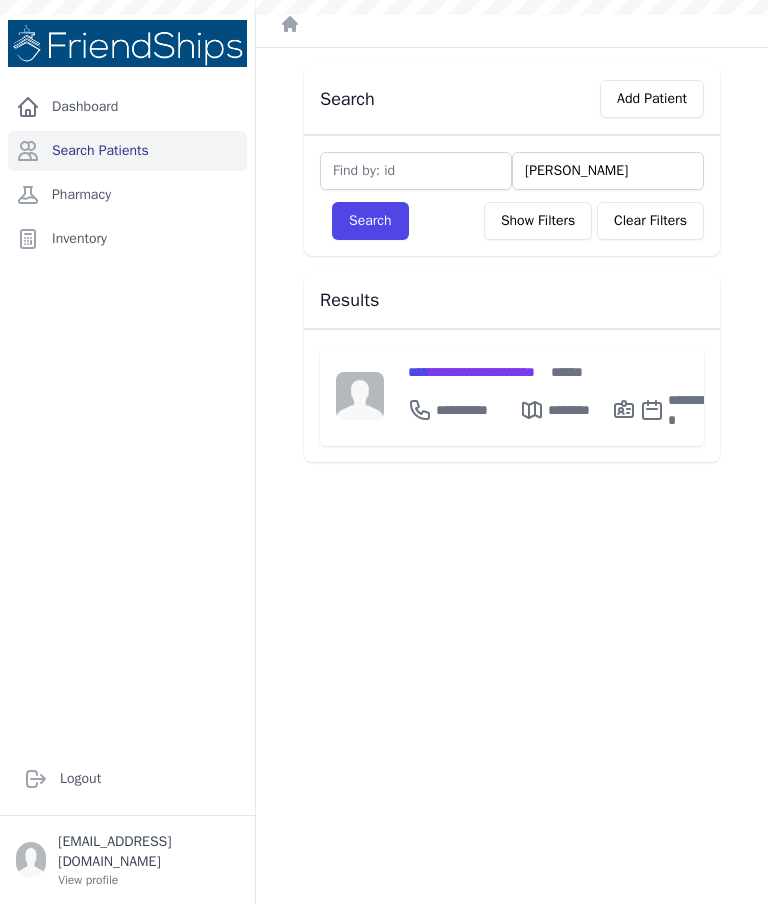 scroll, scrollTop: 48, scrollLeft: 0, axis: vertical 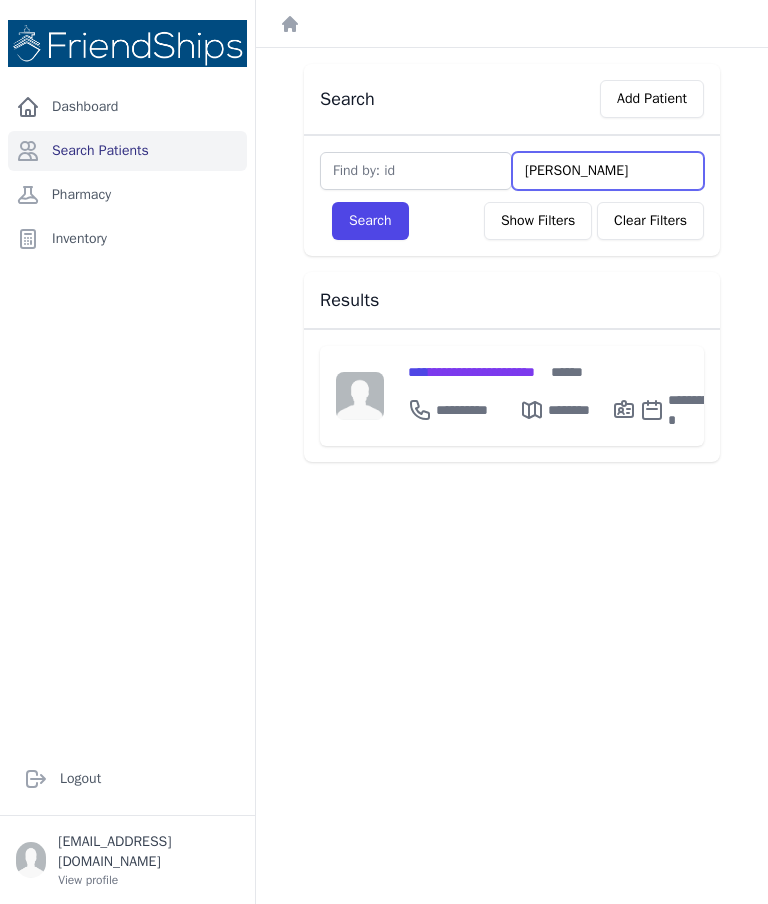 click on "[PERSON_NAME]" at bounding box center (608, 171) 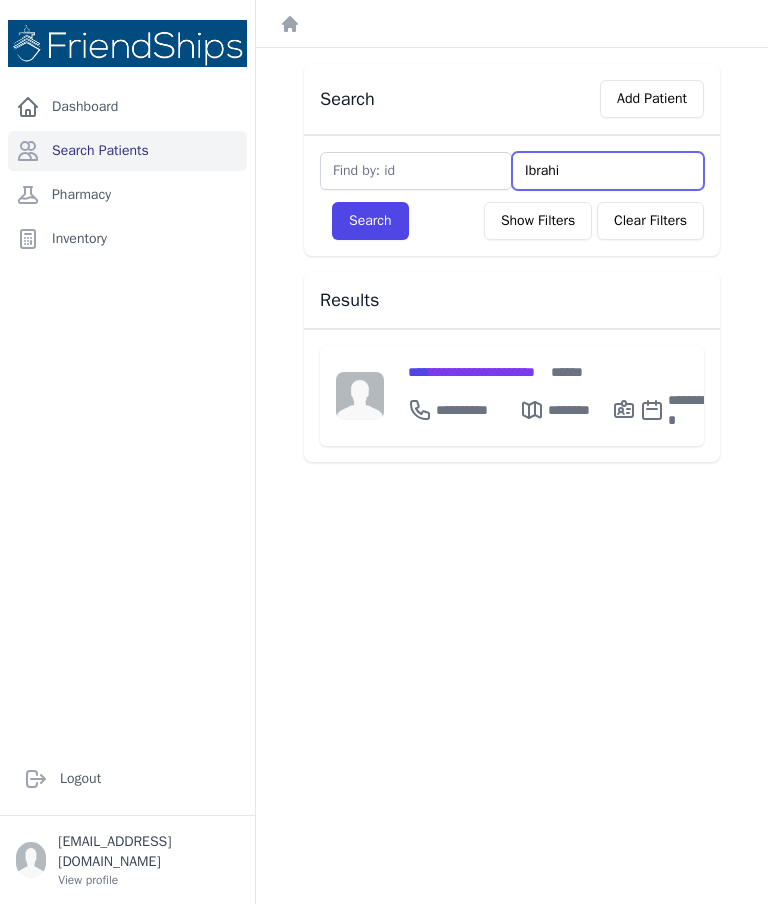 type on "Ibrah" 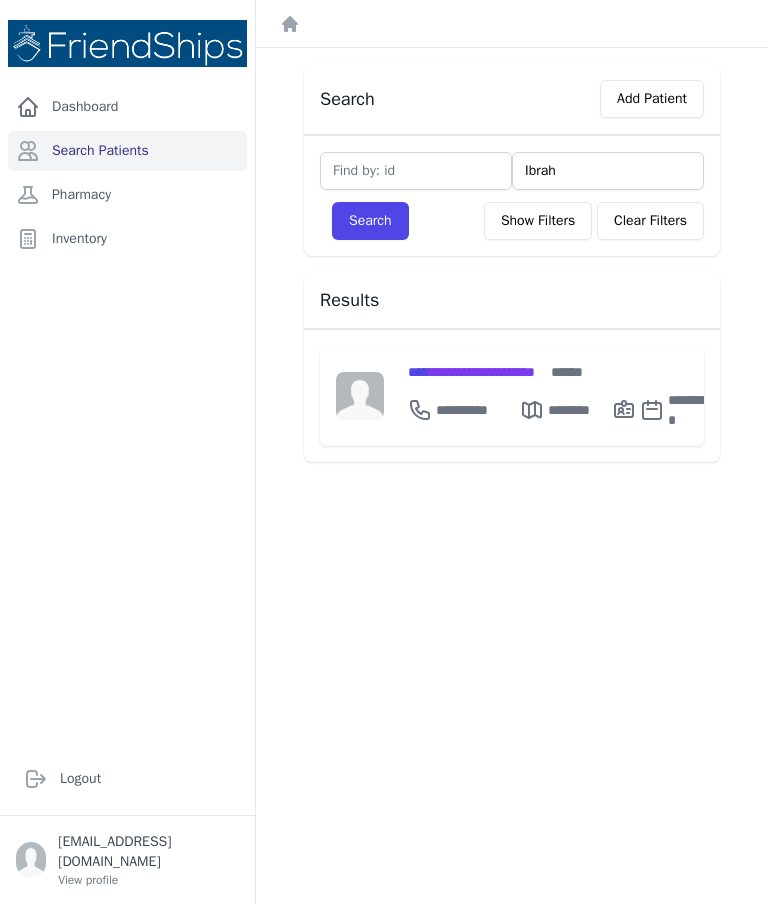 type on "Ibra" 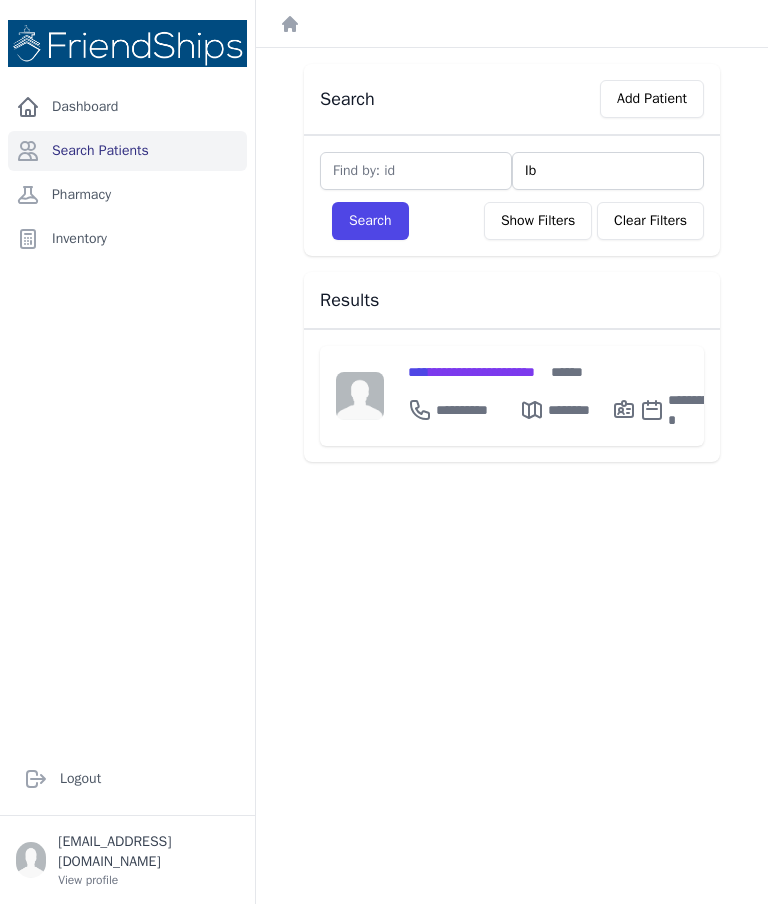 type on "I" 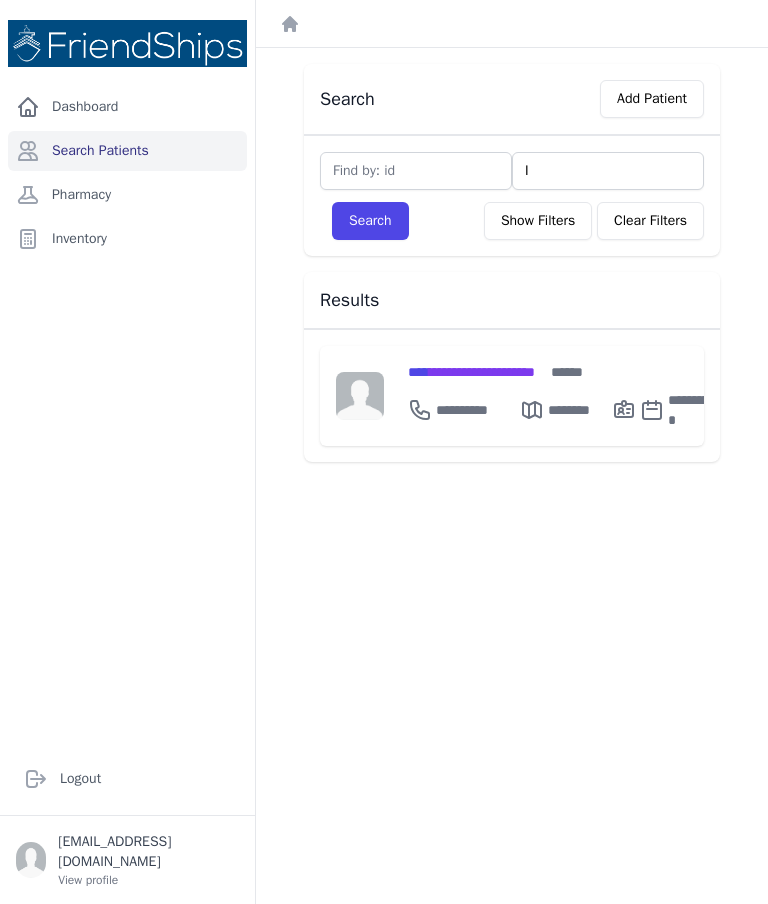 type 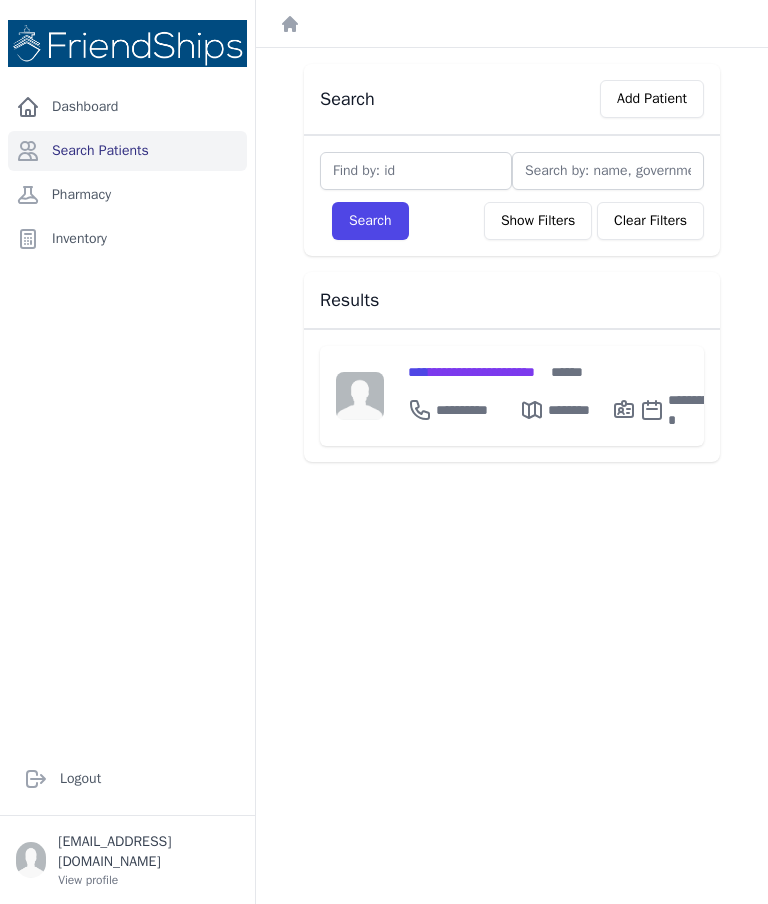click on "Patients
Search
Add Patient
Search
Show Filters
Clear Filters
Filter By Age [DEMOGRAPHIC_DATA] 21-40 41-60 60+
Filter By Gender [DEMOGRAPHIC_DATA] [DEMOGRAPHIC_DATA]
[GEOGRAPHIC_DATA]
[GEOGRAPHIC_DATA]" at bounding box center [512, 452] 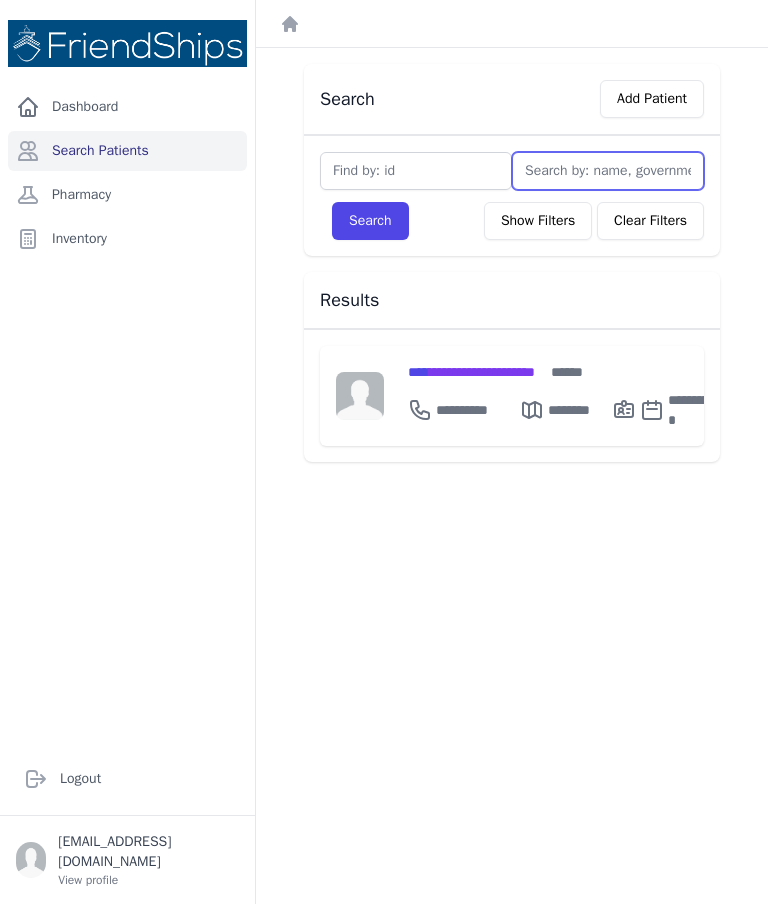 click at bounding box center (608, 171) 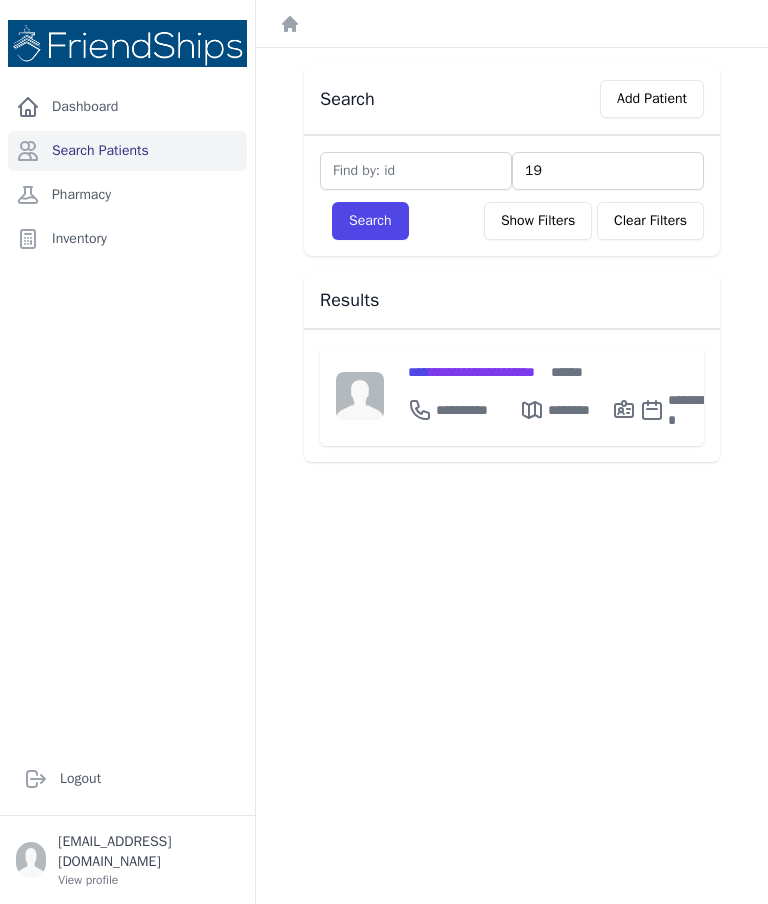 type on "198" 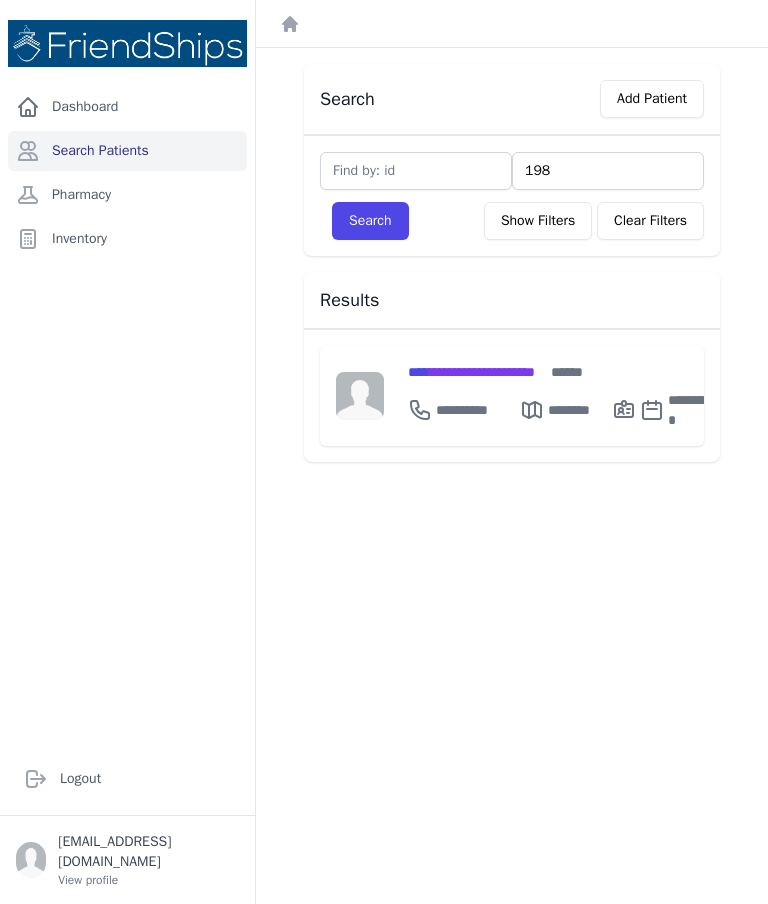 type on "1982" 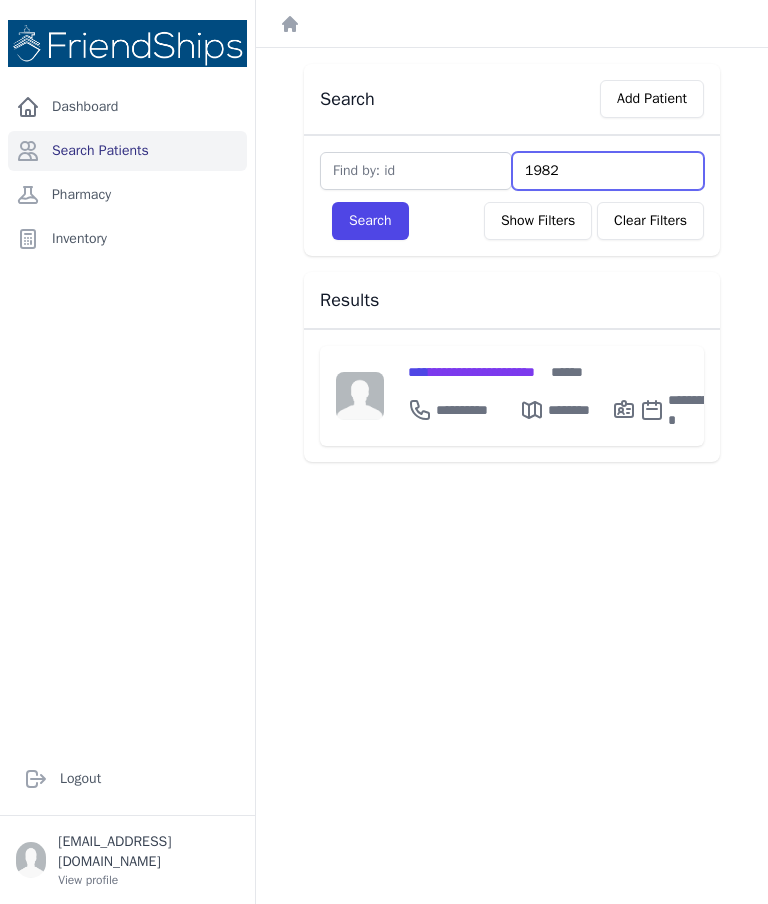type on "198" 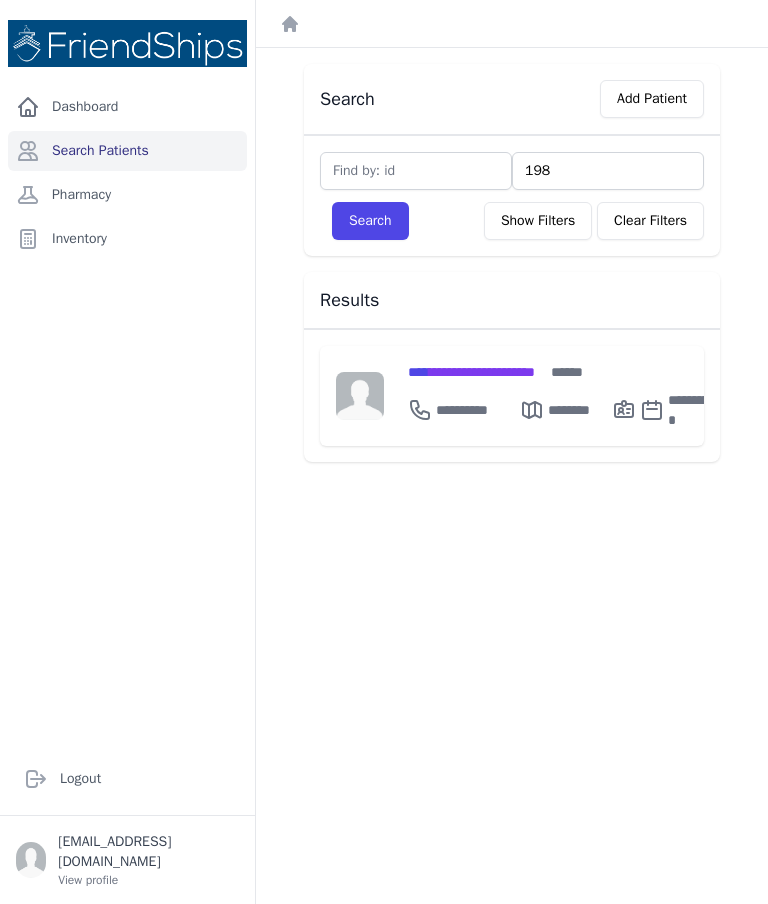 type on "1981" 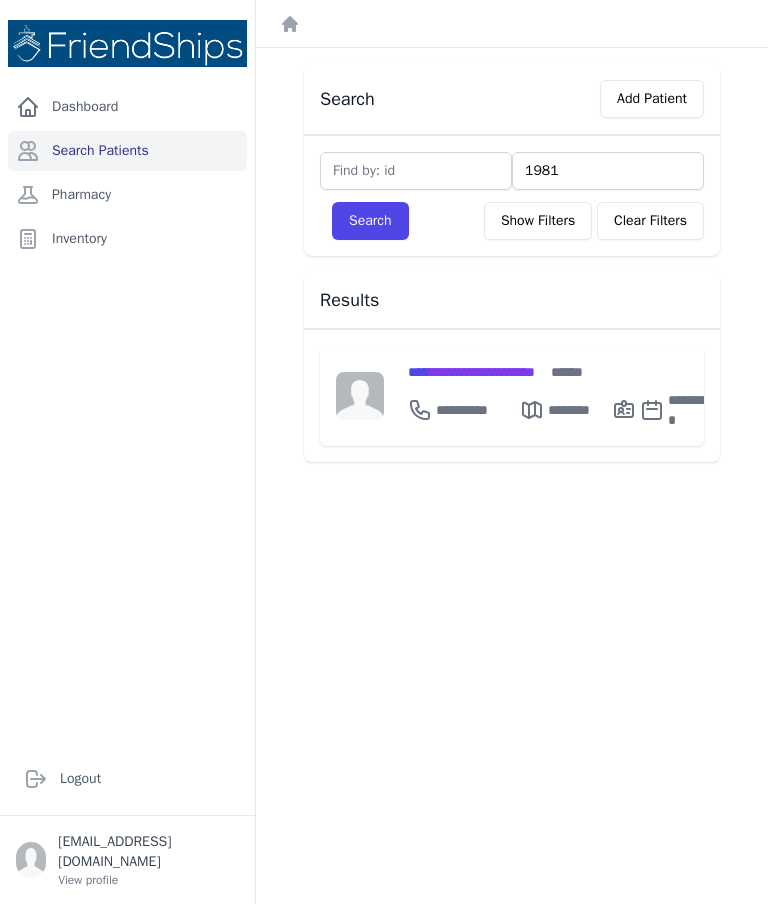 click on "Search" at bounding box center [370, 221] 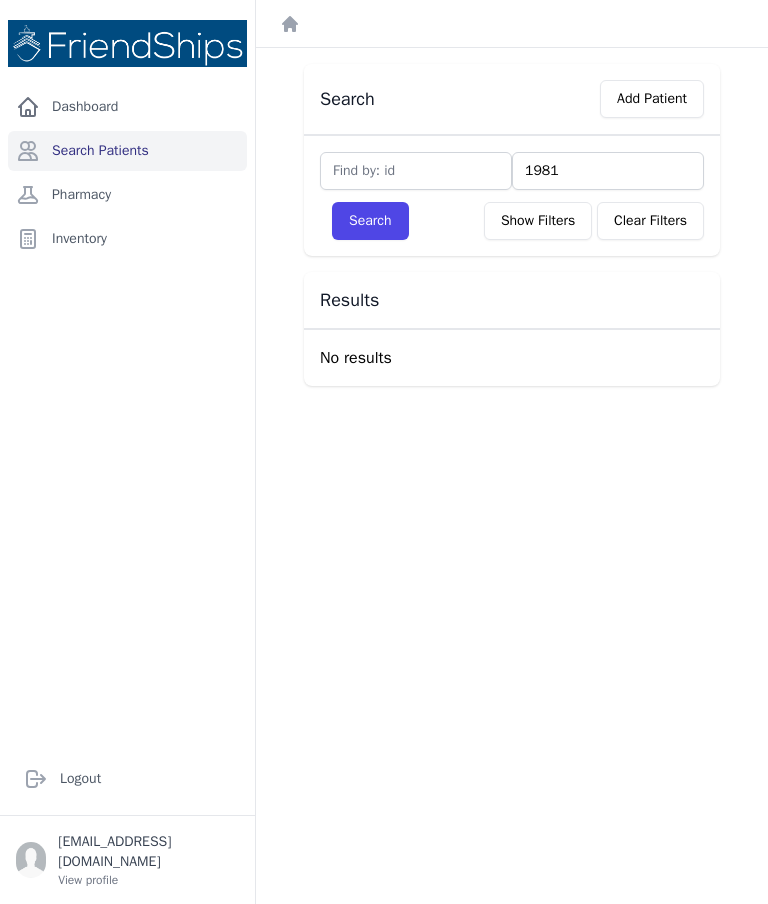 click on "Clear Filters" at bounding box center (650, 221) 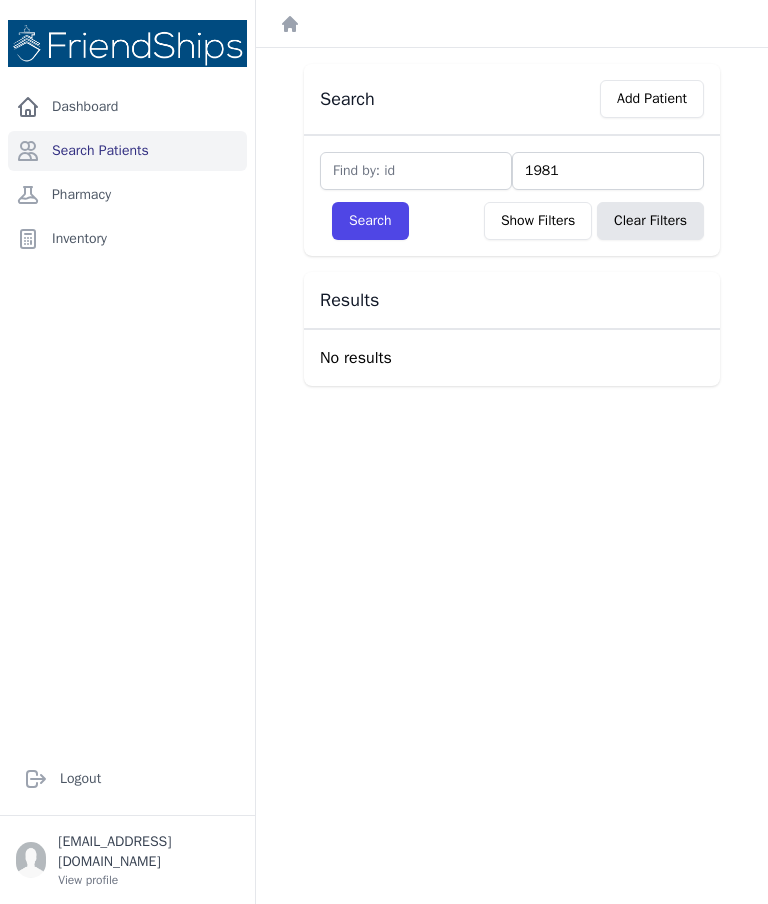 click on "Show Filters" at bounding box center (538, 221) 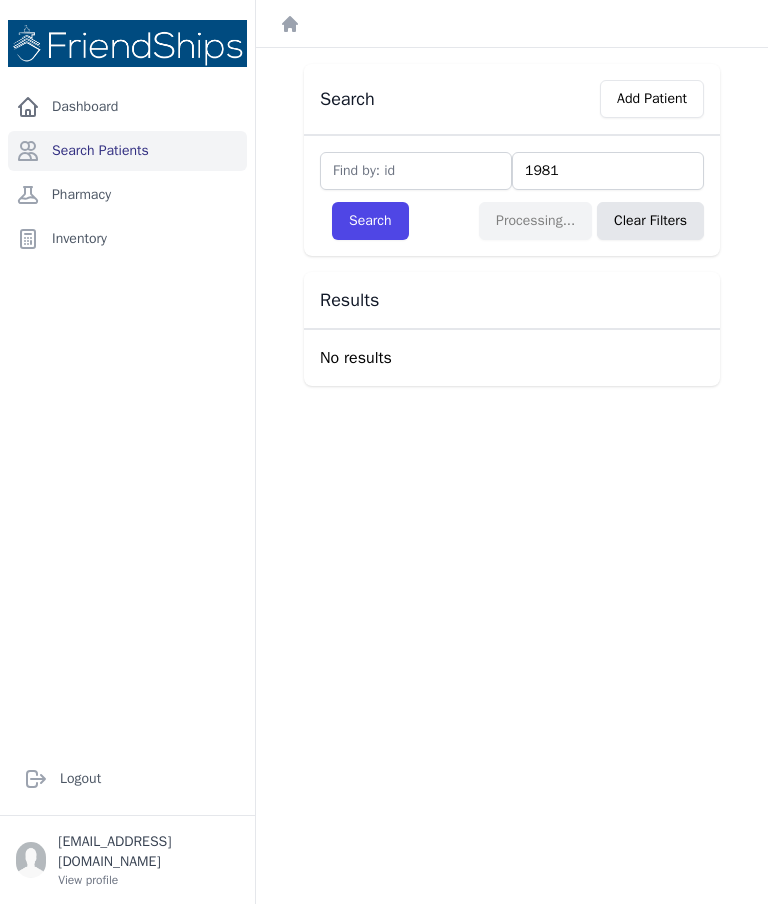 select 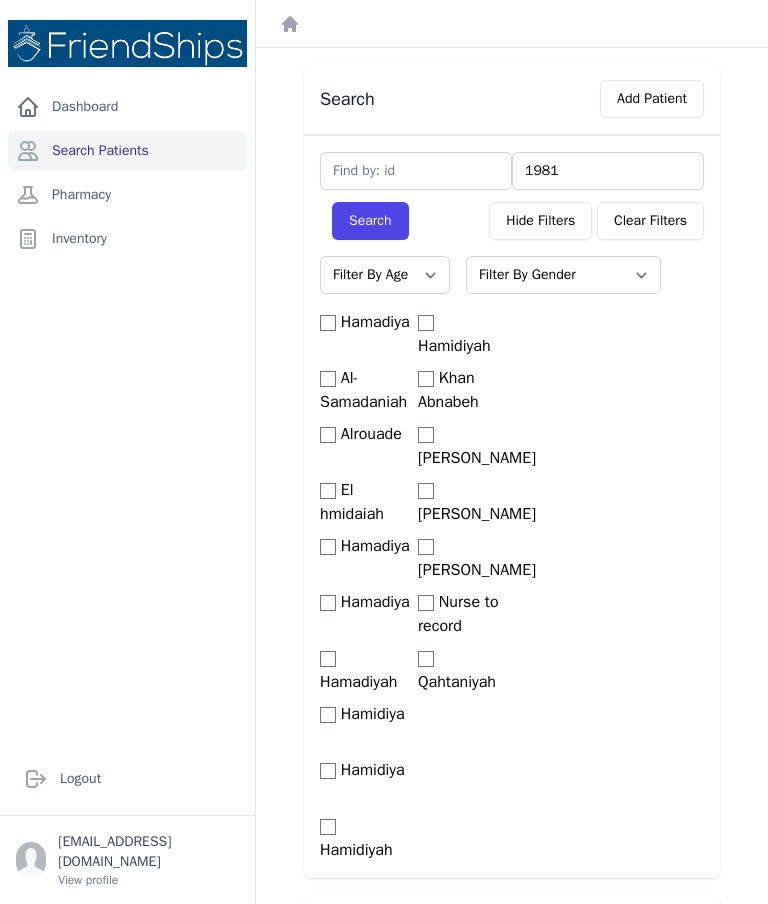 click on "Filter By Age [DEMOGRAPHIC_DATA] 21-40 41-60 60+" at bounding box center (385, 275) 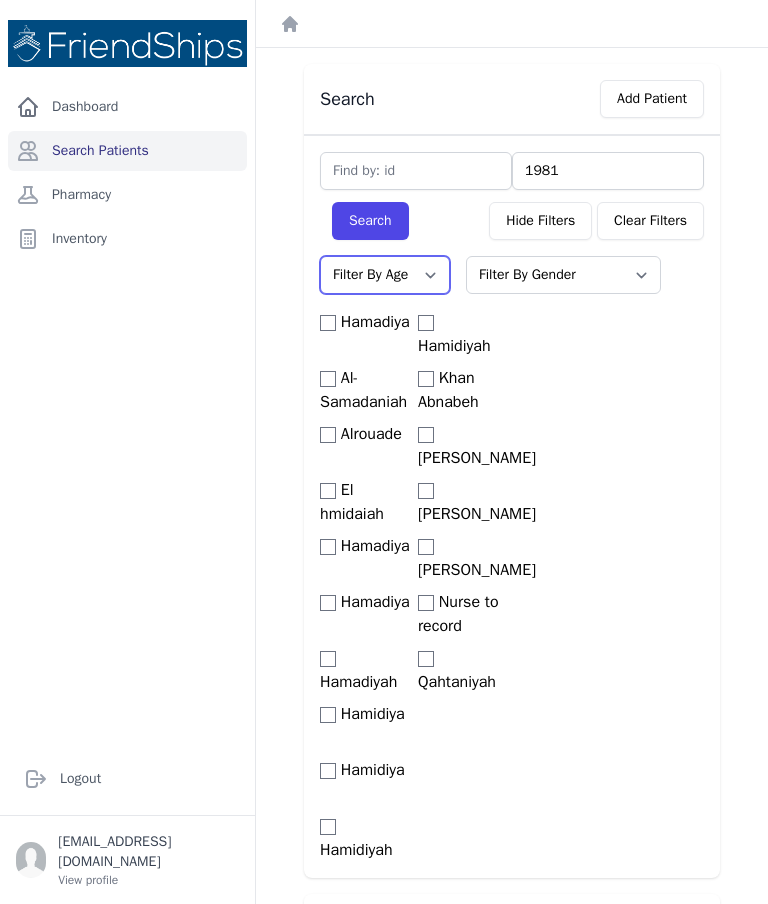 select on "41-60" 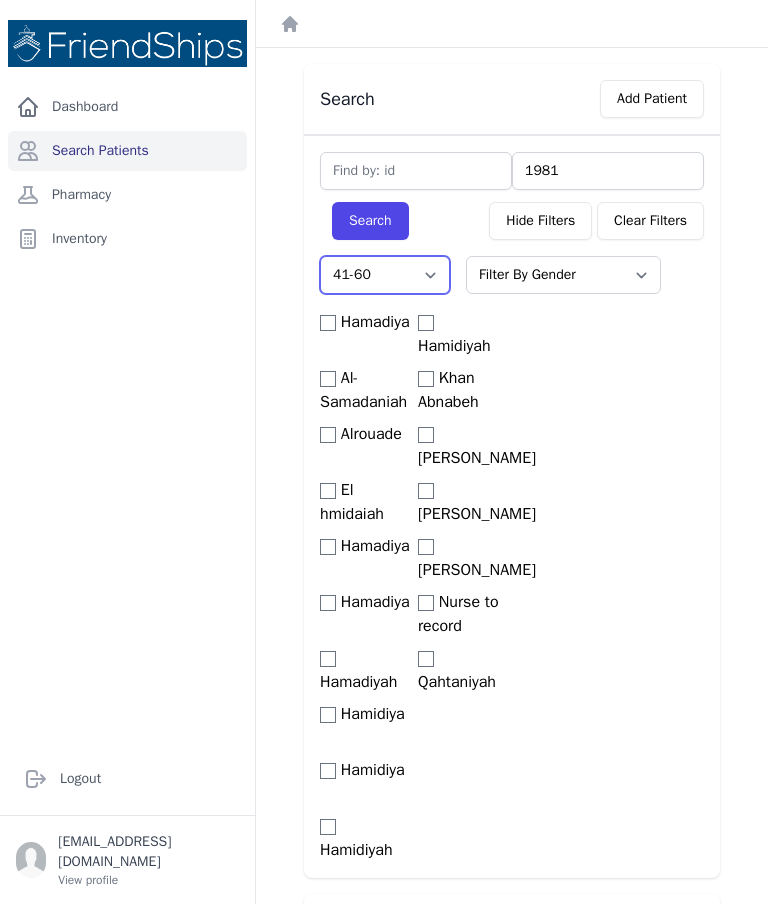 select 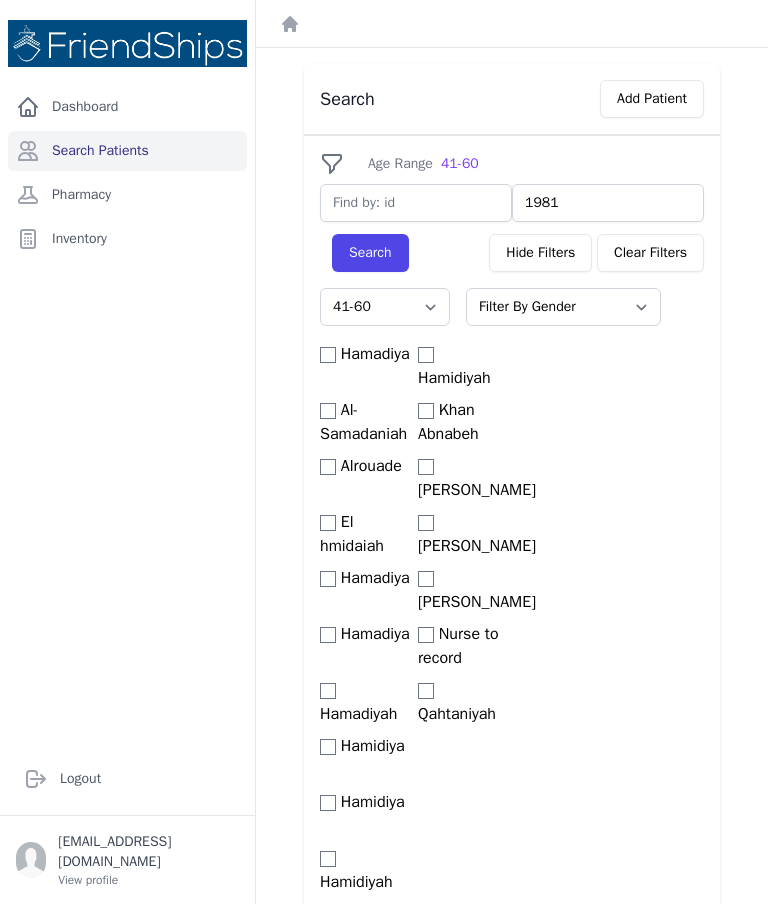 click on "Filter By Gender [DEMOGRAPHIC_DATA] [DEMOGRAPHIC_DATA]" at bounding box center [563, 307] 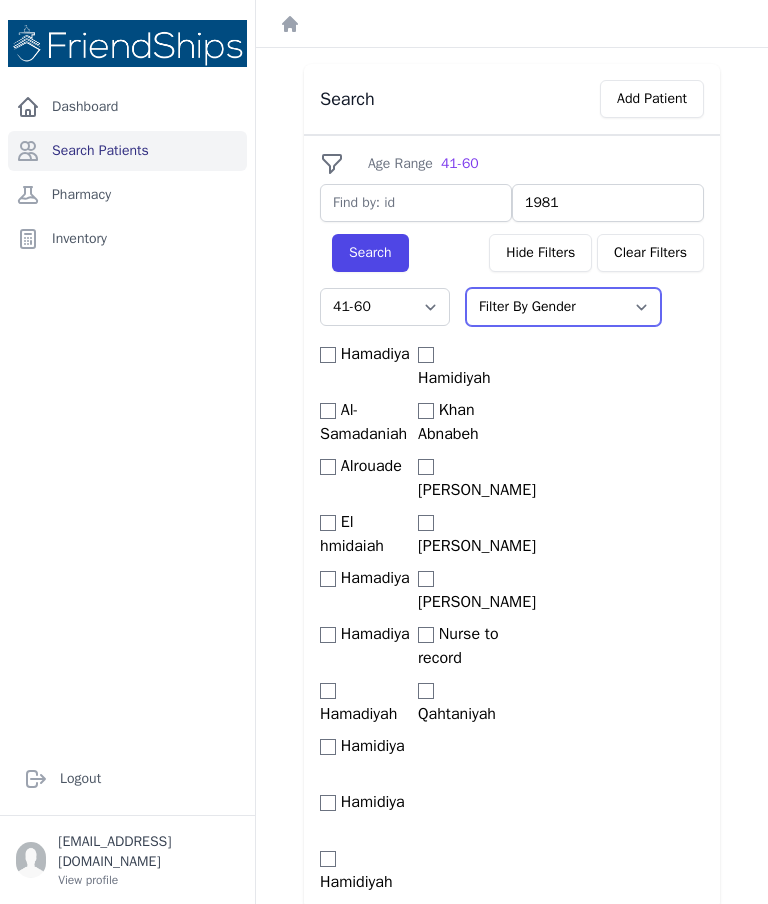 select on "[DEMOGRAPHIC_DATA]" 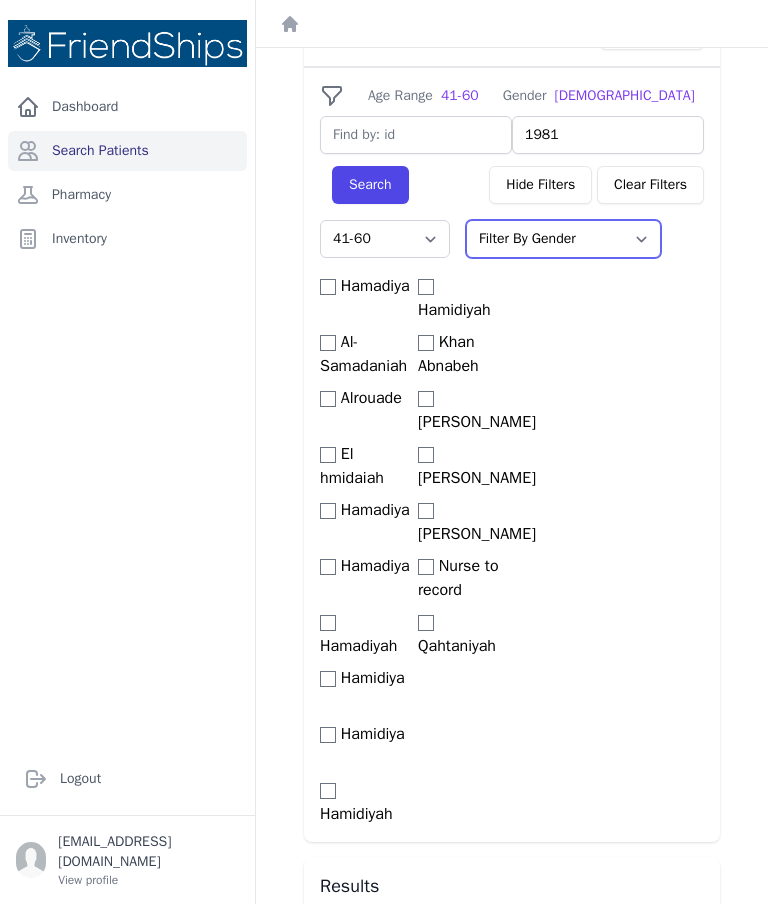 scroll, scrollTop: 102, scrollLeft: 0, axis: vertical 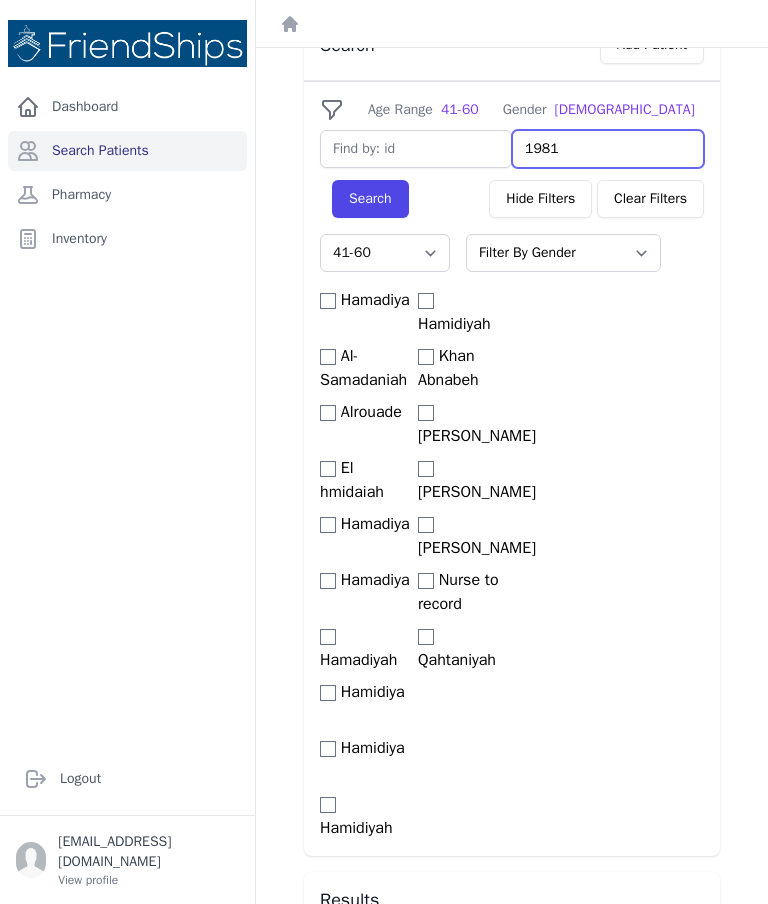 click on "1981" at bounding box center [608, 149] 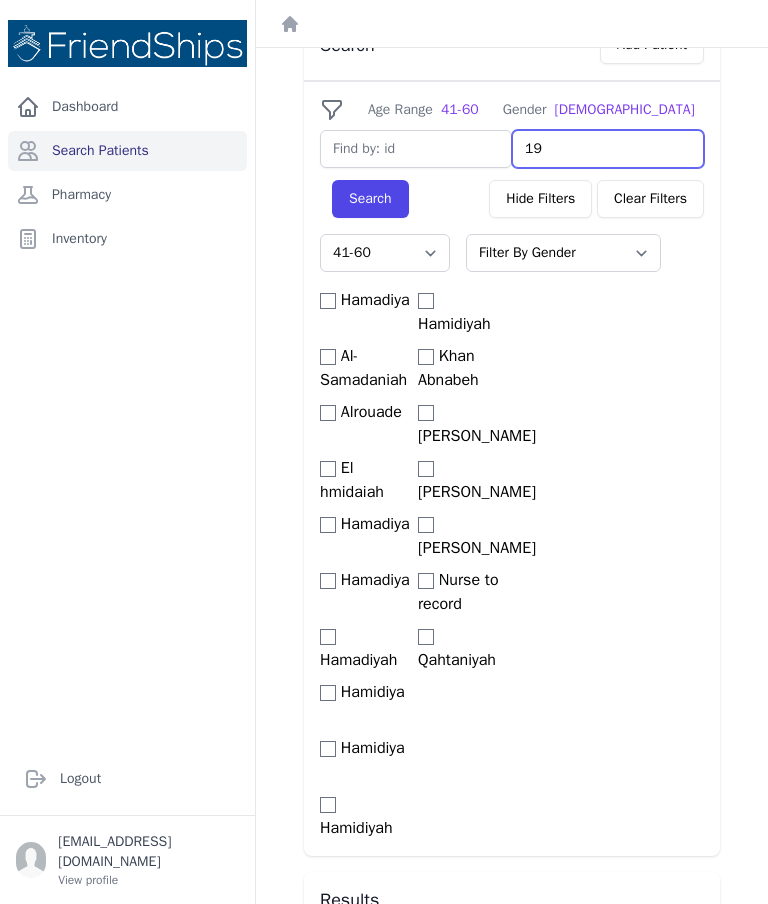 type on "1" 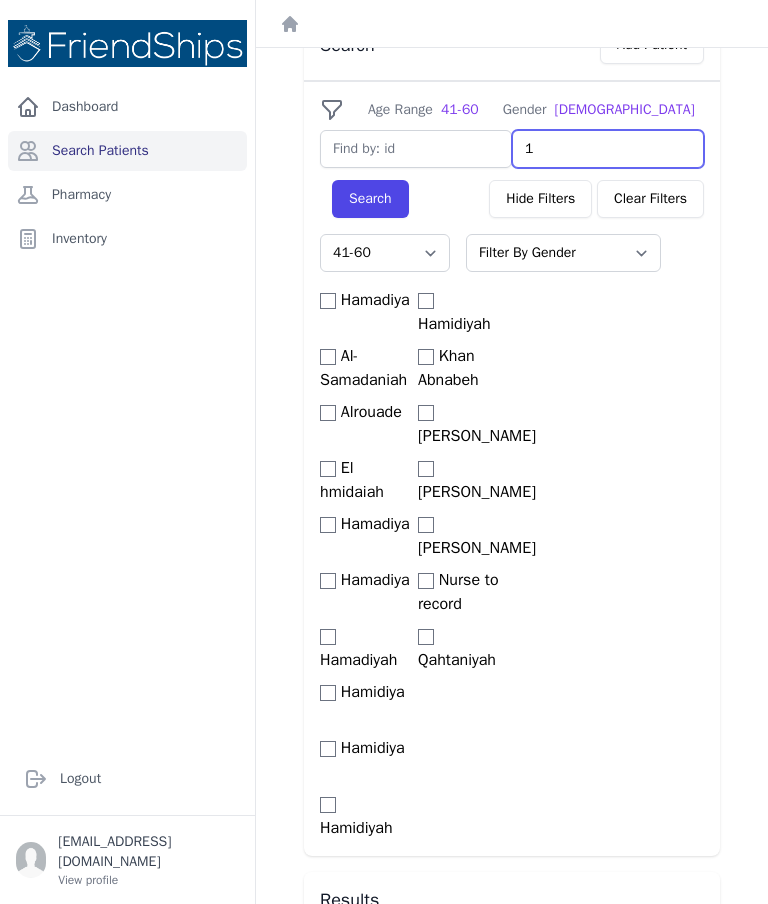 type 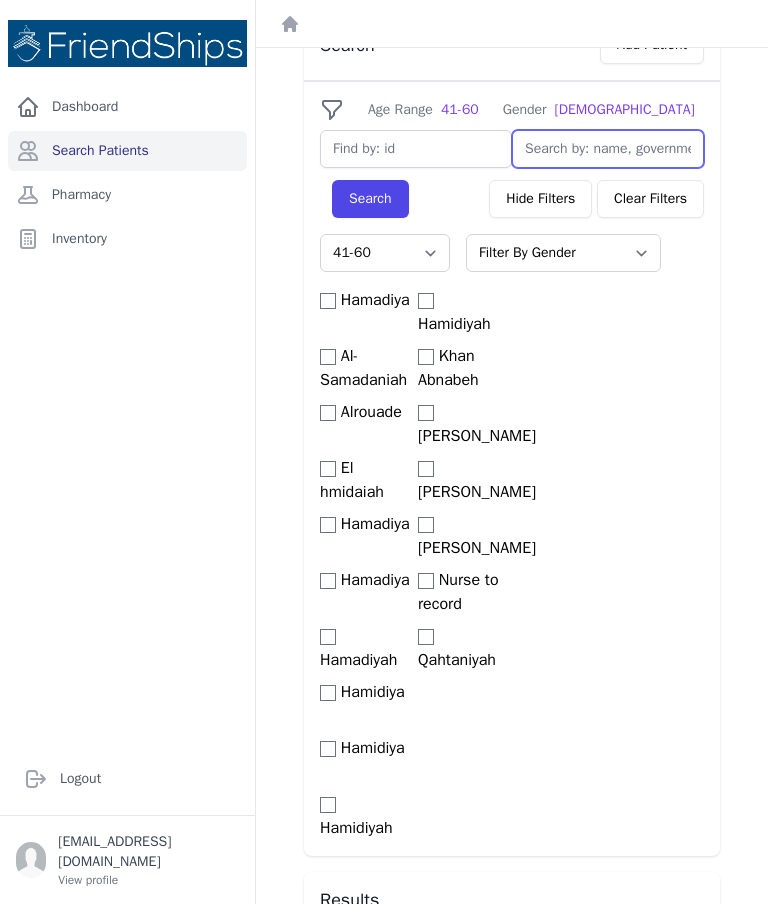 select on "41-60" 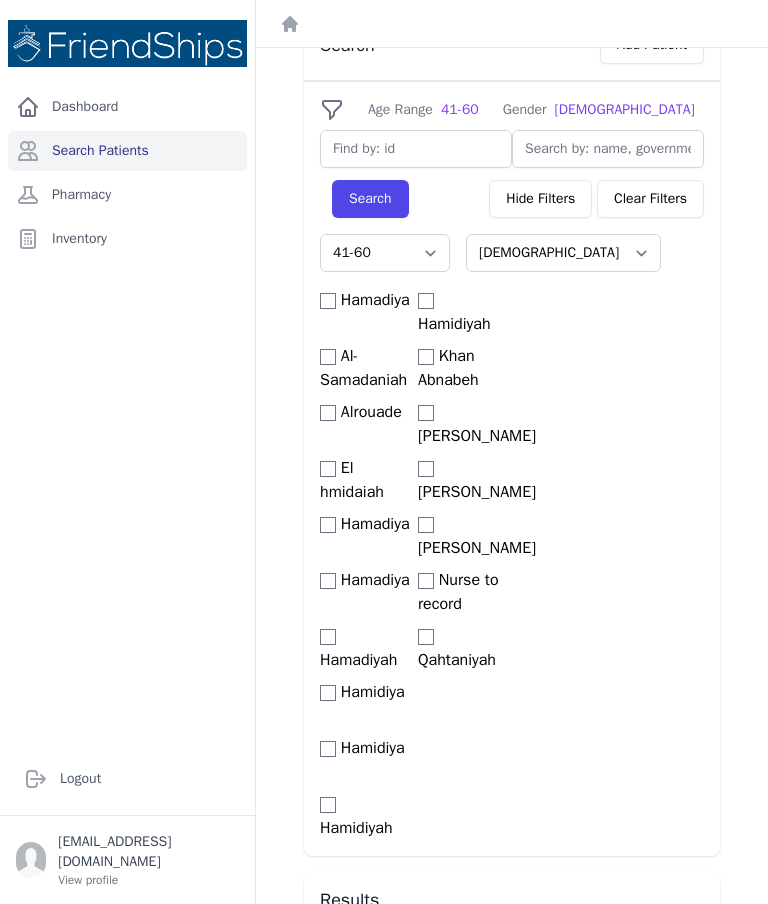 select on "41-60" 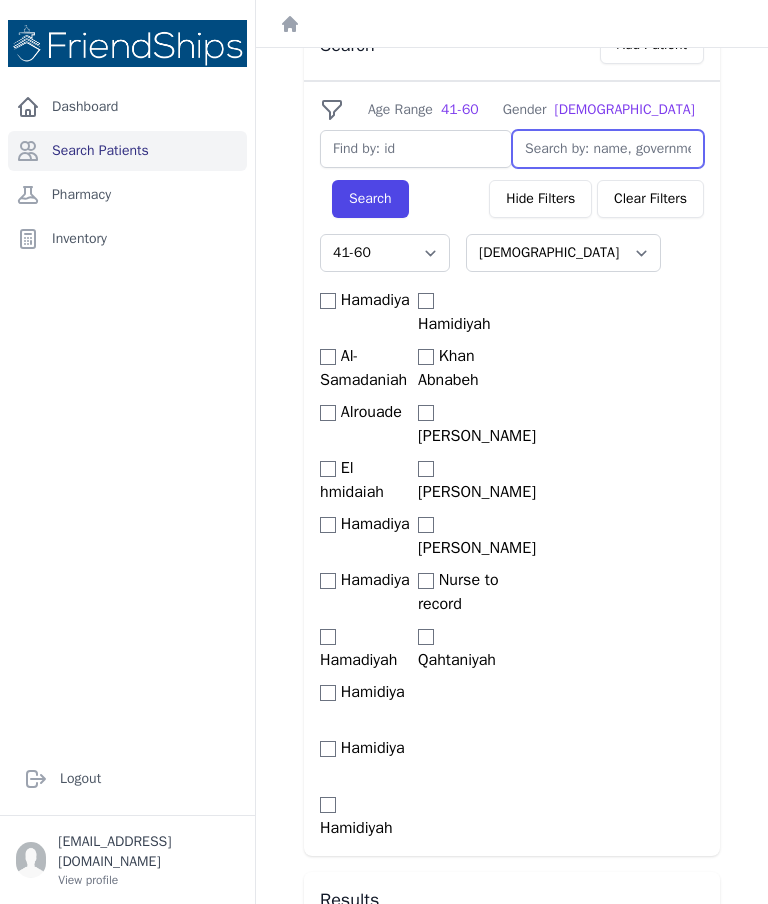 select on "41-60" 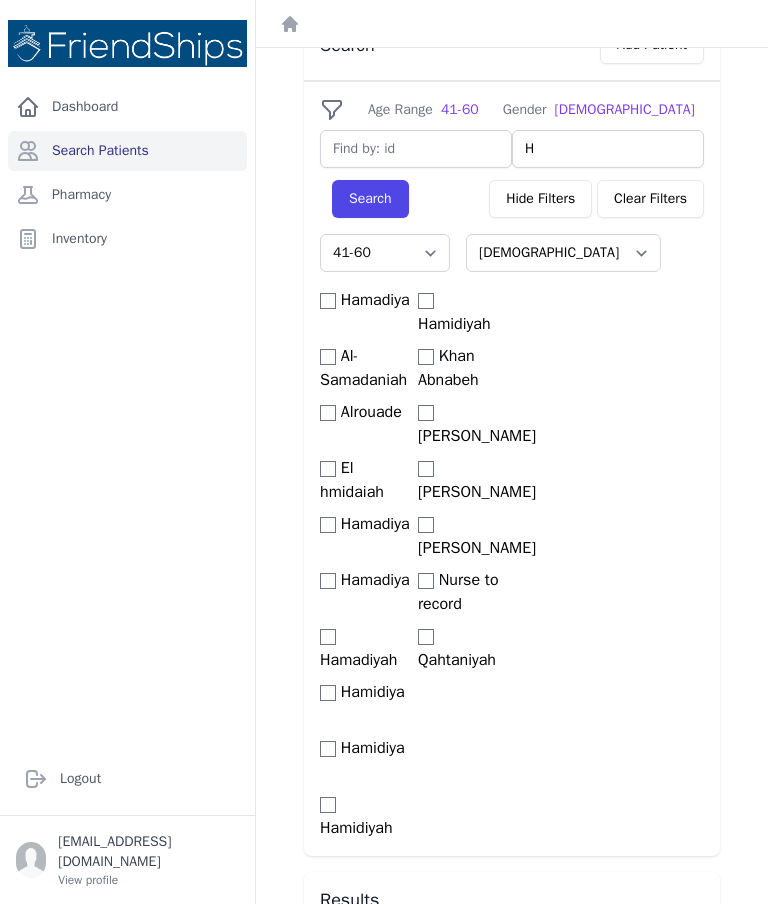 type on "Ha" 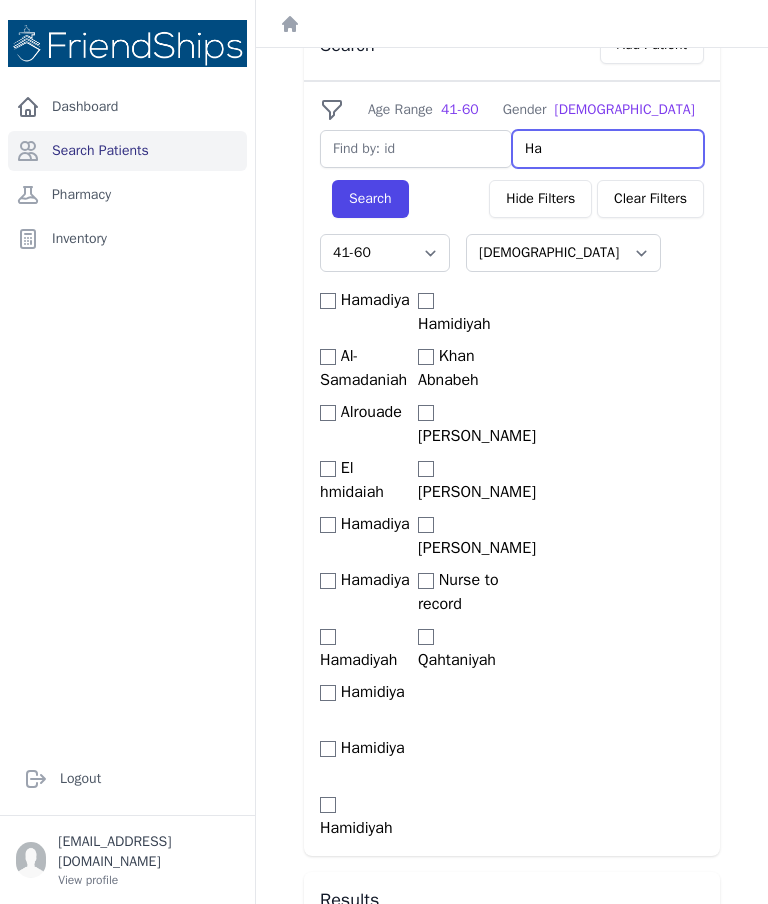 select on "41-60" 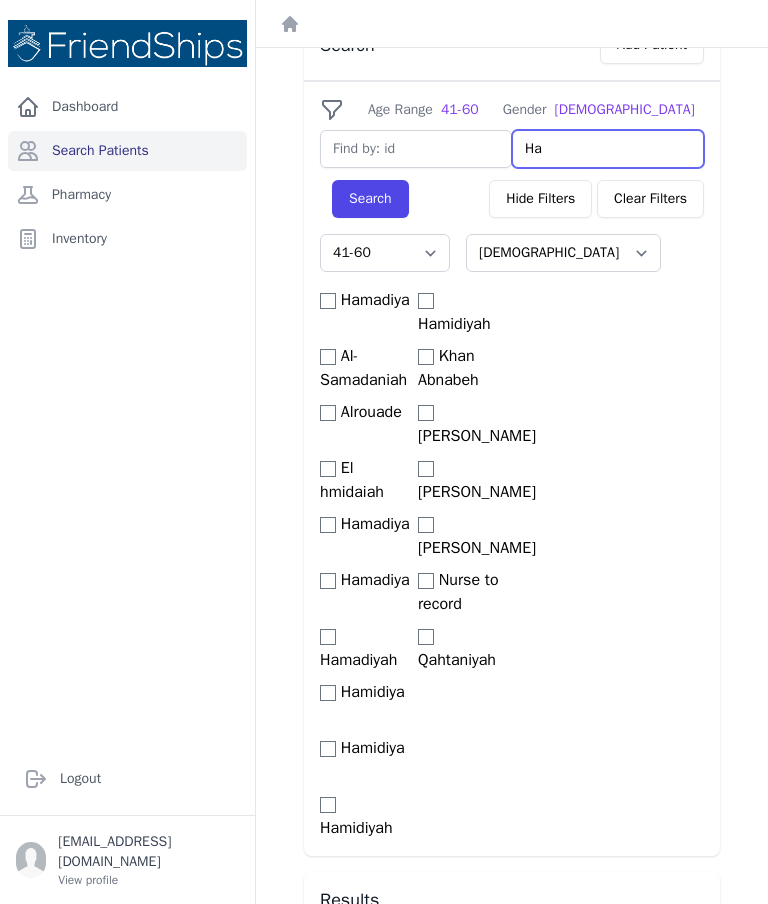 select on "41-60" 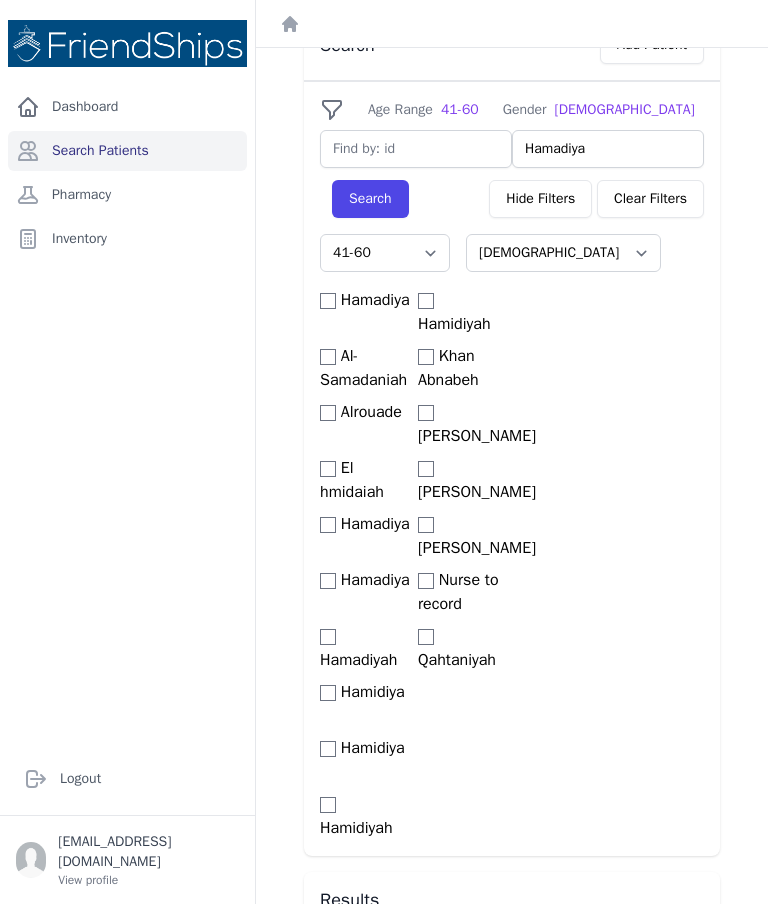 type on "Hamadiya" 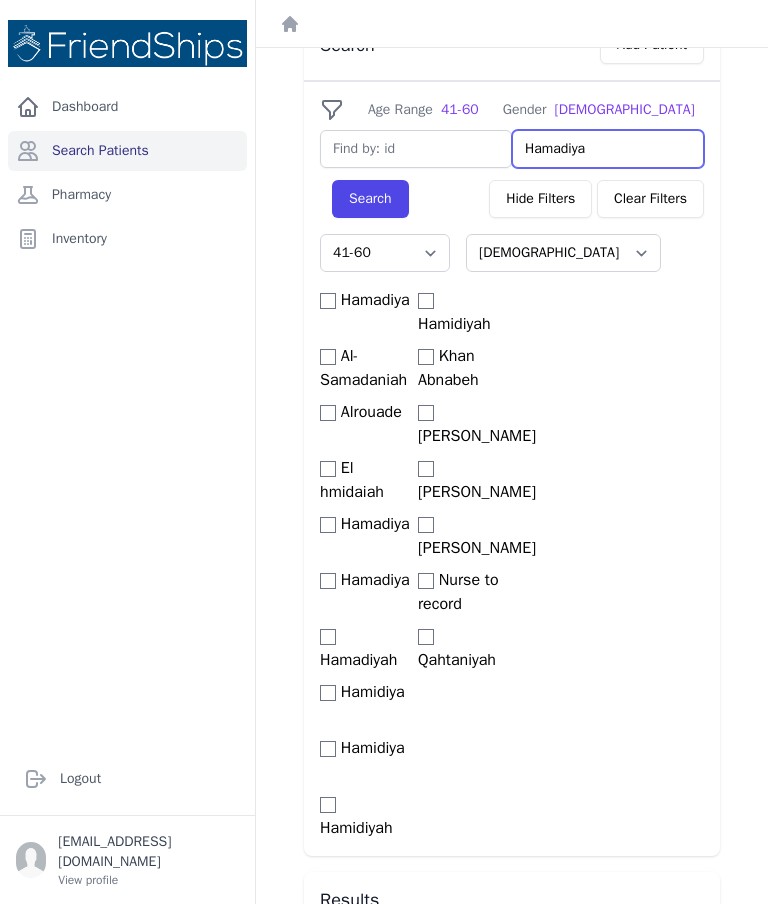 select on "41-60" 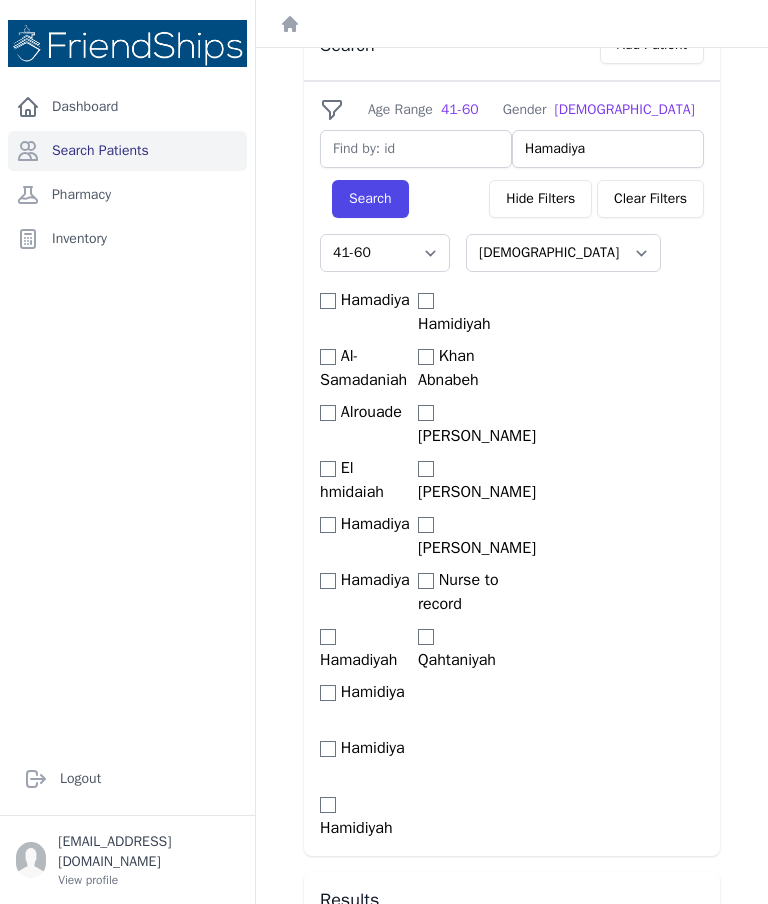click on "Search" at bounding box center (370, 199) 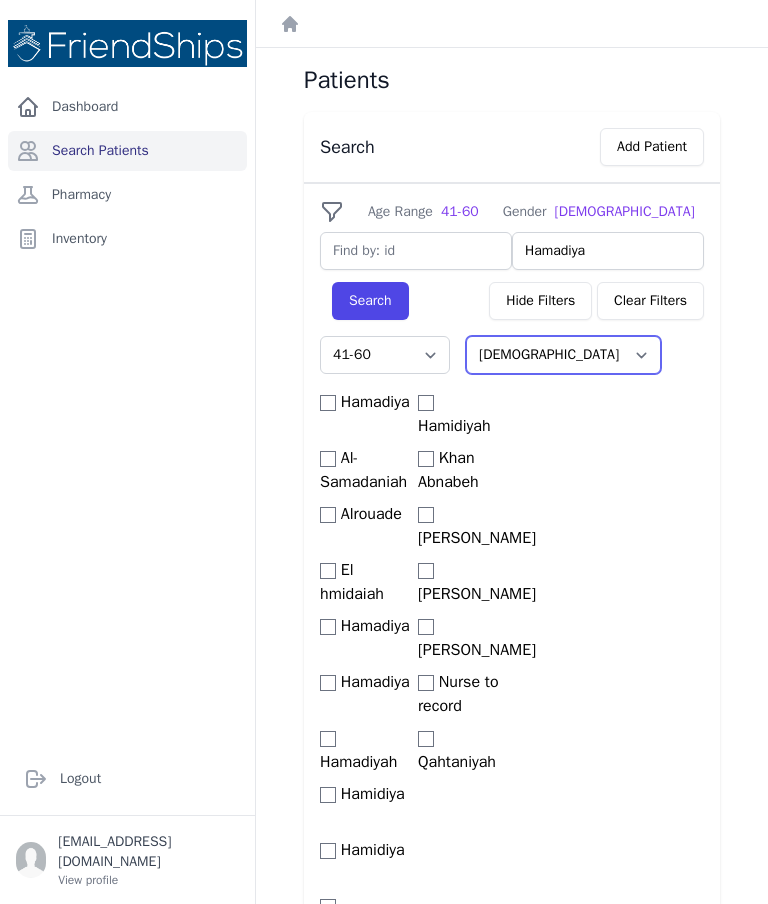 scroll, scrollTop: 0, scrollLeft: 0, axis: both 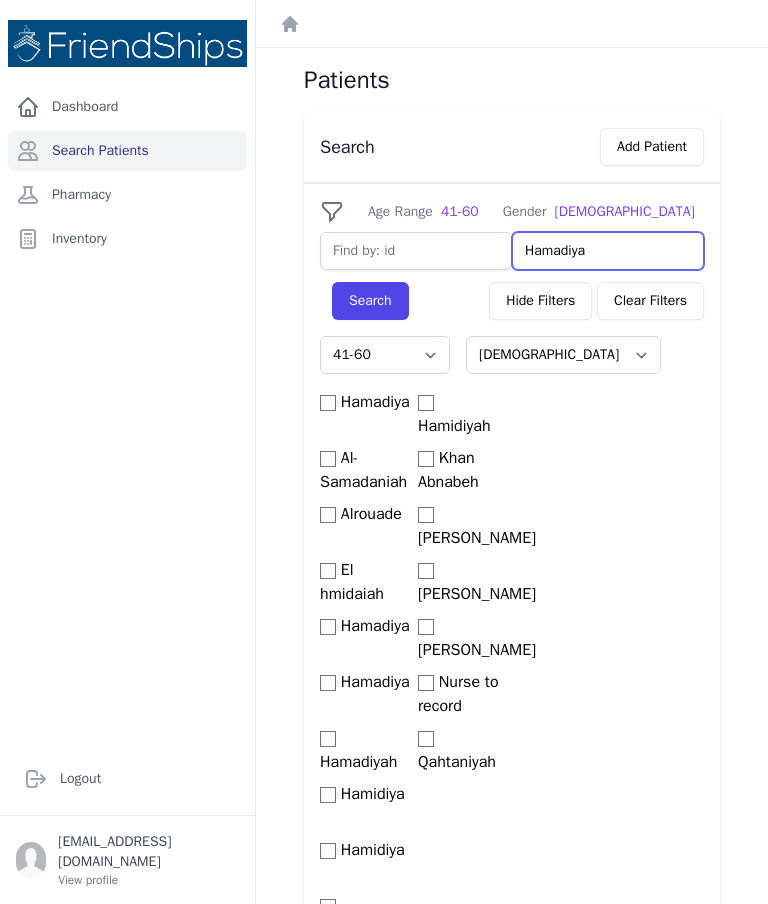 click on "Hamadiya" at bounding box center (608, 251) 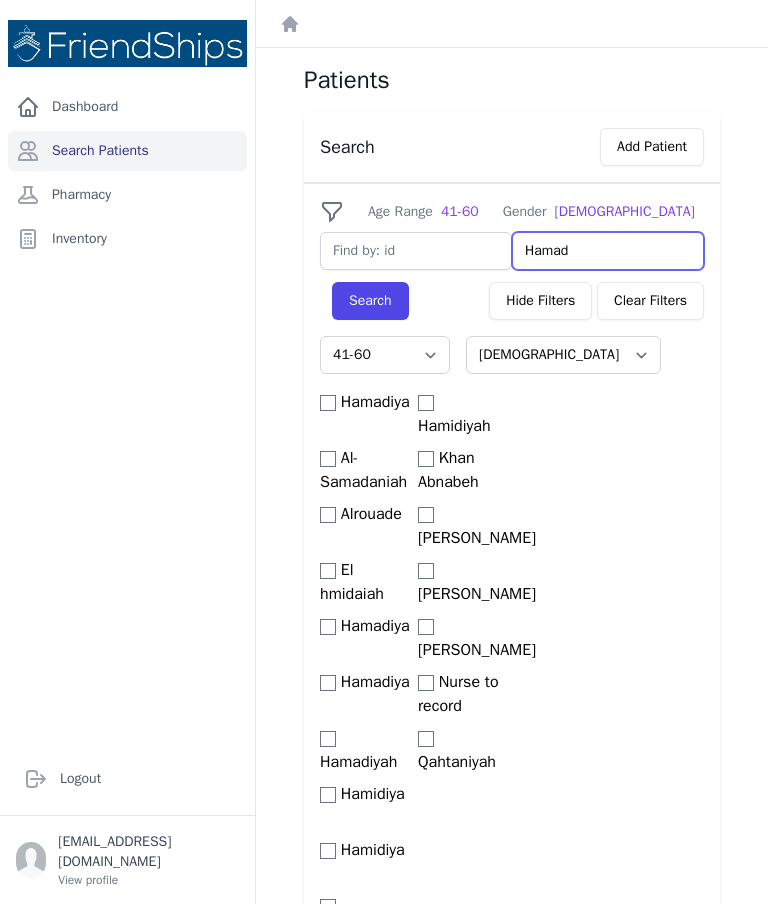 type on "Hama" 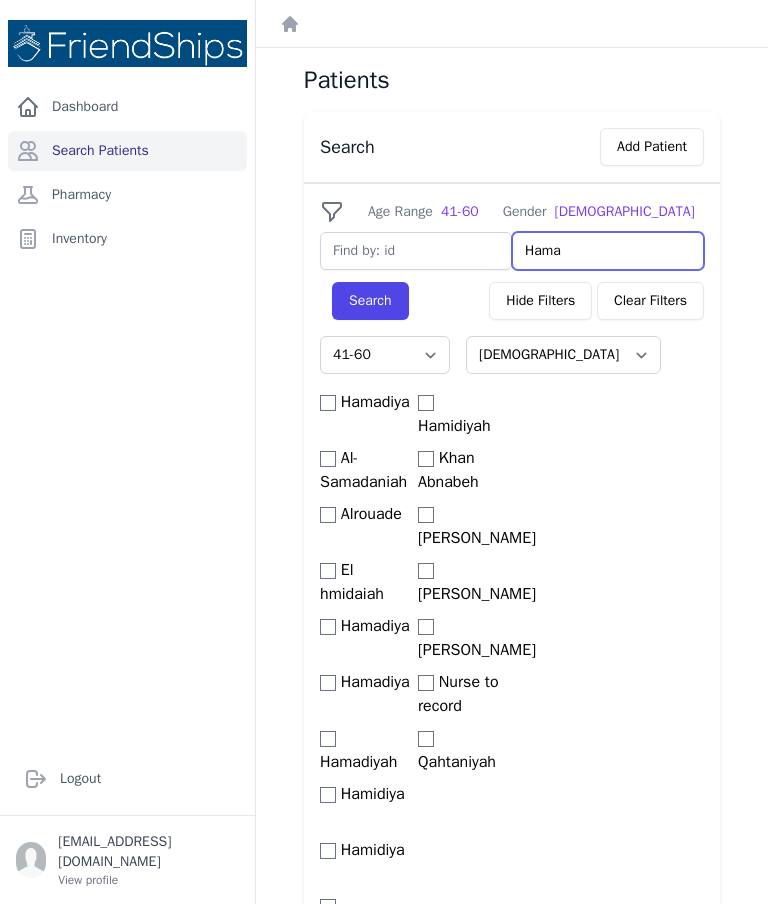 select on "41-60" 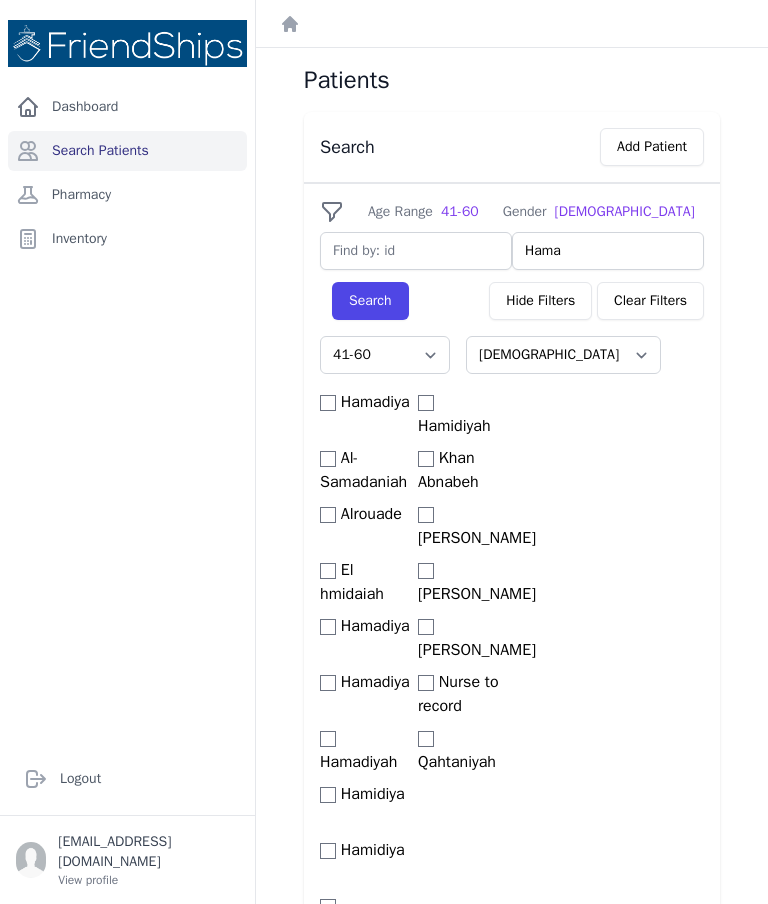 select on "41-60" 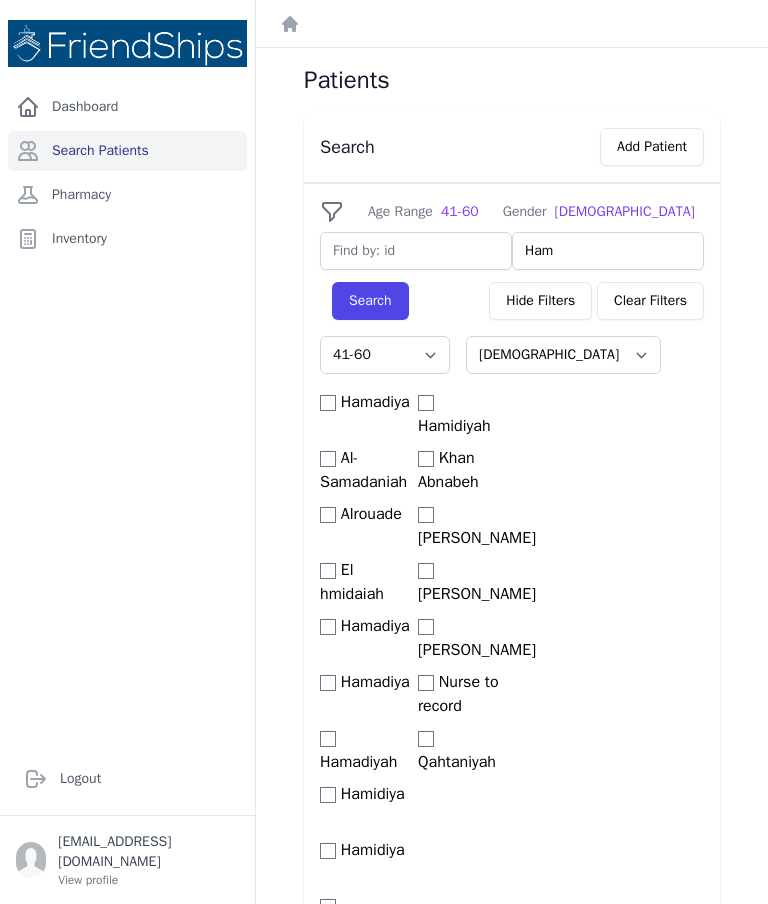 type on "Ha" 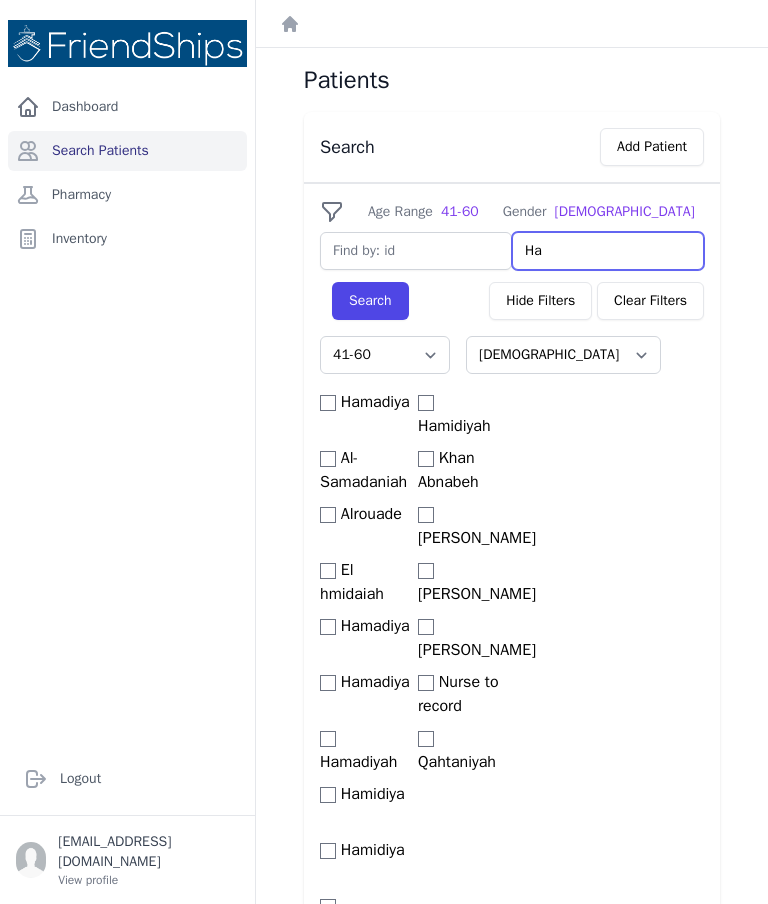 select on "41-60" 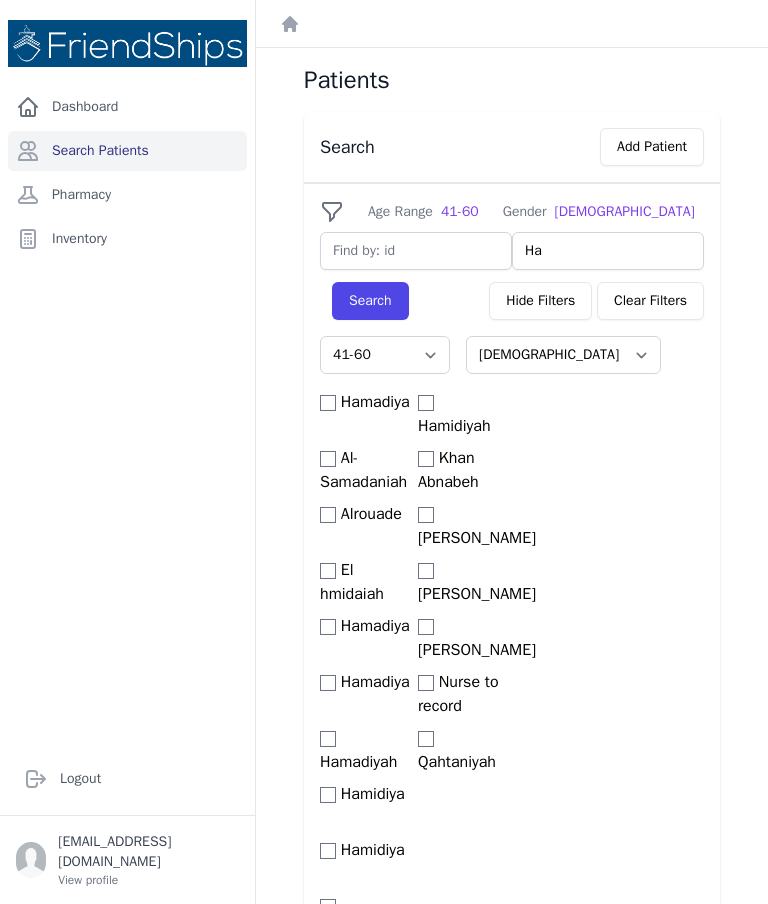 type on "H" 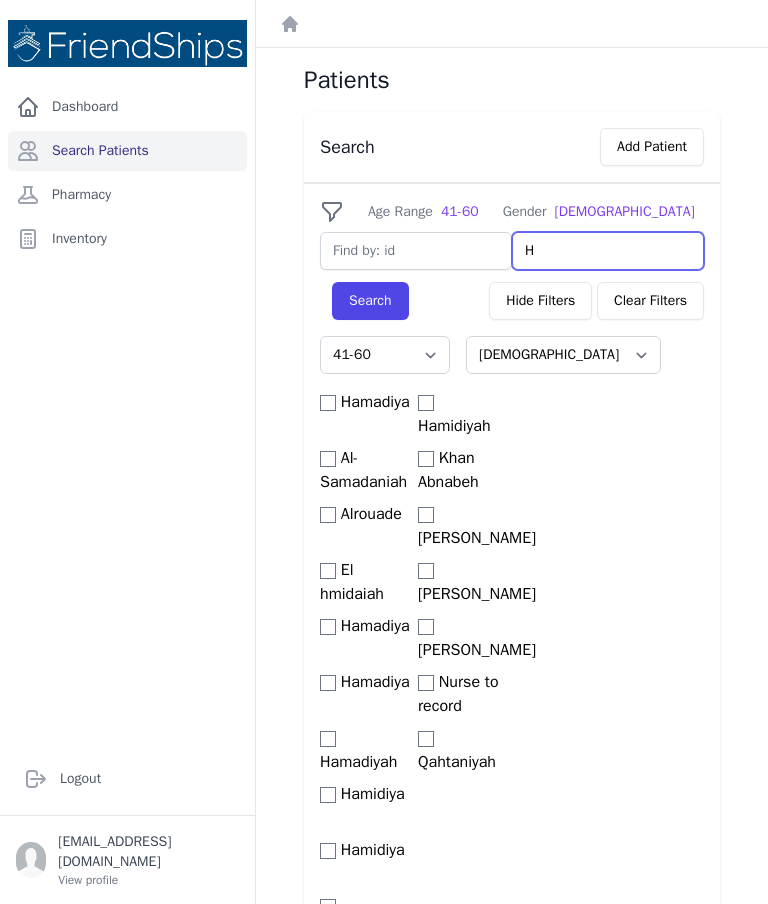 select on "41-60" 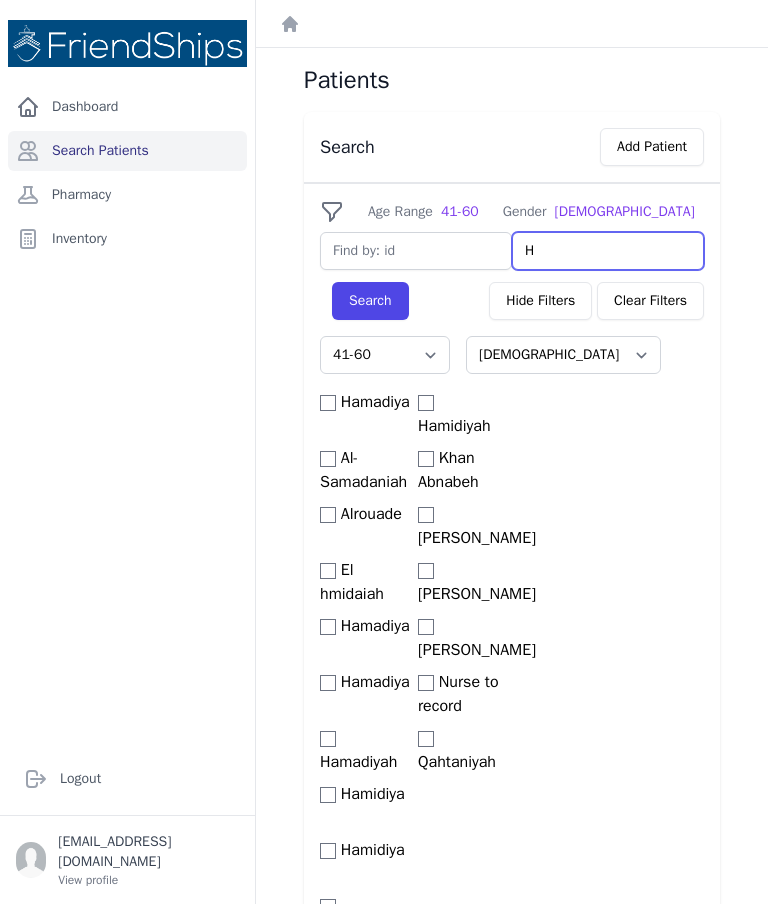 type 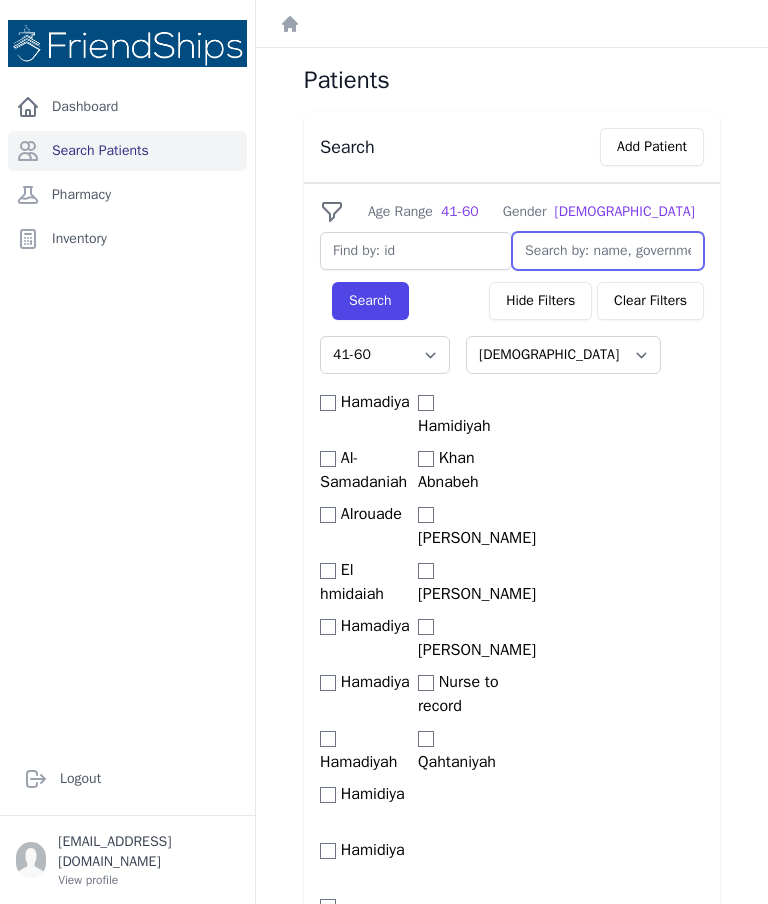 select on "41-60" 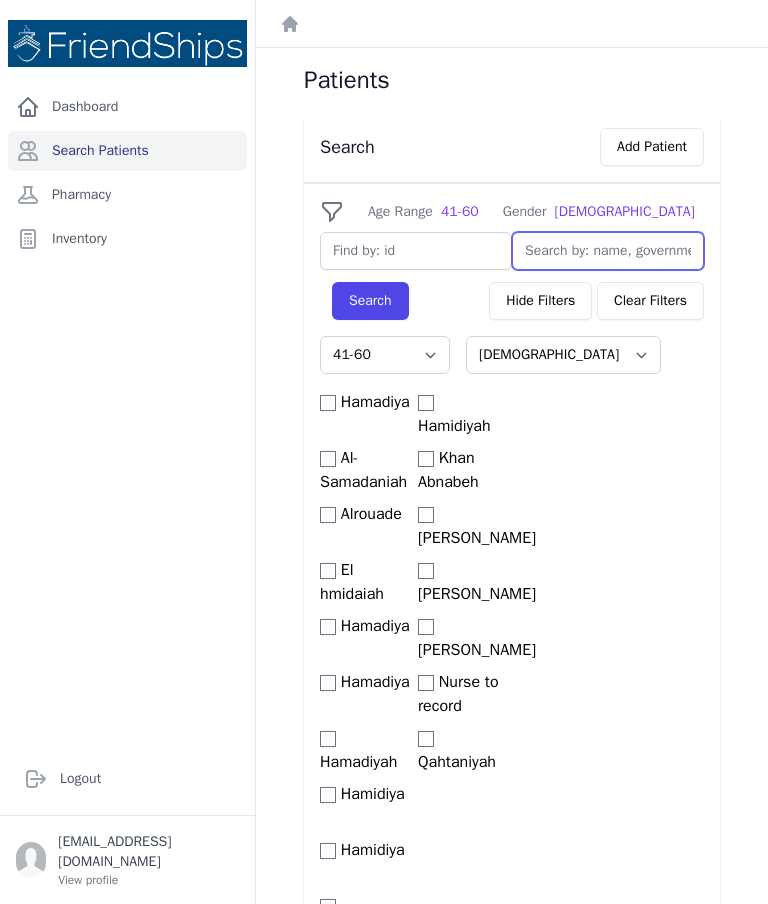 select on "41-60" 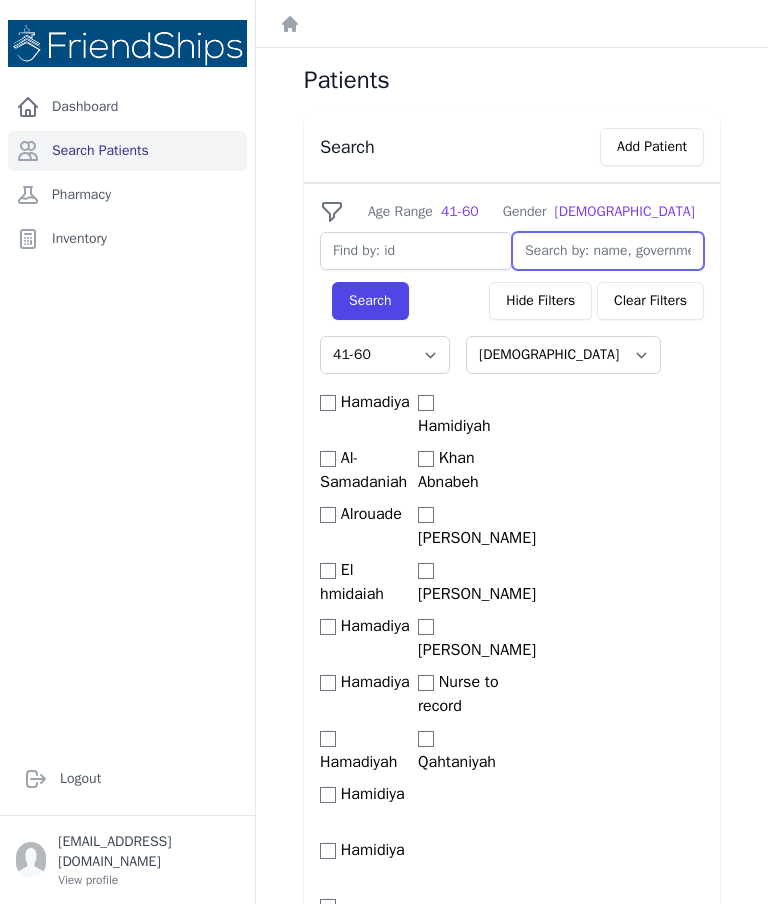 select on "41-60" 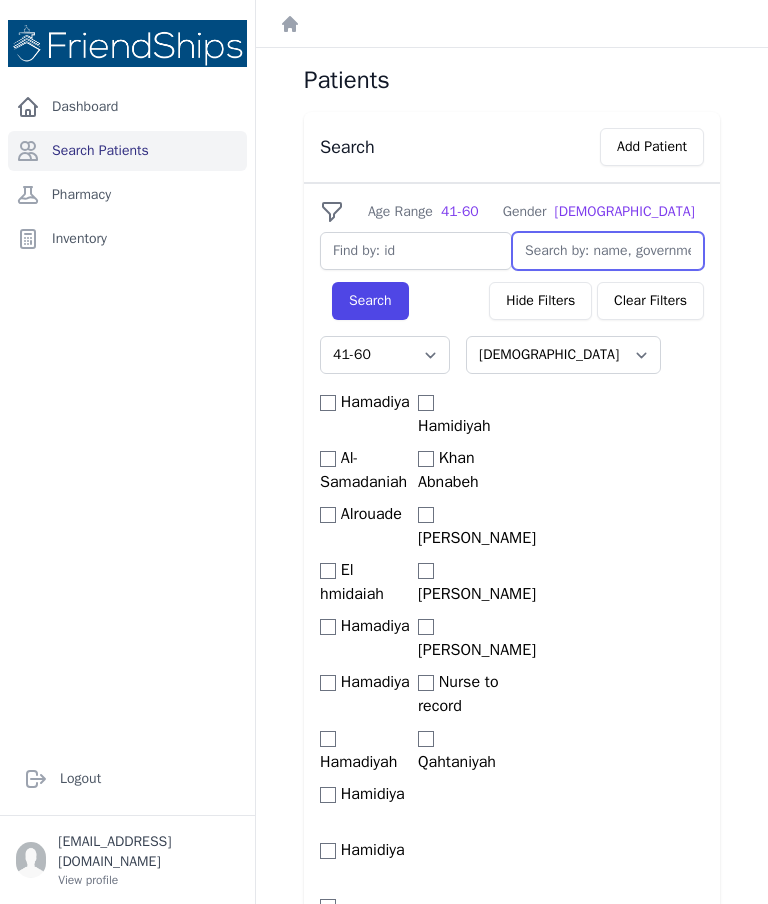 select on "41-60" 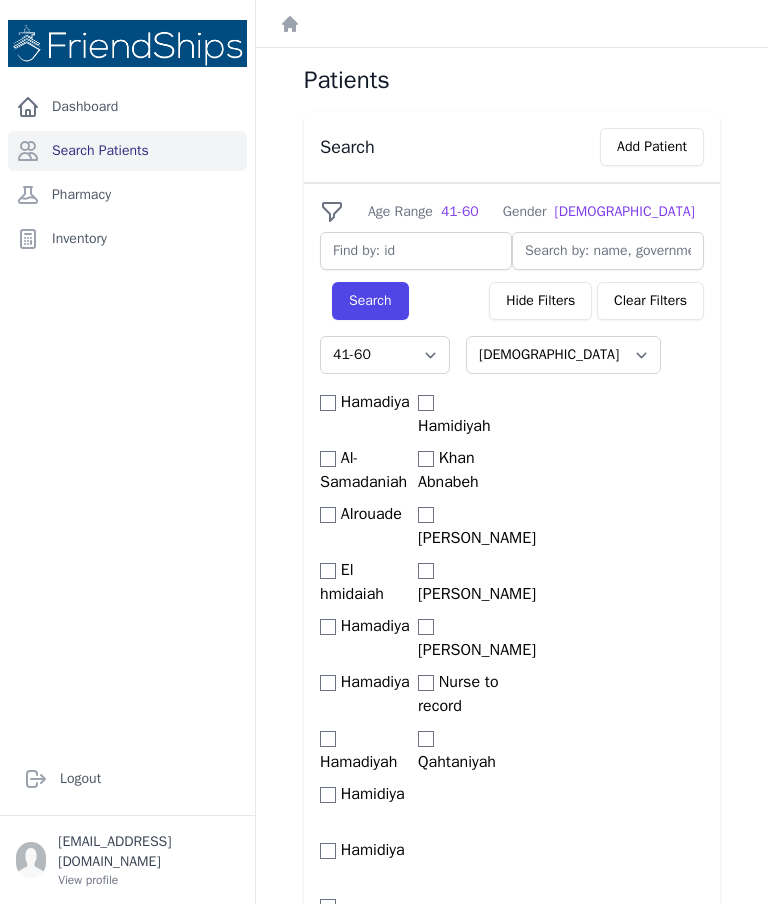type on "J" 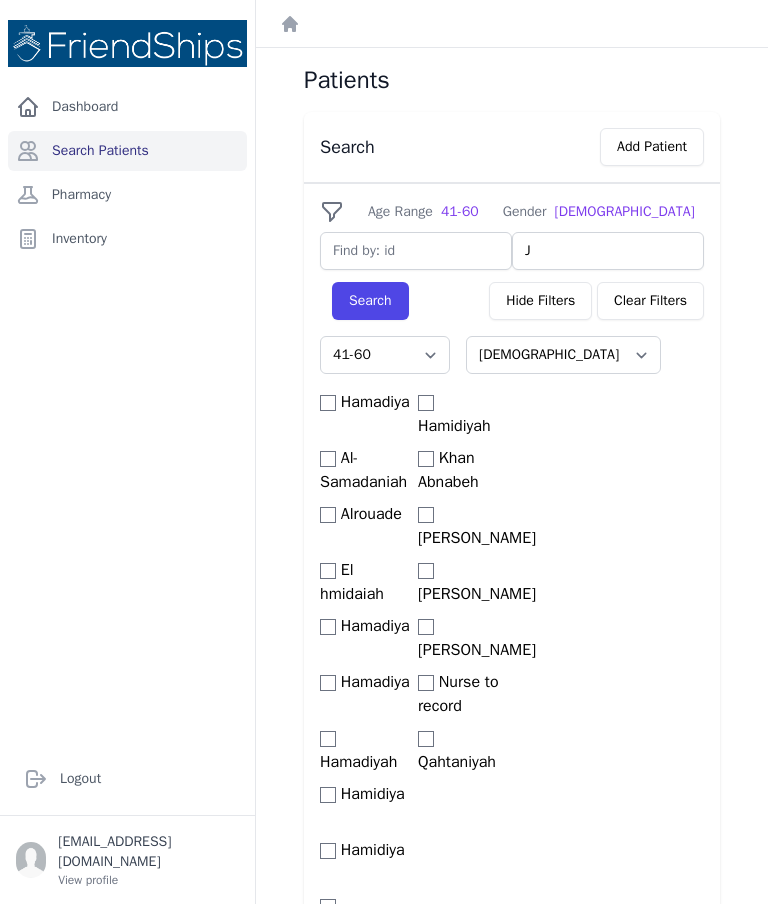 type 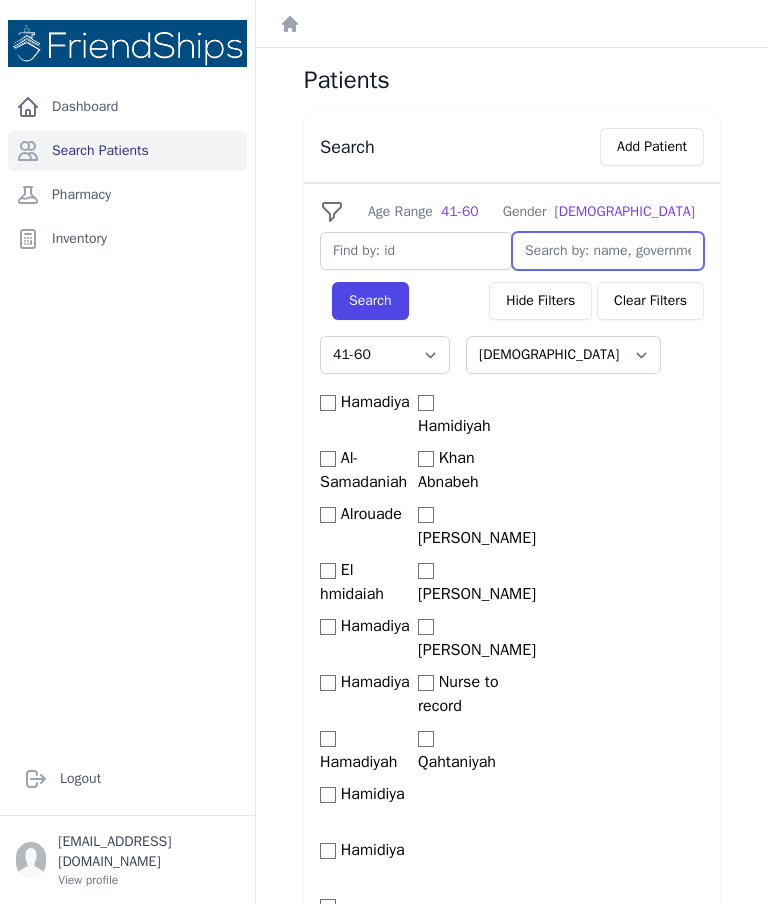 select on "41-60" 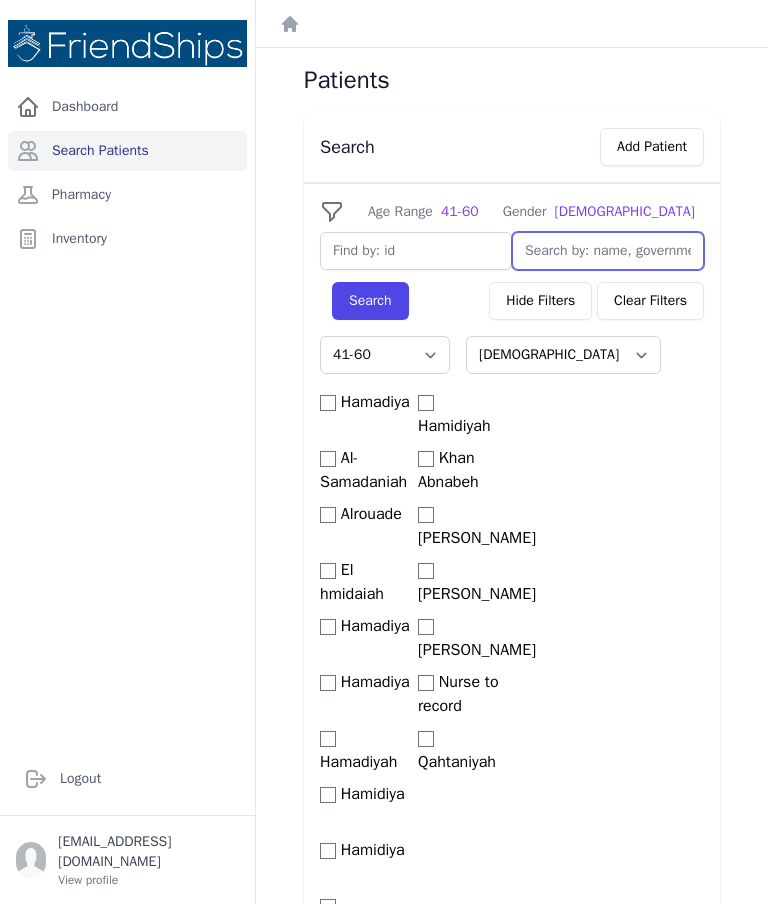 select on "41-60" 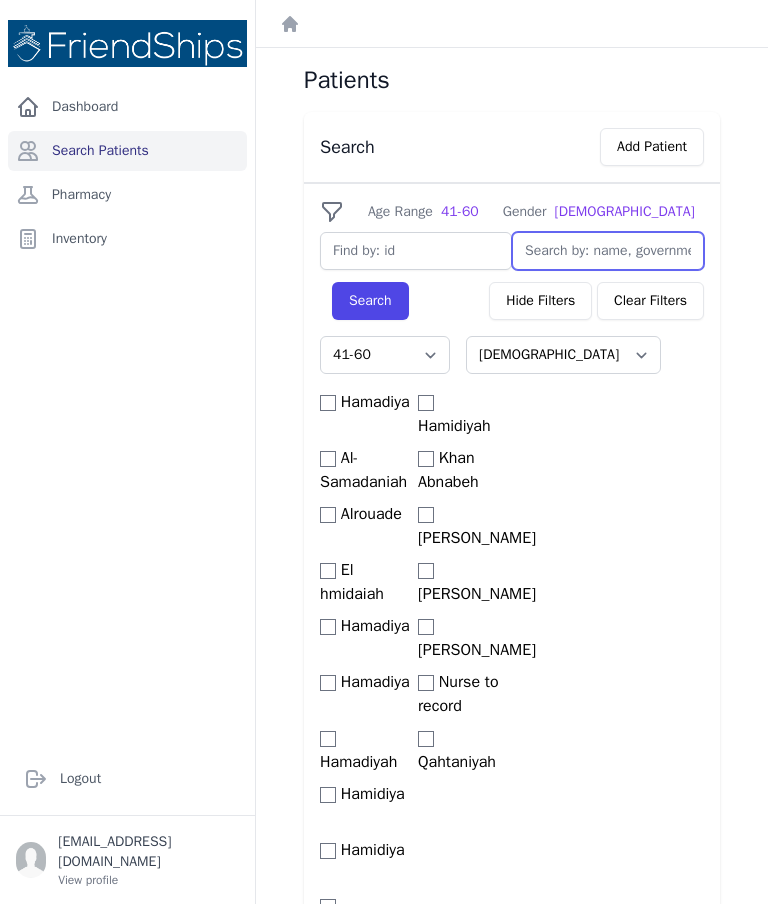 type on "S" 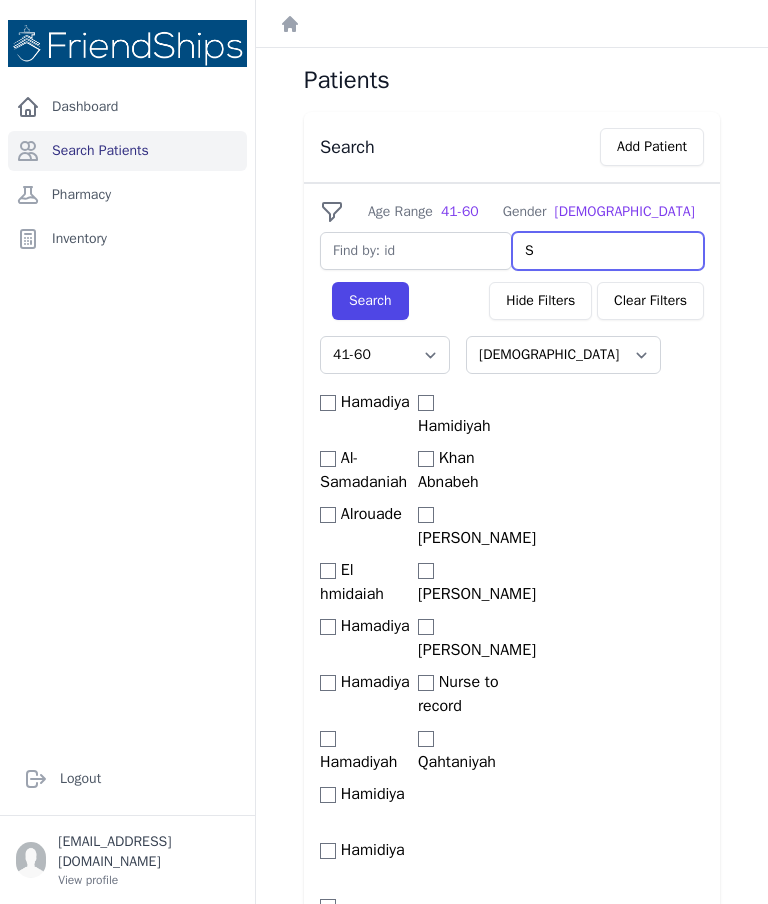 select on "41-60" 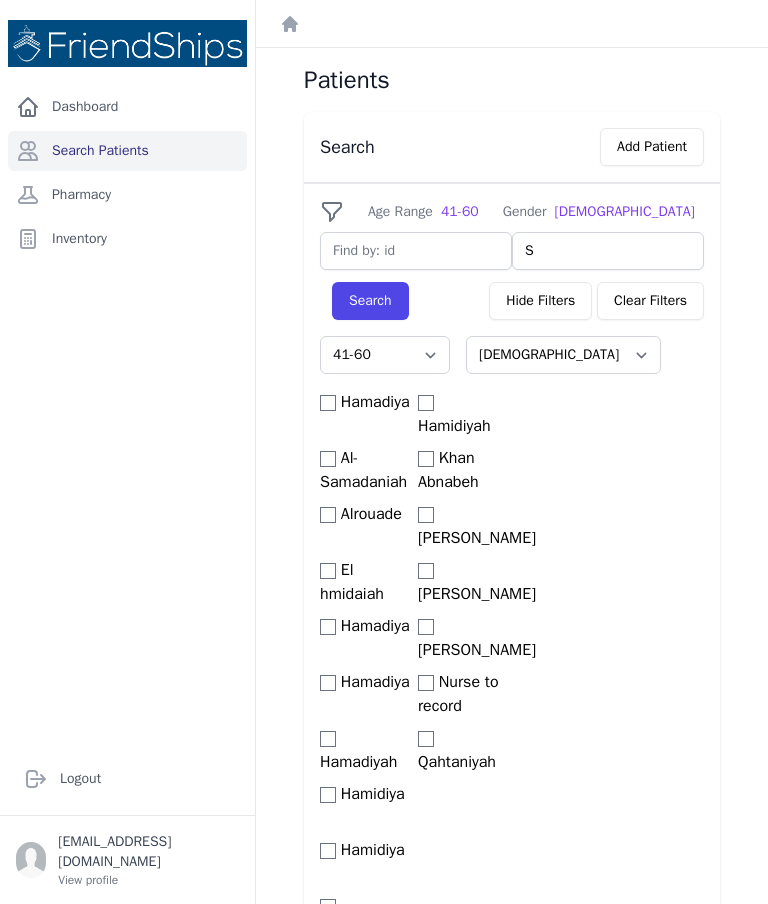 type on "Sa" 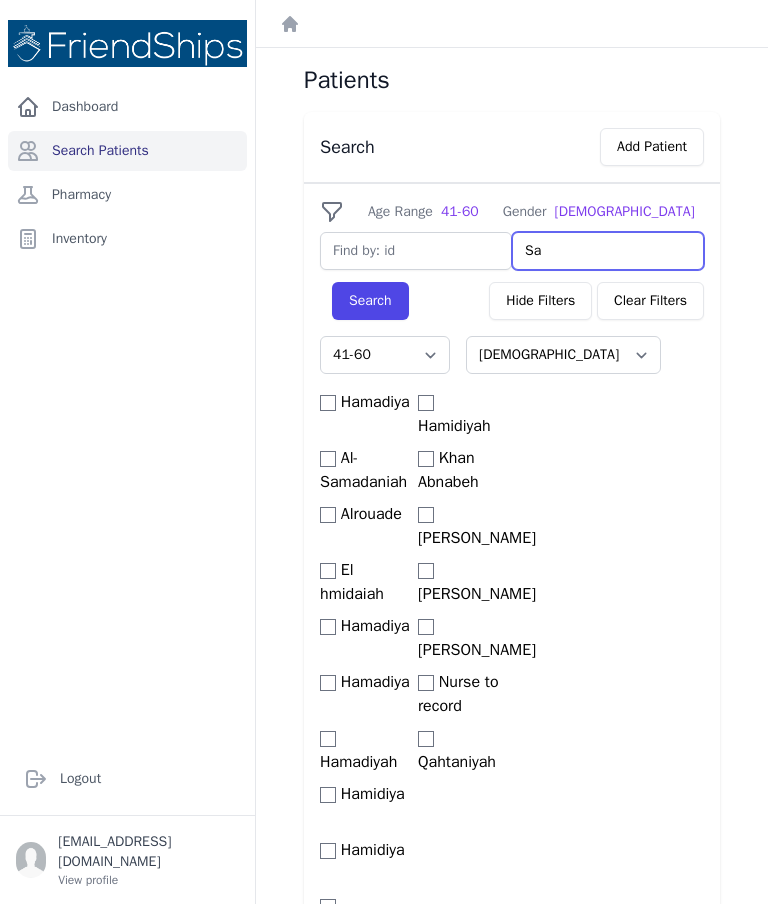 select on "41-60" 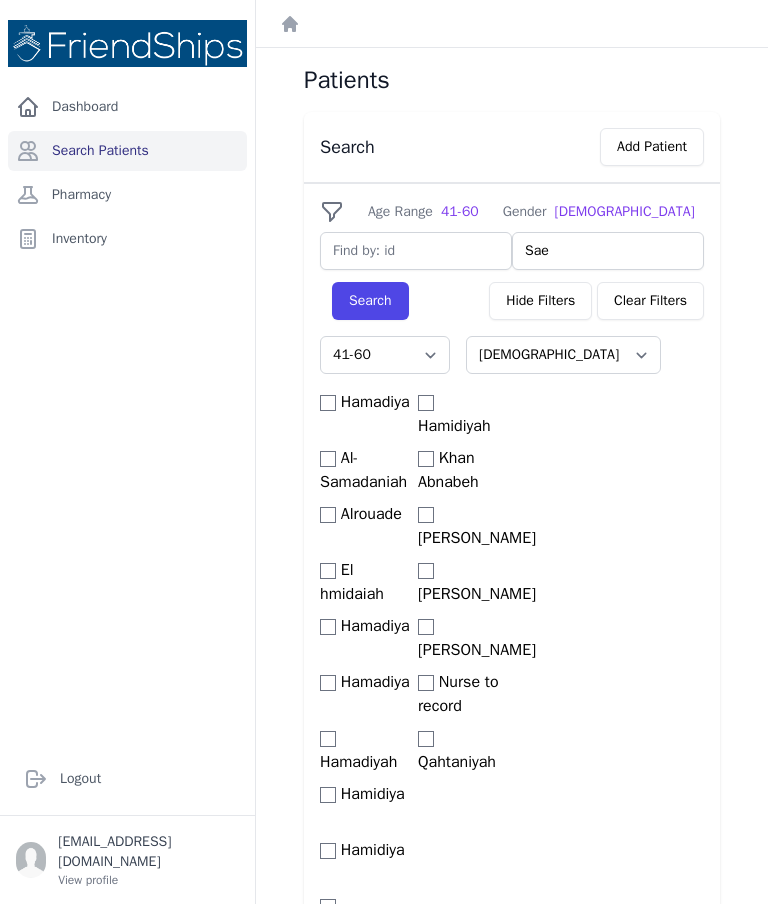 type on "Saeb" 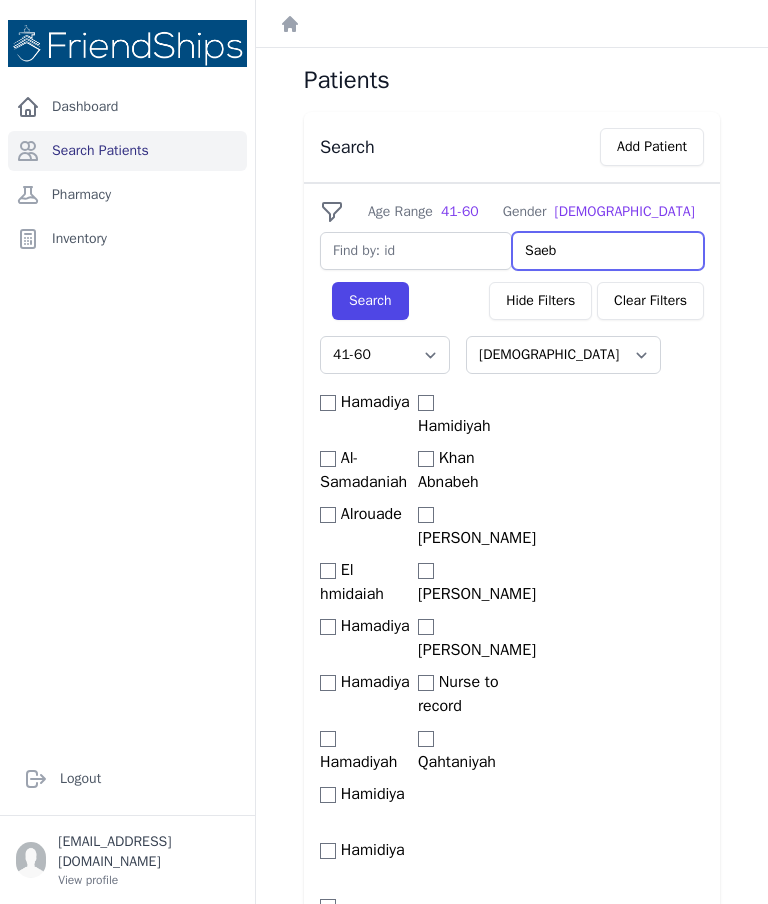 select on "41-60" 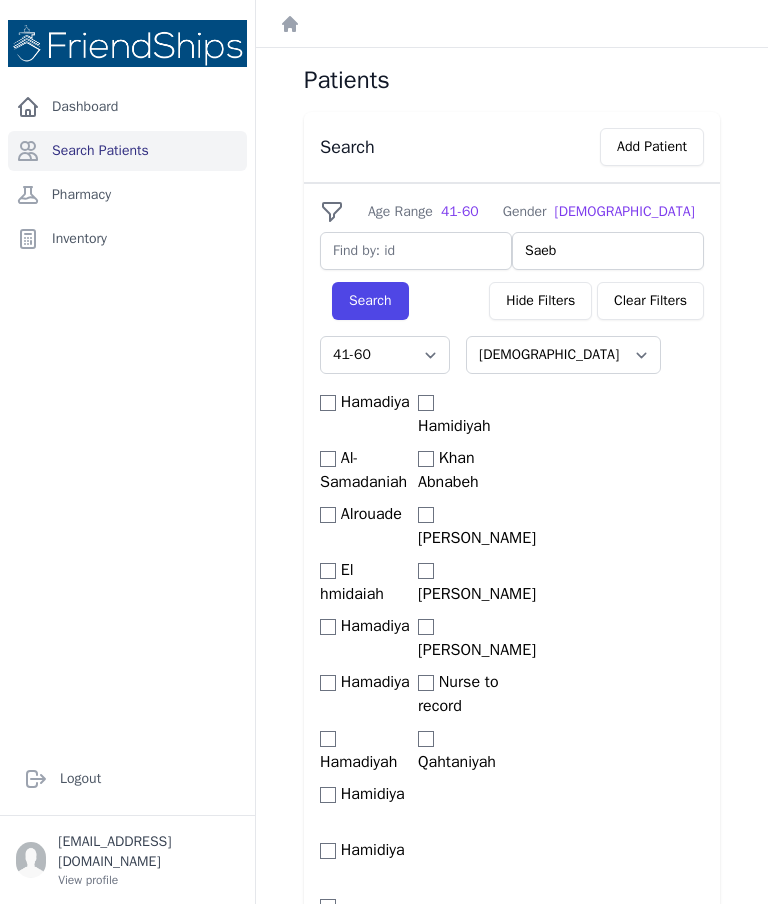 type on "Saeba" 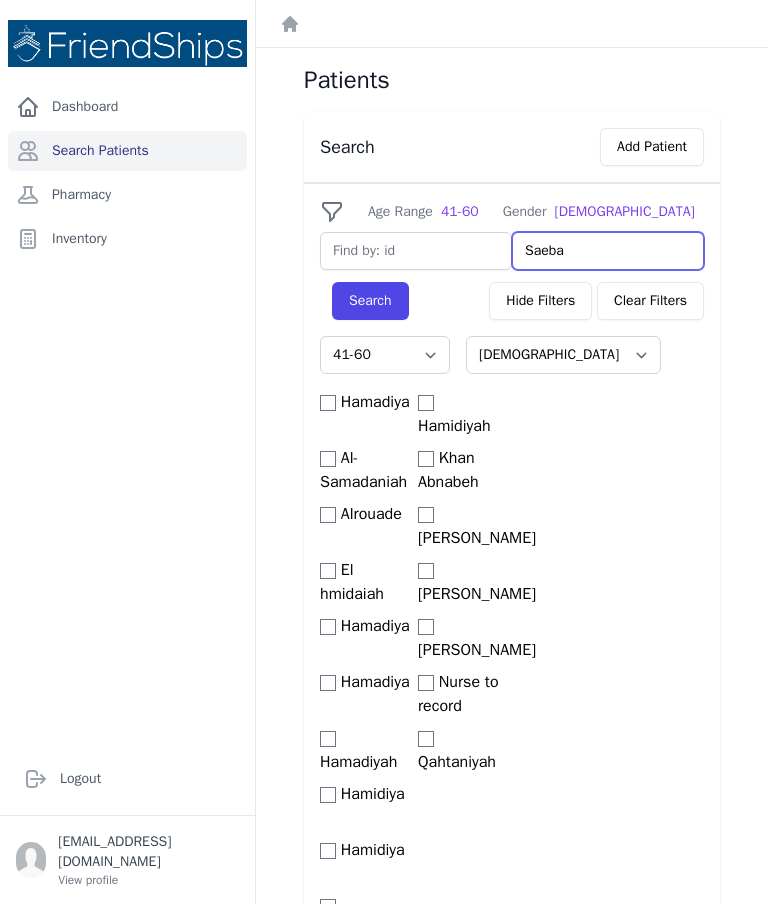 select on "41-60" 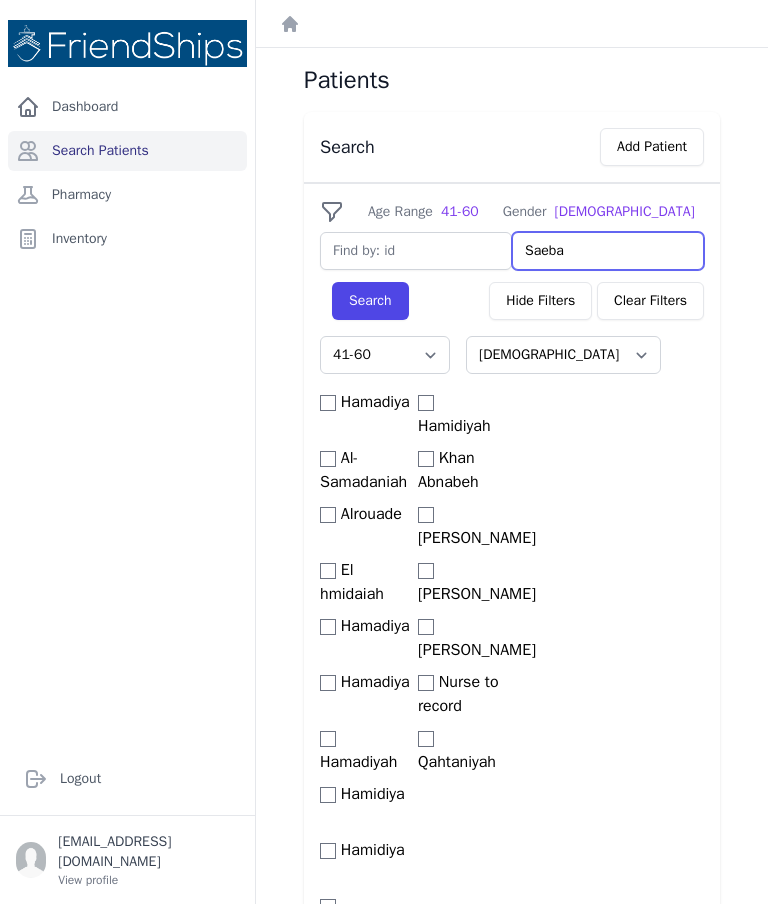 select on "41-60" 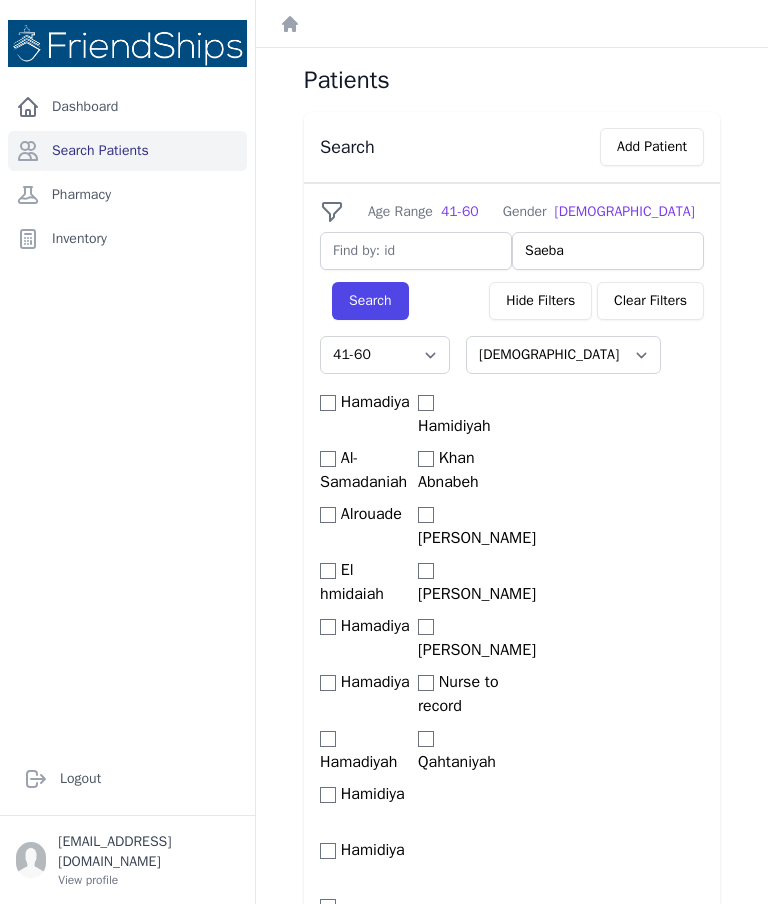 type on "Saebab" 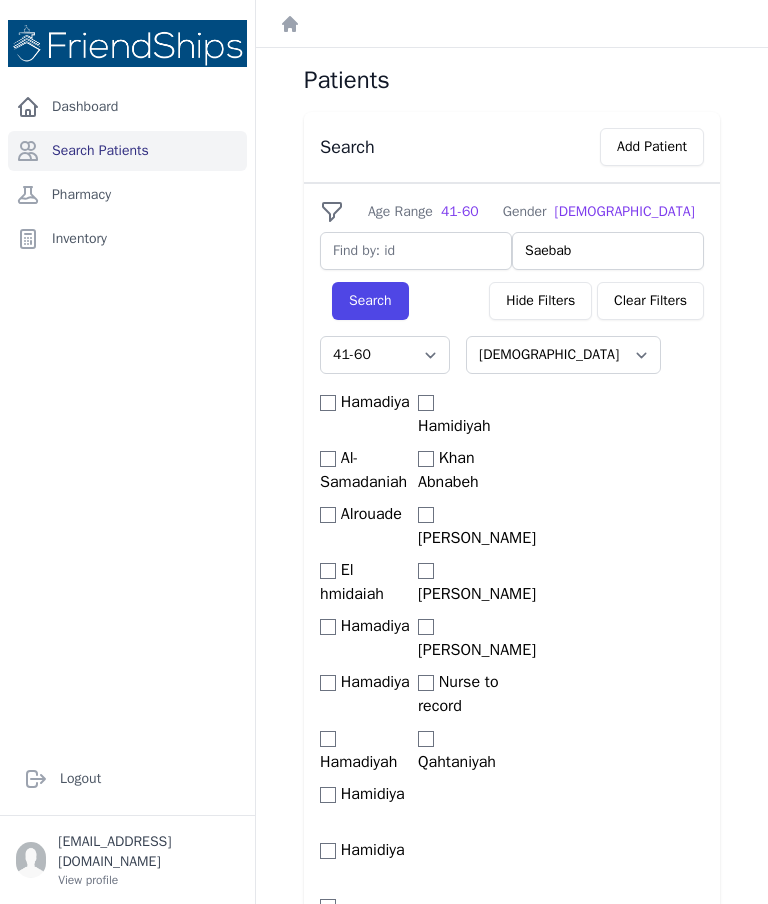 select on "41-60" 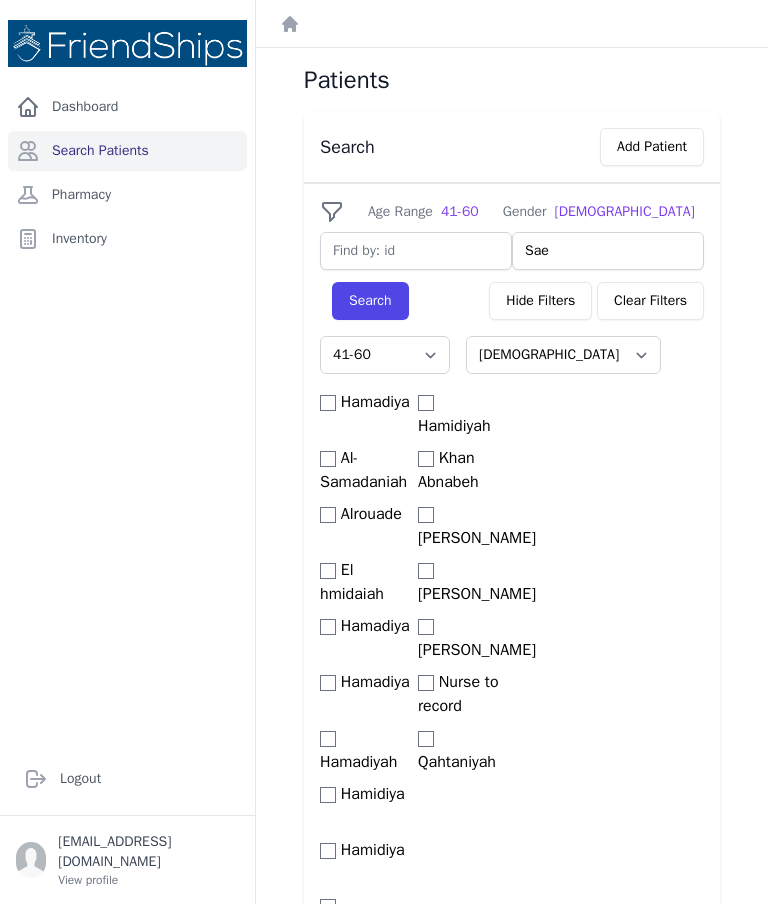 type on "Sa" 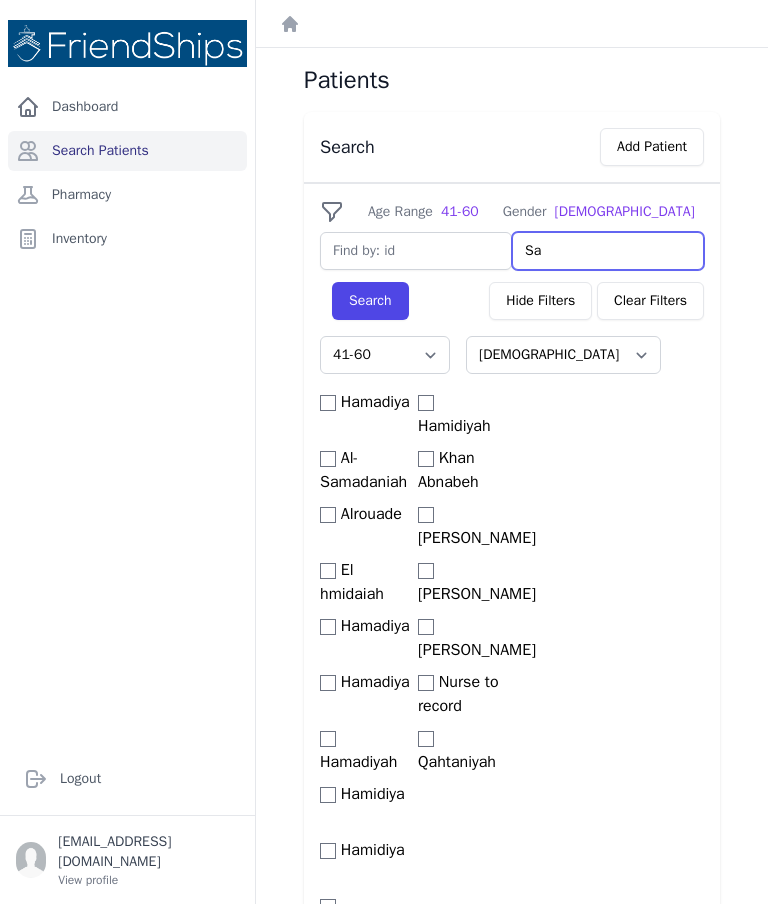 select on "41-60" 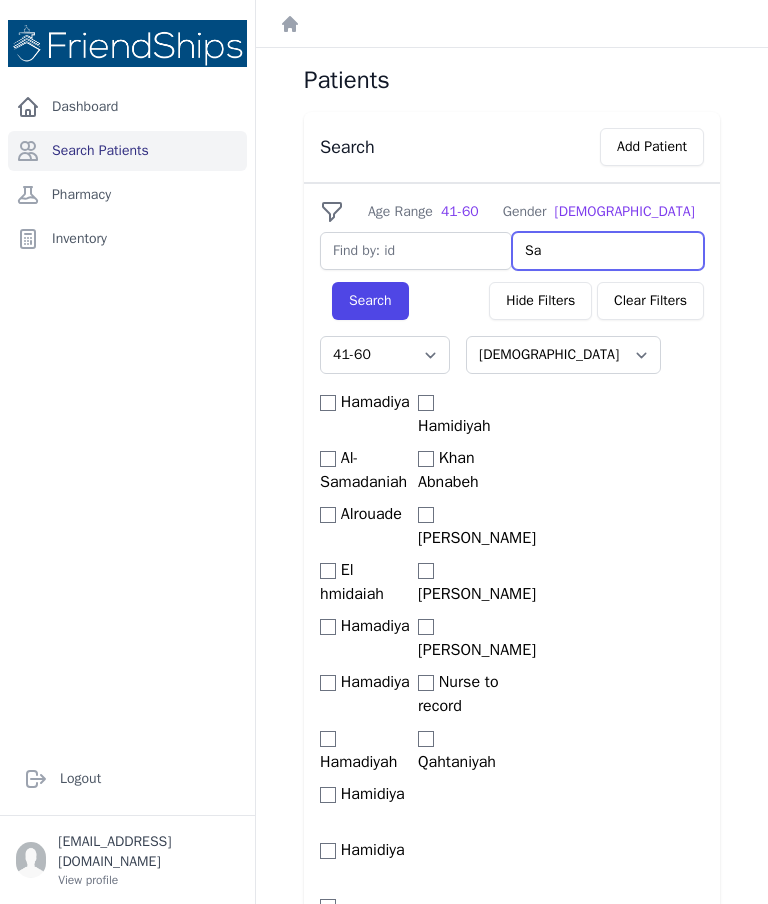 select on "41-60" 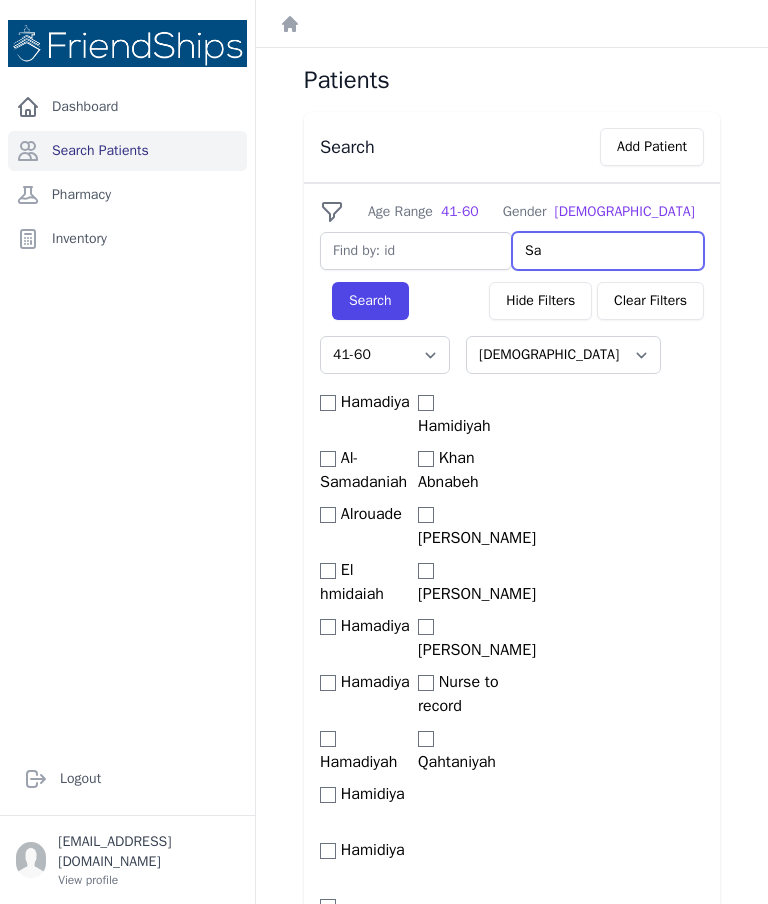 select on "41-60" 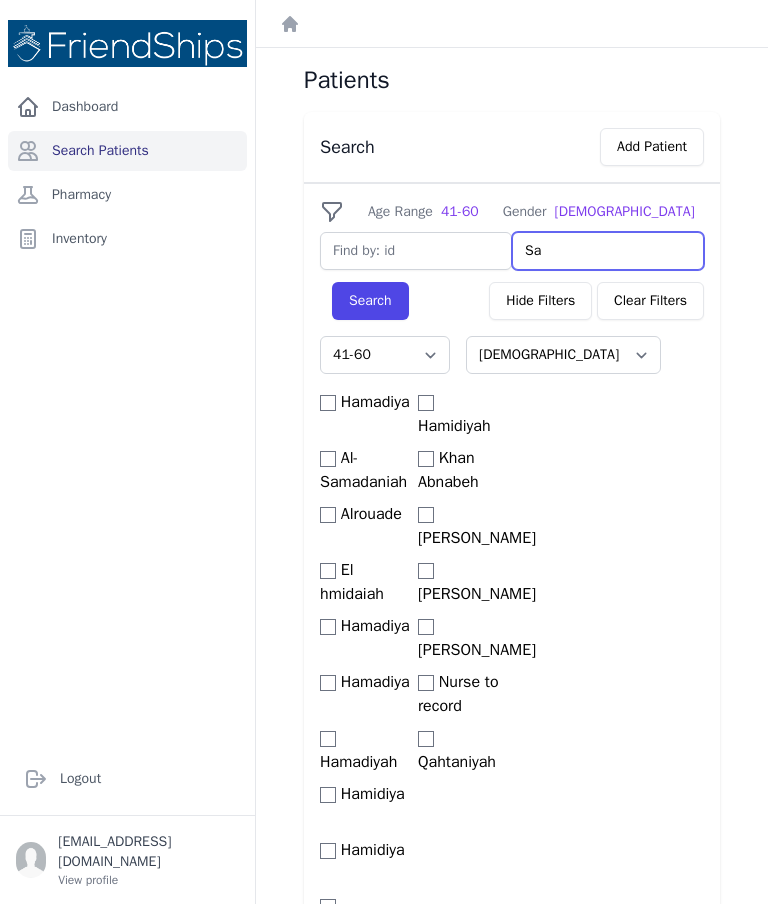 select on "41-60" 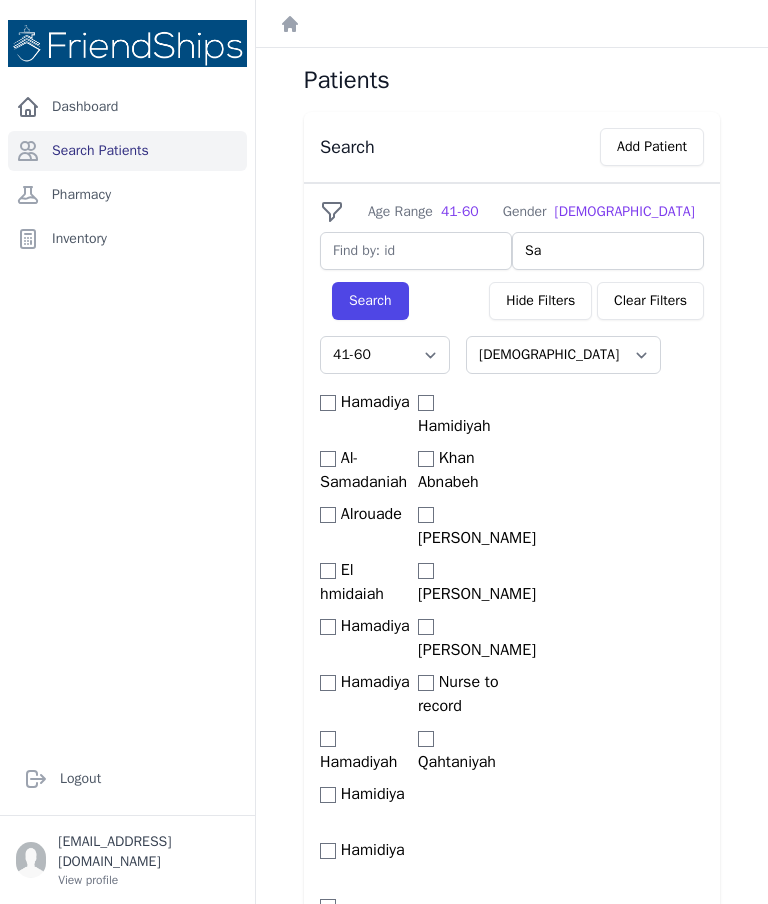 type on "[GEOGRAPHIC_DATA]" 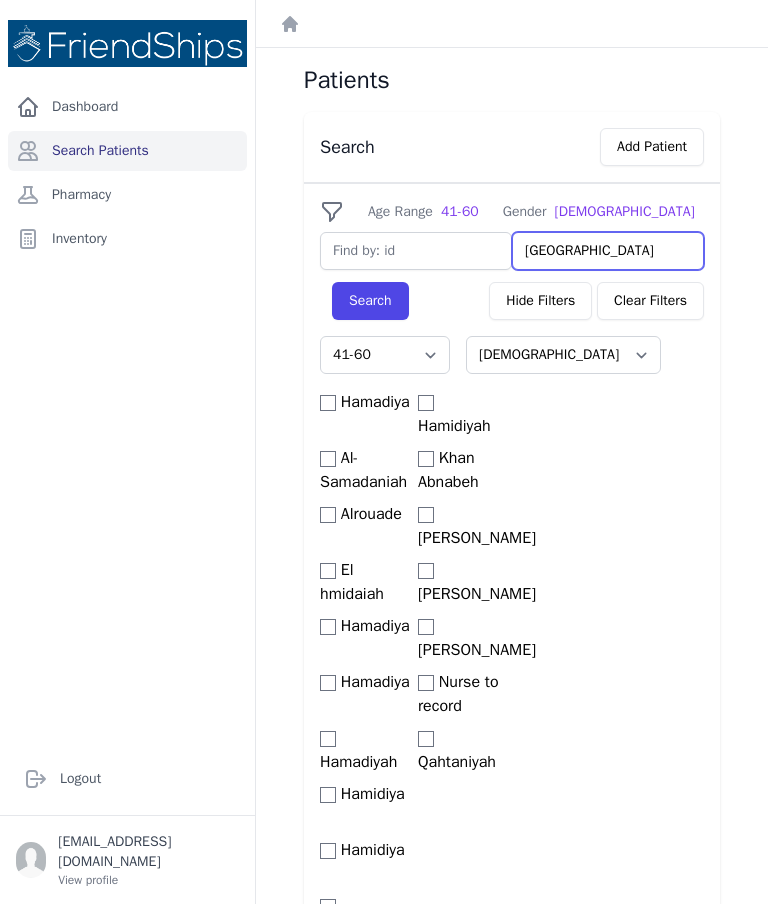 select on "41-60" 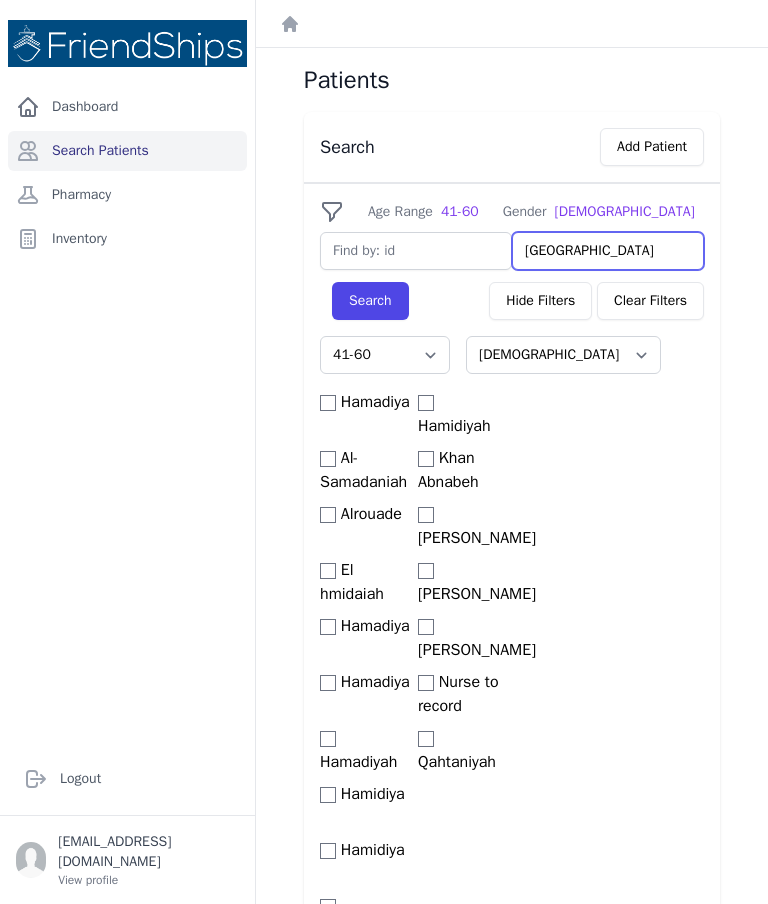 click on "[GEOGRAPHIC_DATA]" at bounding box center [608, 251] 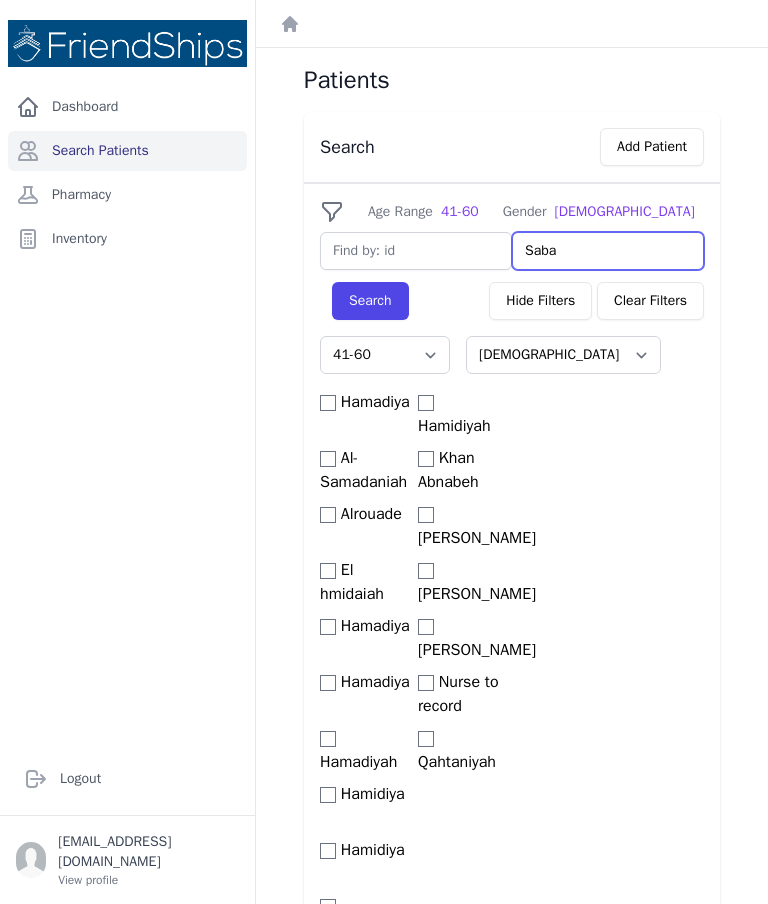 select on "41-60" 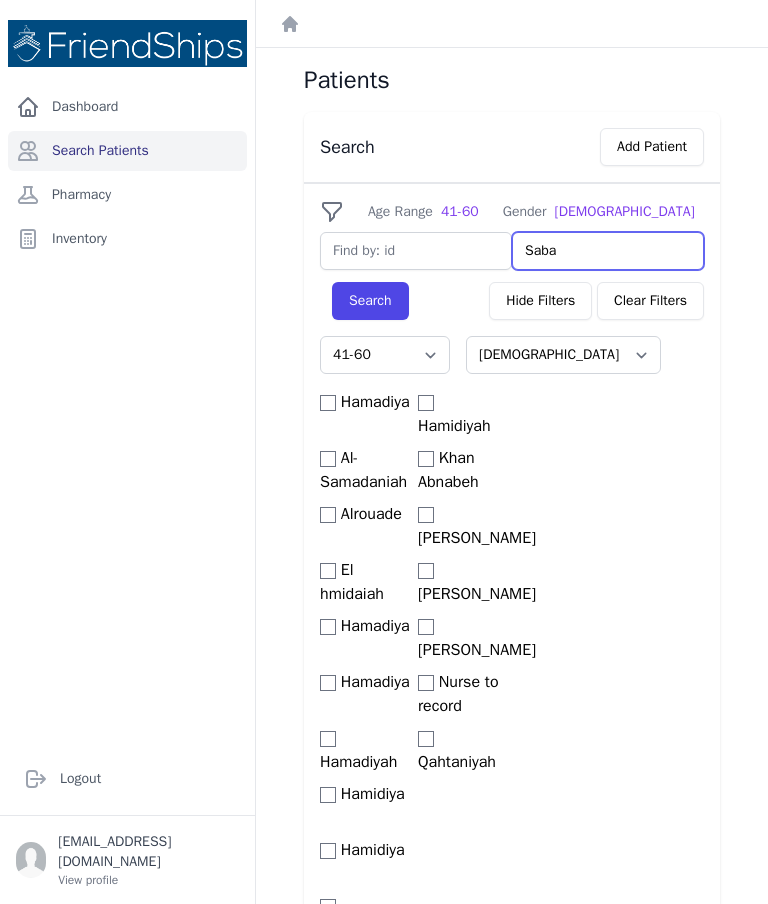 click on "Saba" at bounding box center [608, 251] 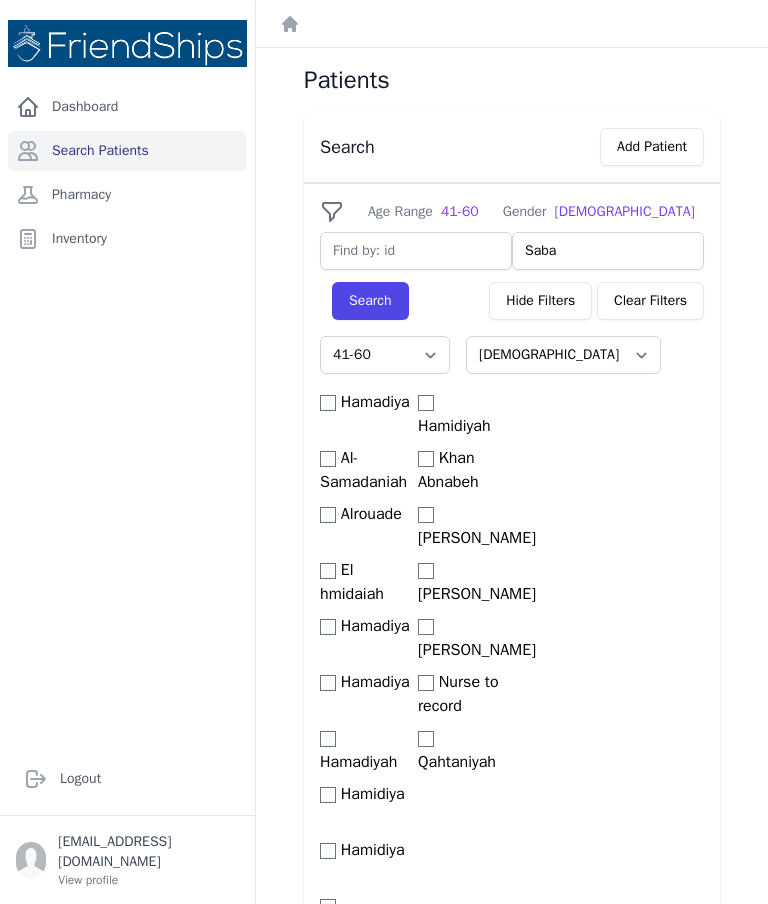 type on "Sabaa" 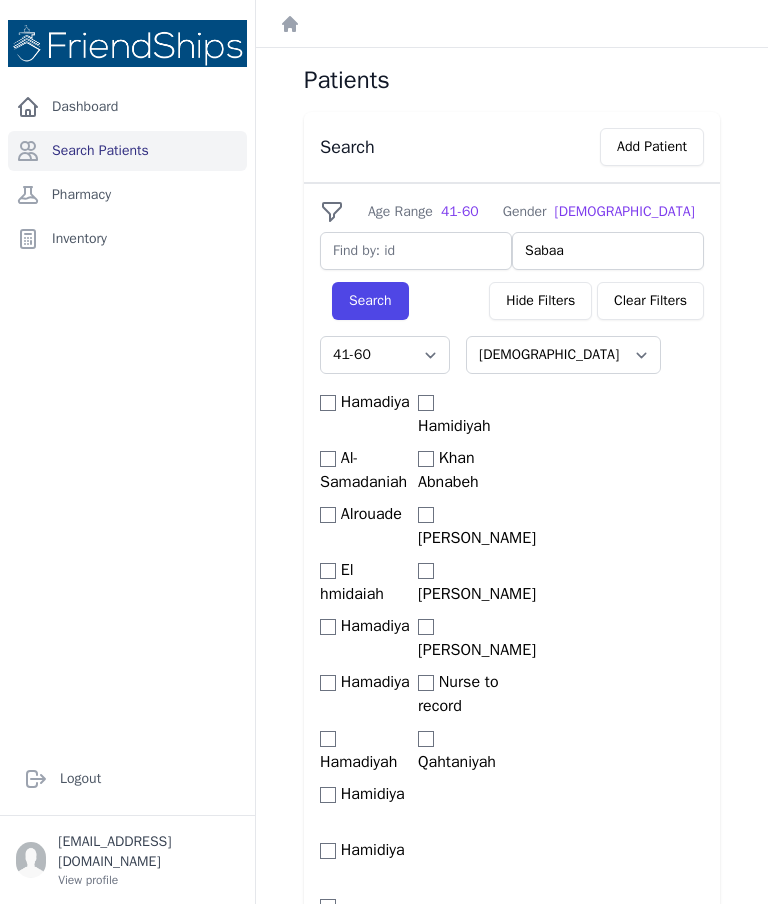 select on "41-60" 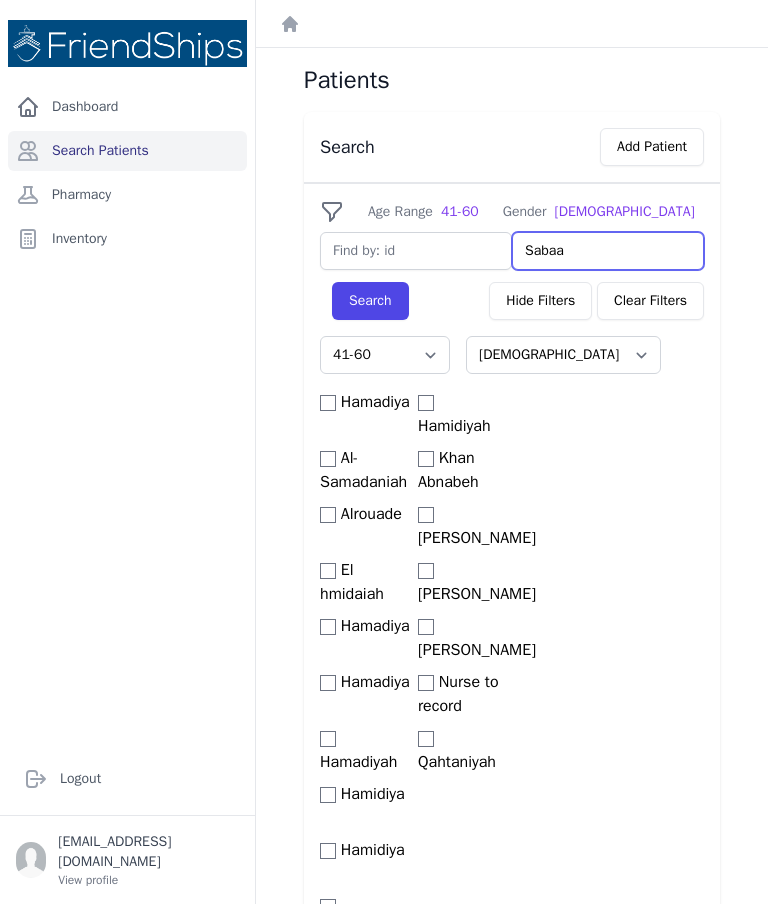 click on "Search" at bounding box center [370, 301] 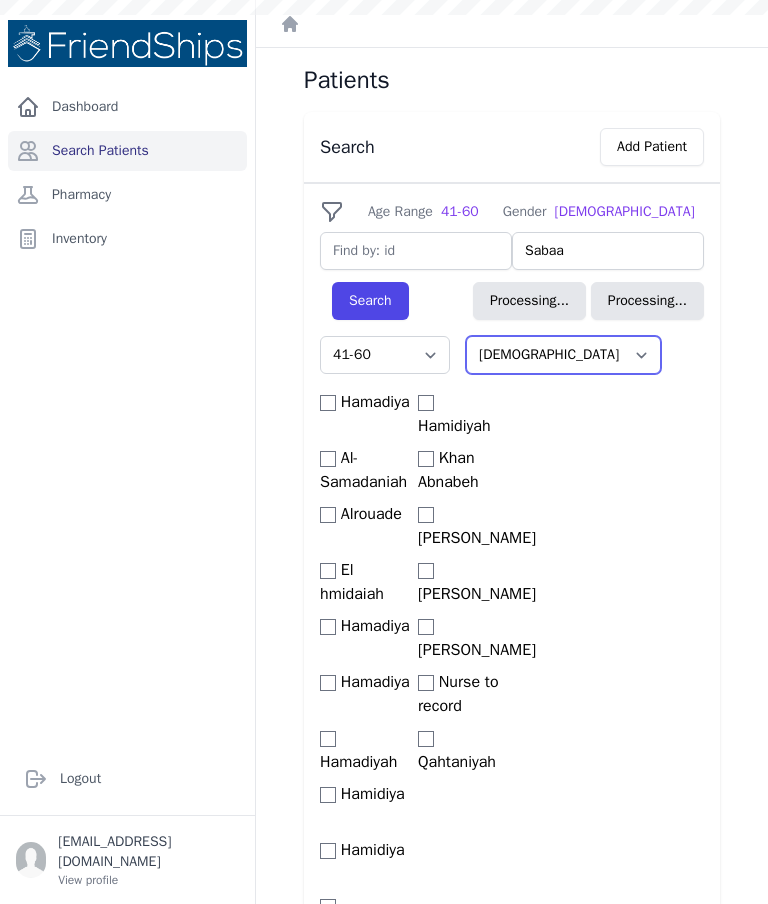 select on "41-60" 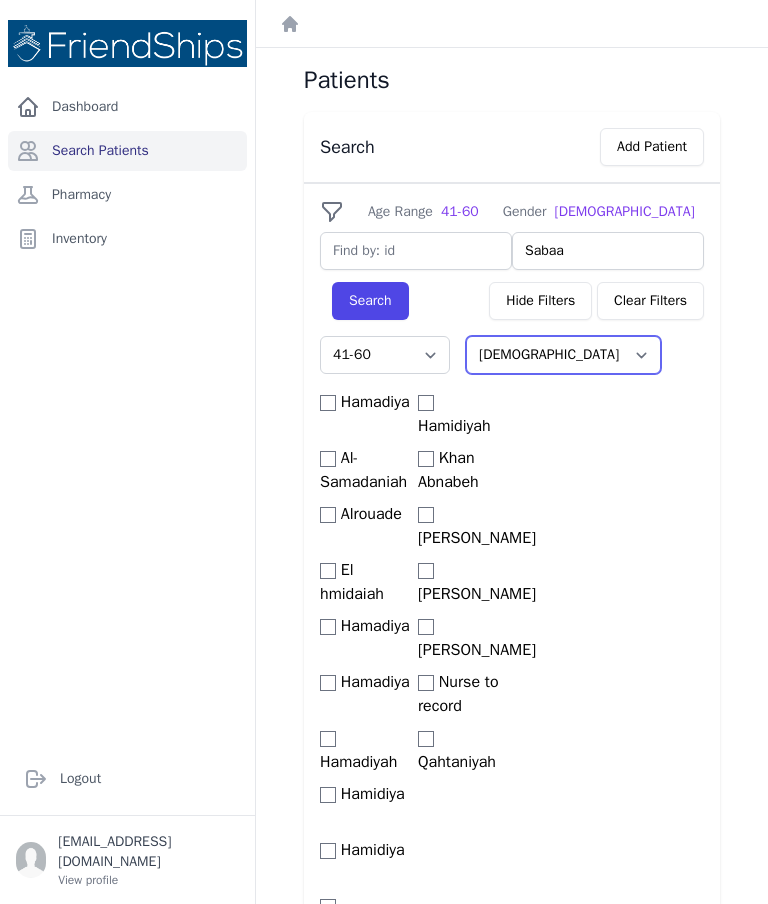 scroll, scrollTop: 0, scrollLeft: 0, axis: both 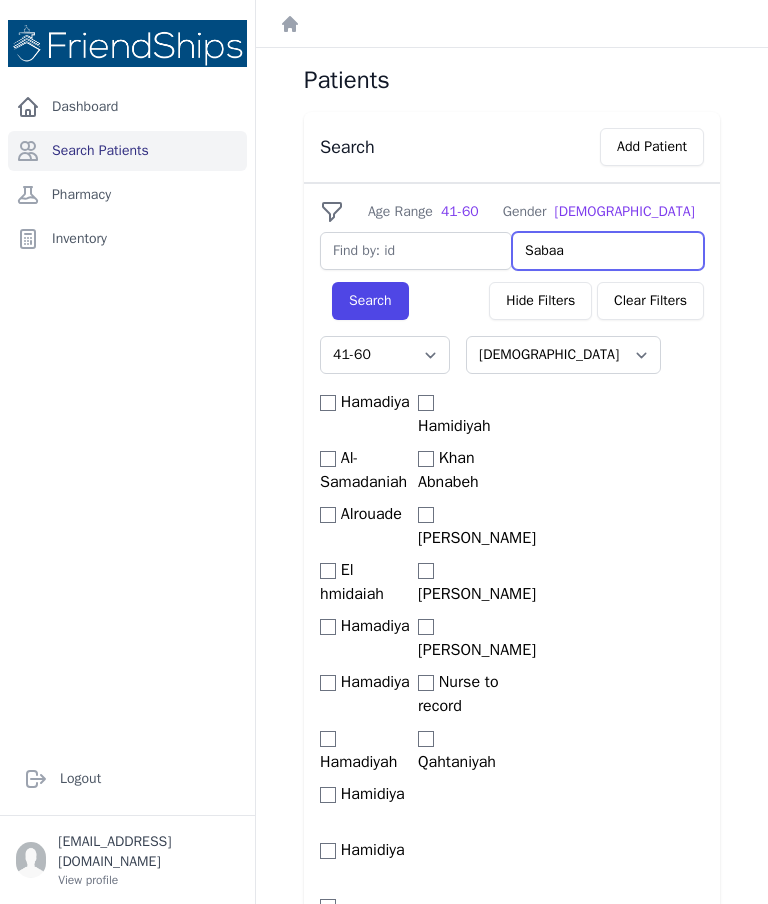 click on "Sabaa" at bounding box center [608, 251] 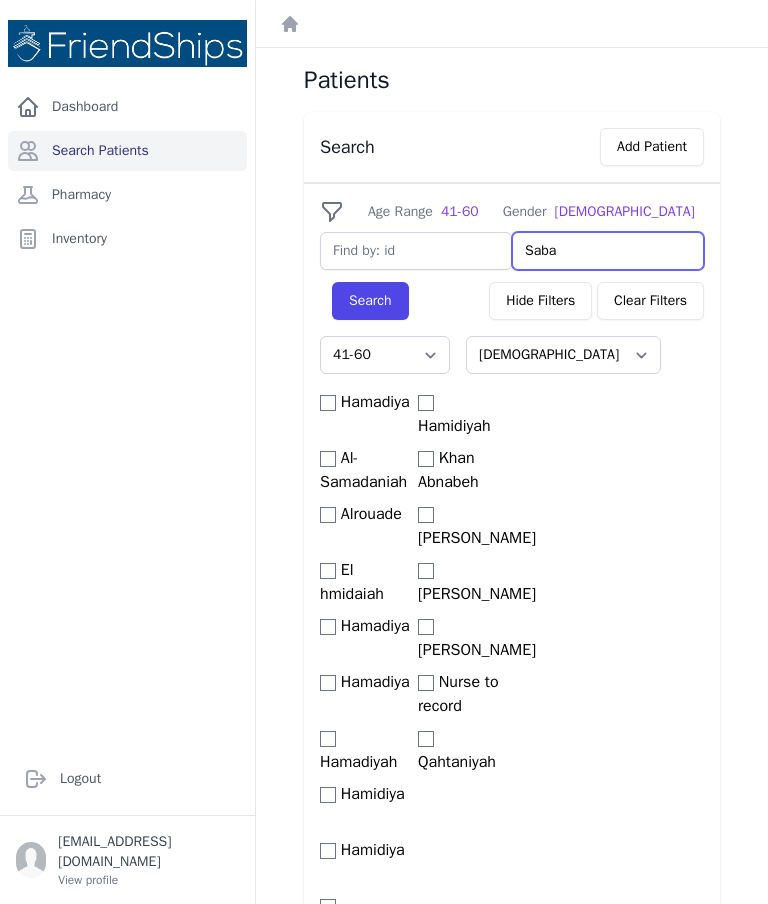 type on "[GEOGRAPHIC_DATA]" 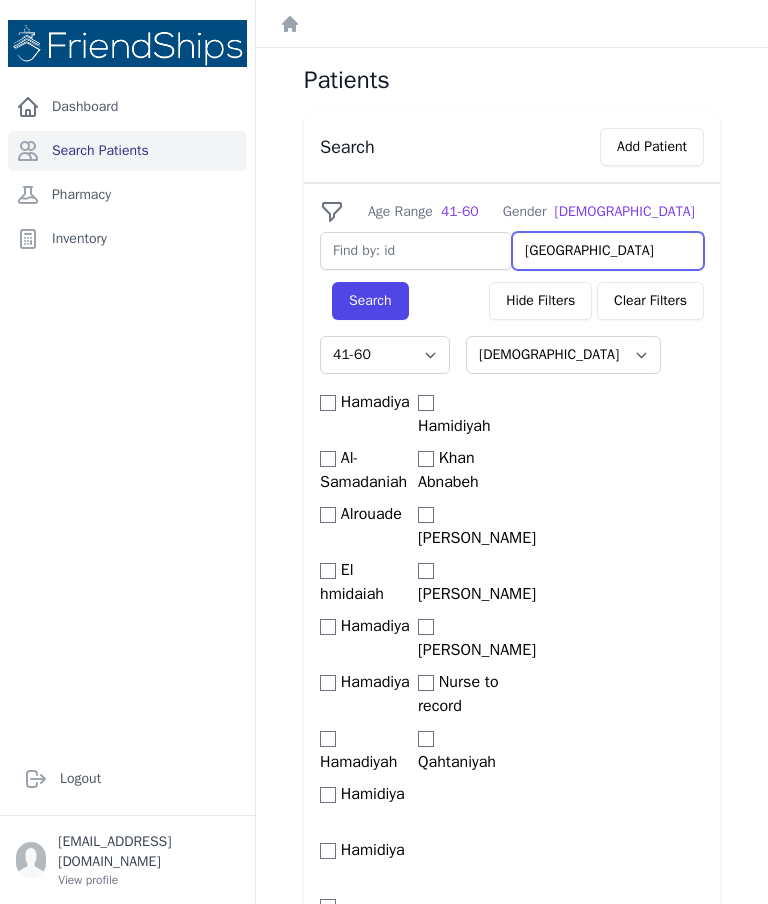 select on "41-60" 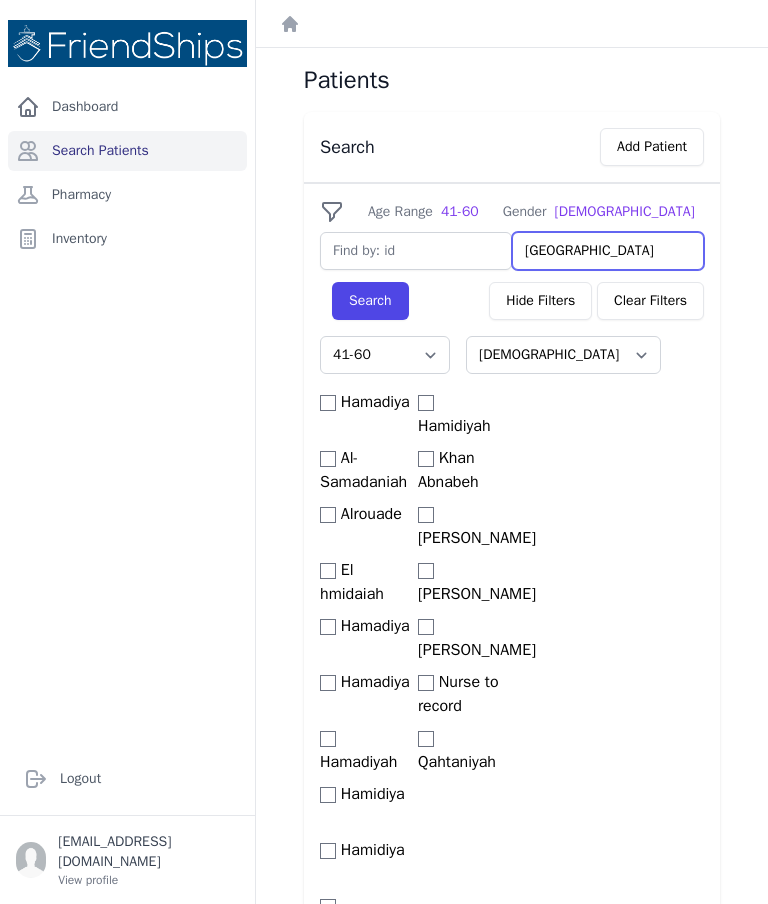 select on "41-60" 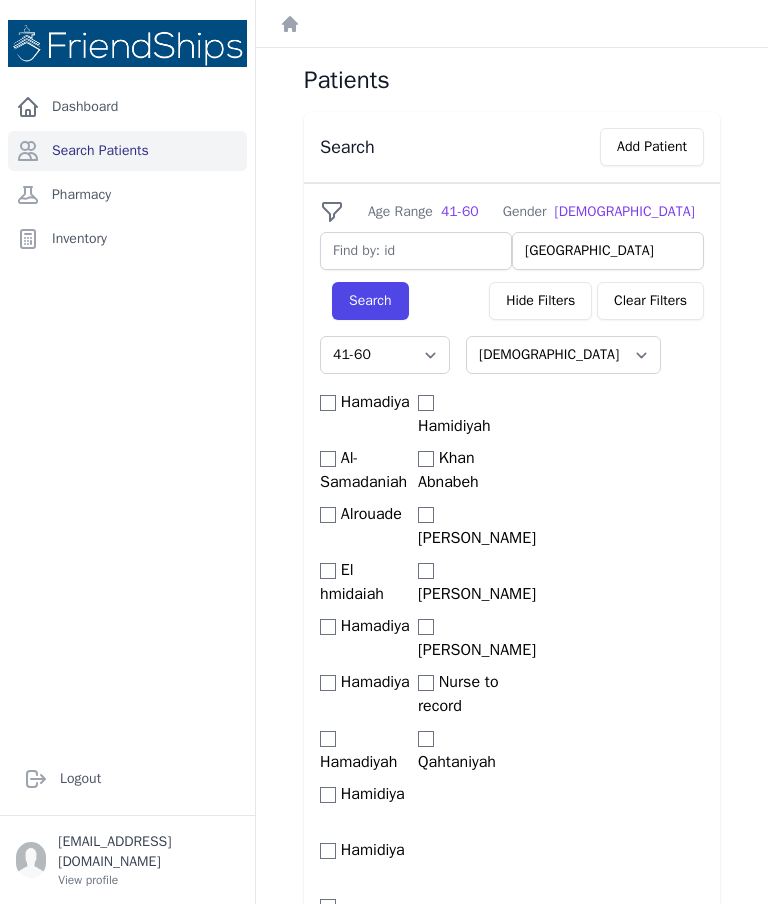 click on "Search" at bounding box center [370, 301] 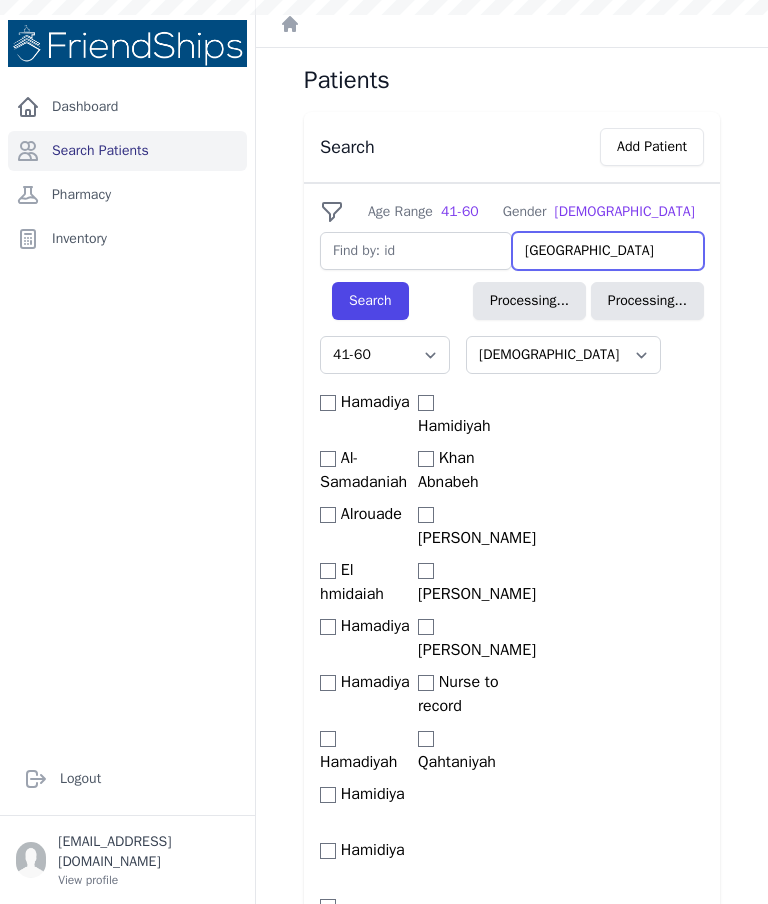 select on "41-60" 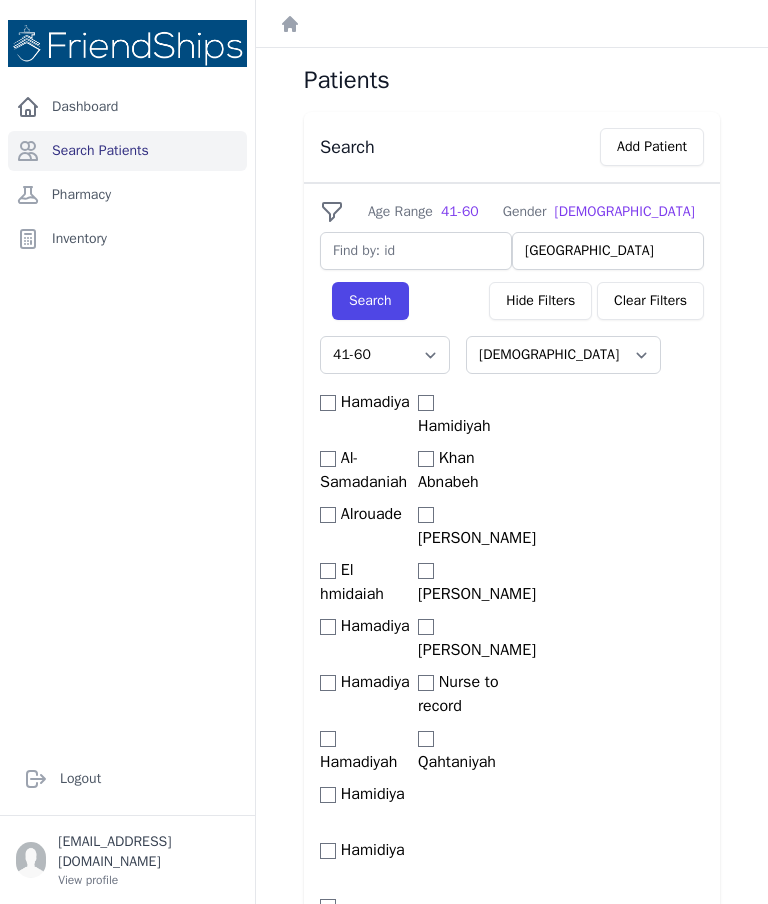 scroll, scrollTop: 0, scrollLeft: 0, axis: both 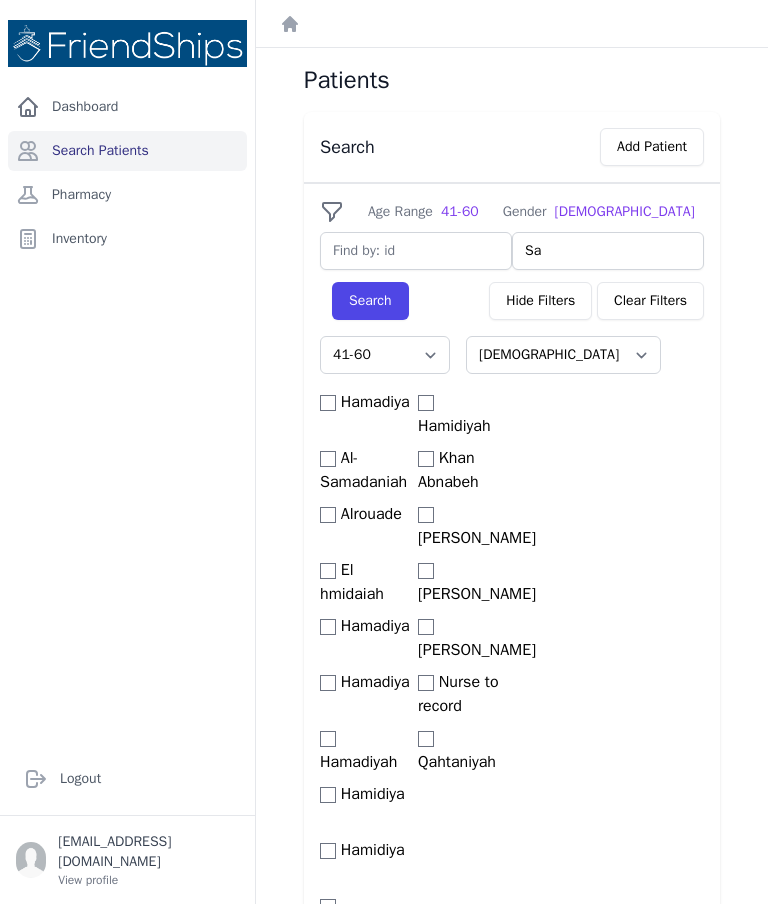 type on "S" 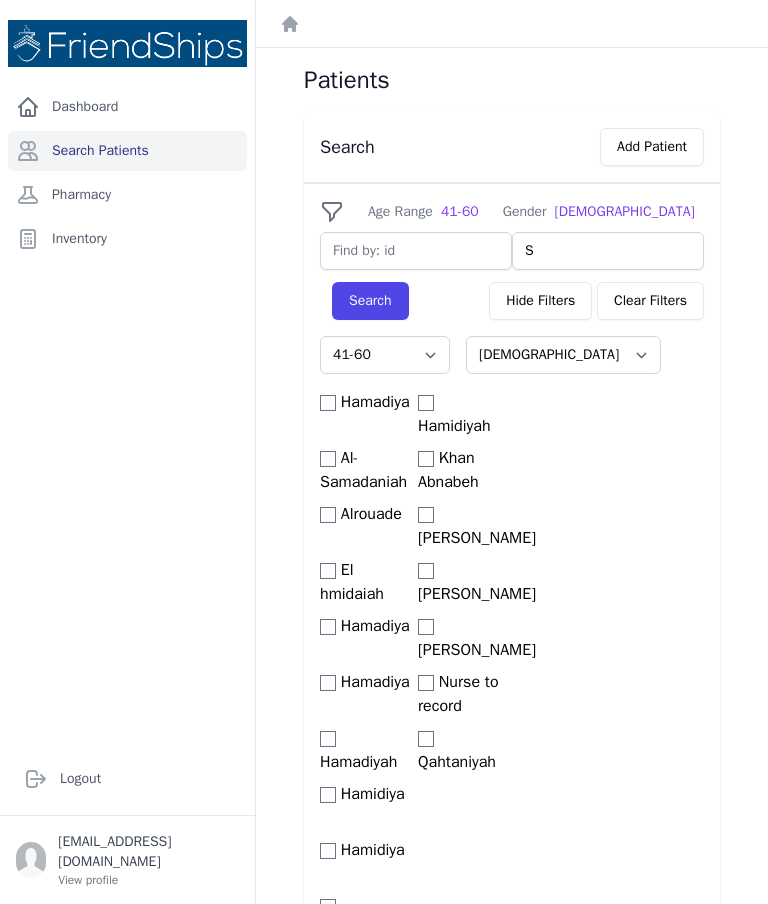 type 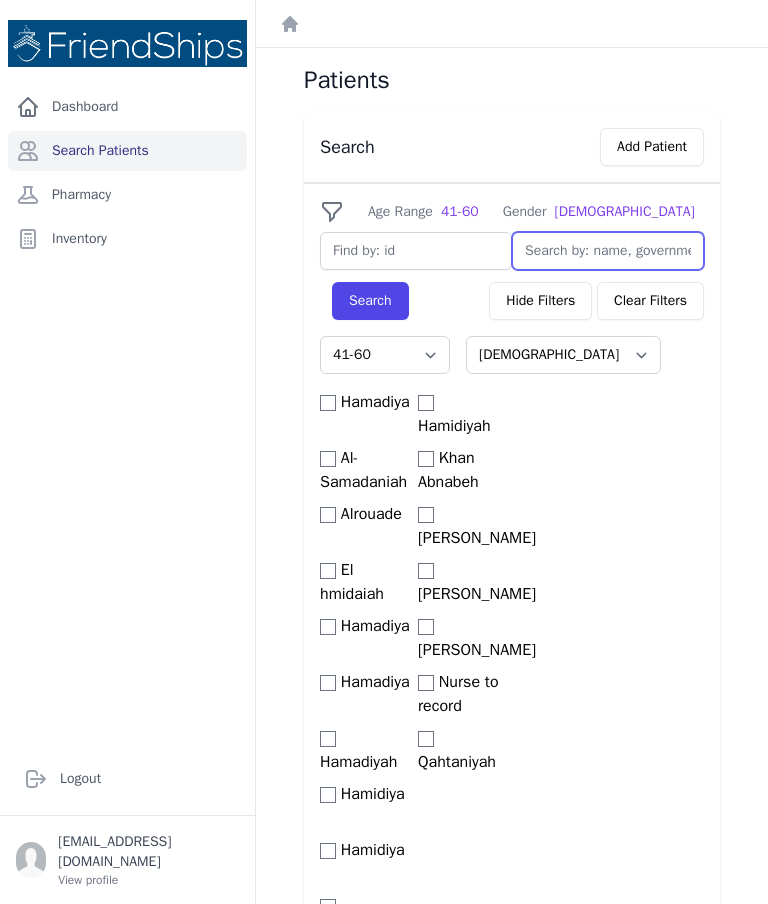 select on "41-60" 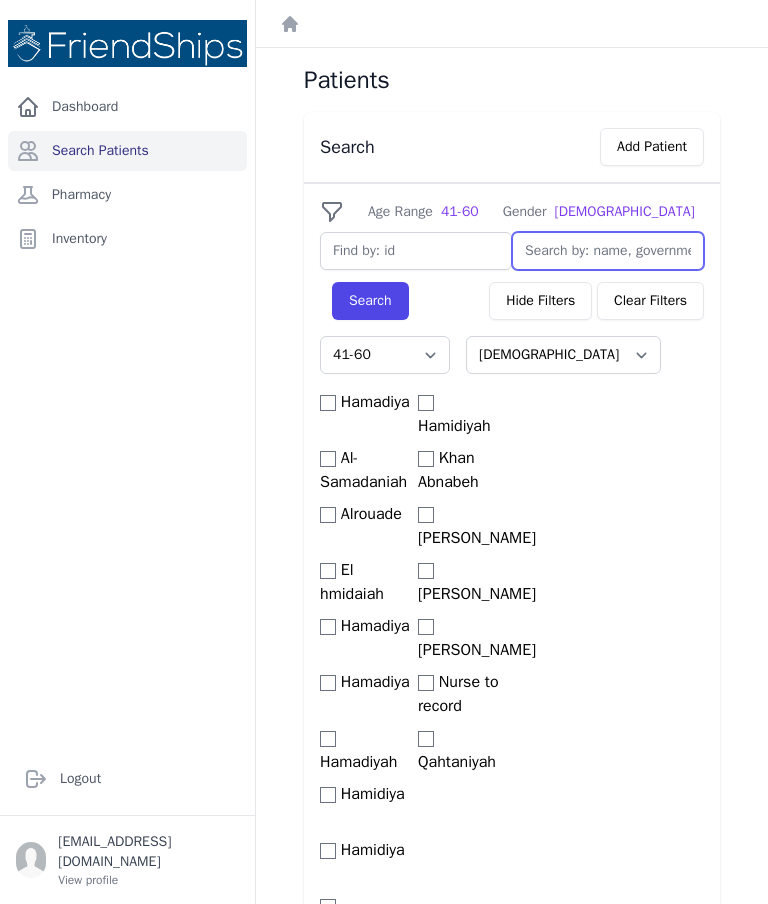 select on "41-60" 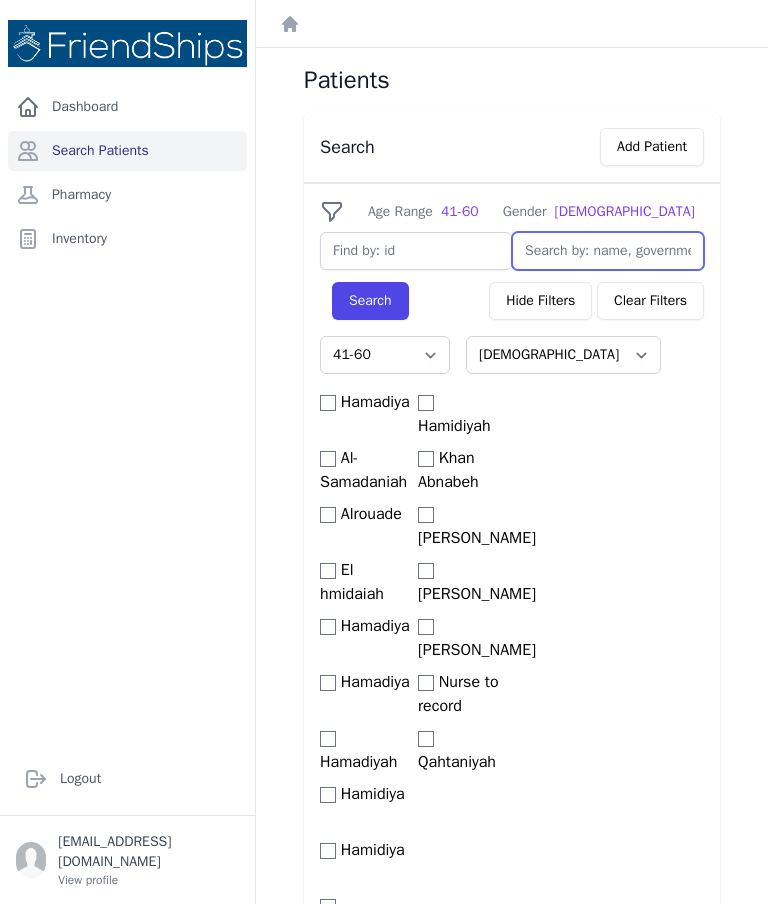 type on "Y" 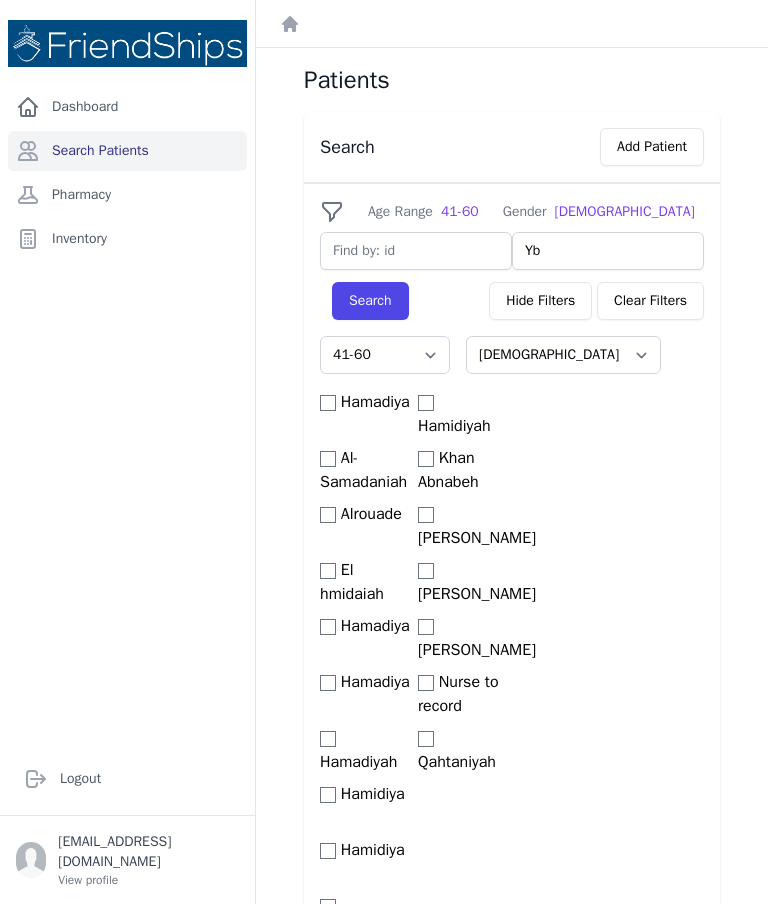 type on "Ybr" 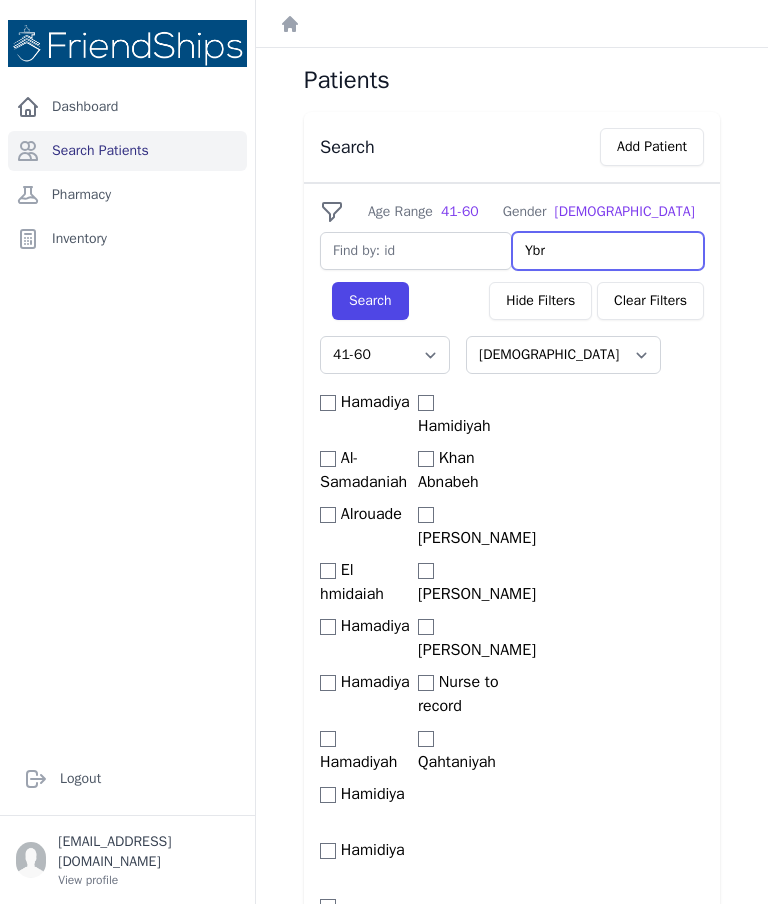 select on "41-60" 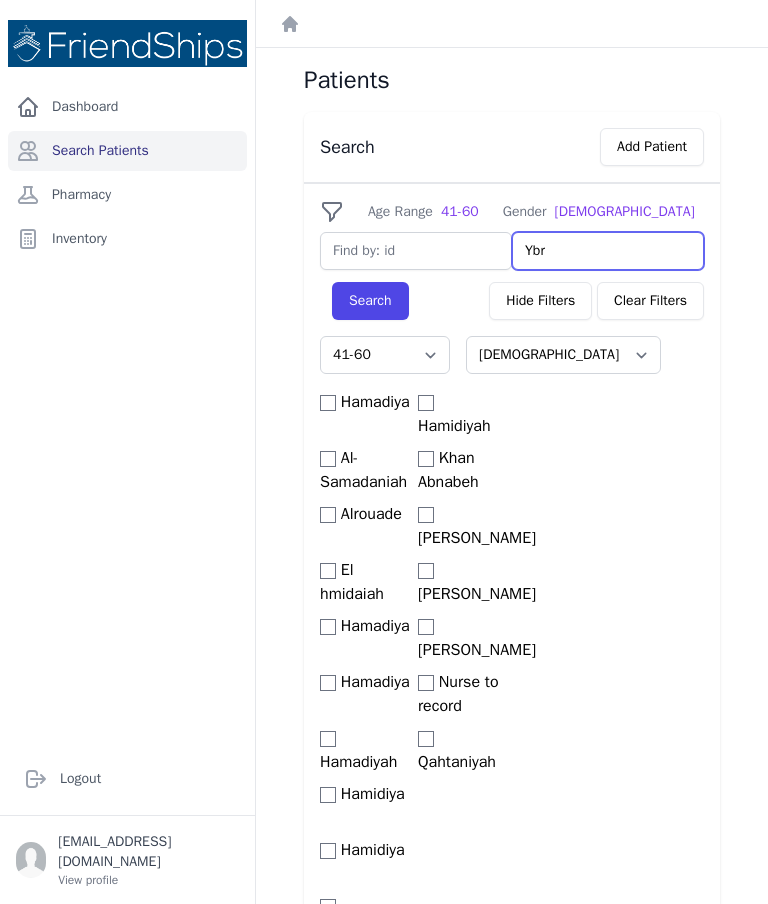 type on "Ybra" 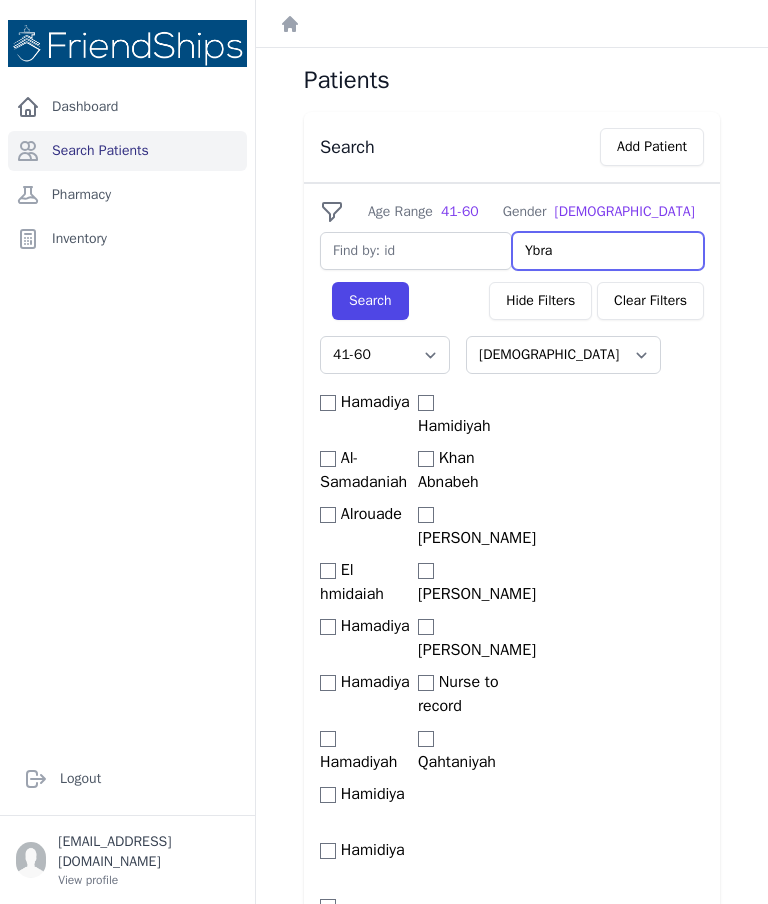 select on "41-60" 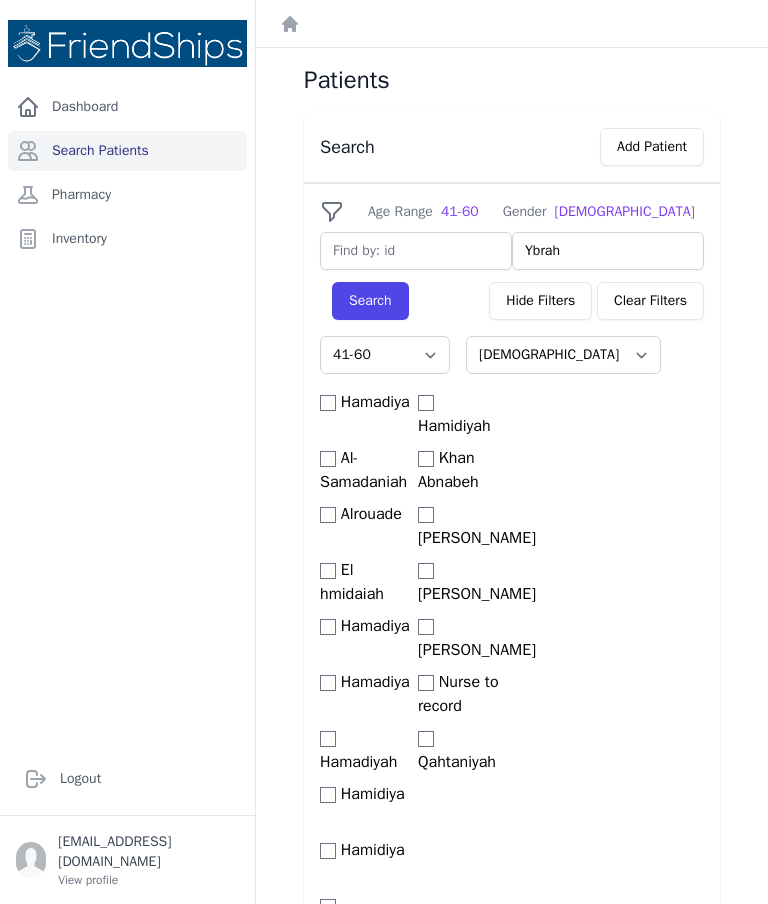 type on "Ybrahi" 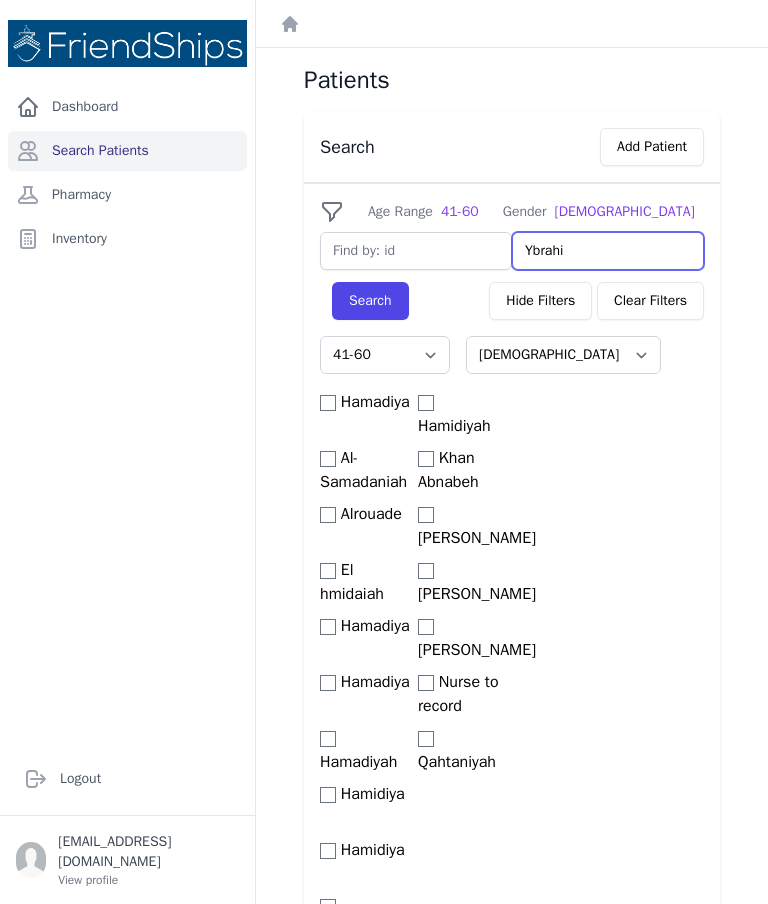 select on "41-60" 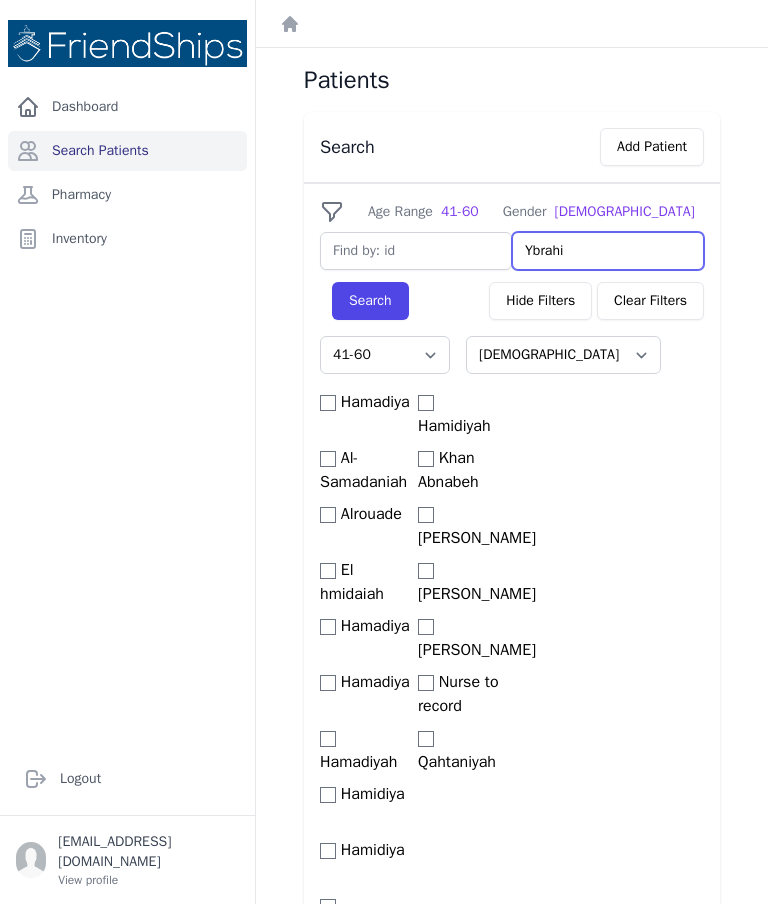 select on "41-60" 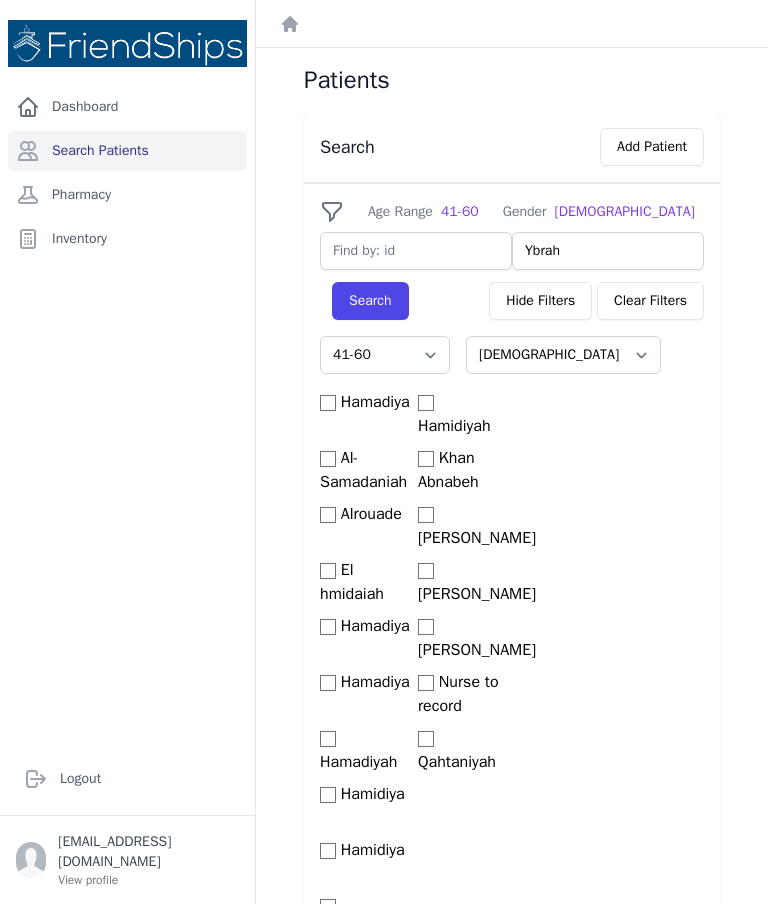 type on "Ybra" 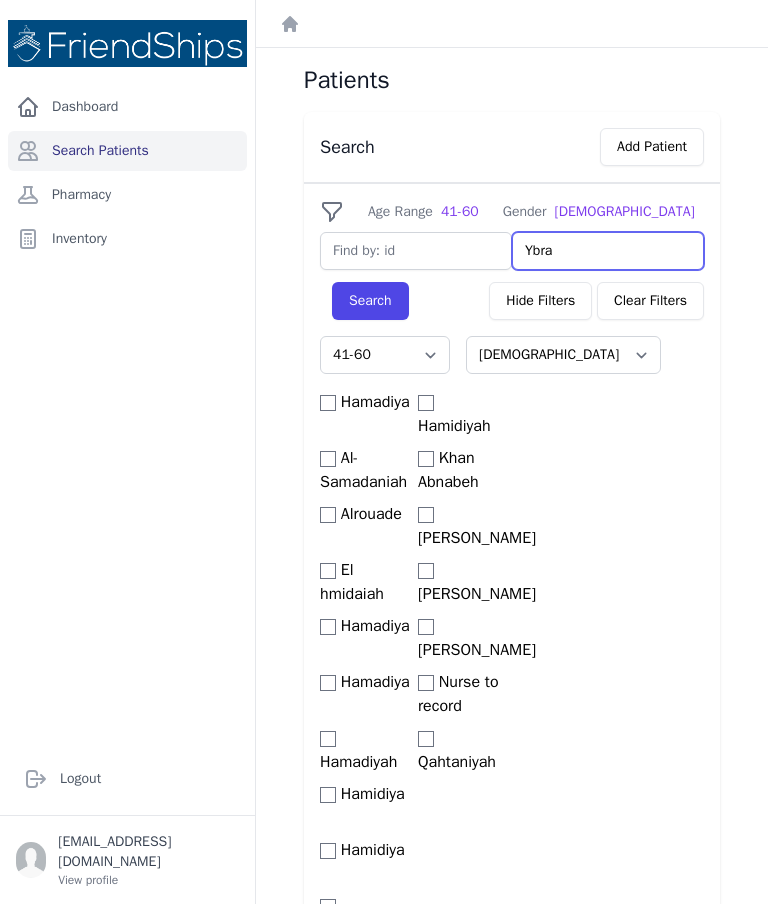 select on "41-60" 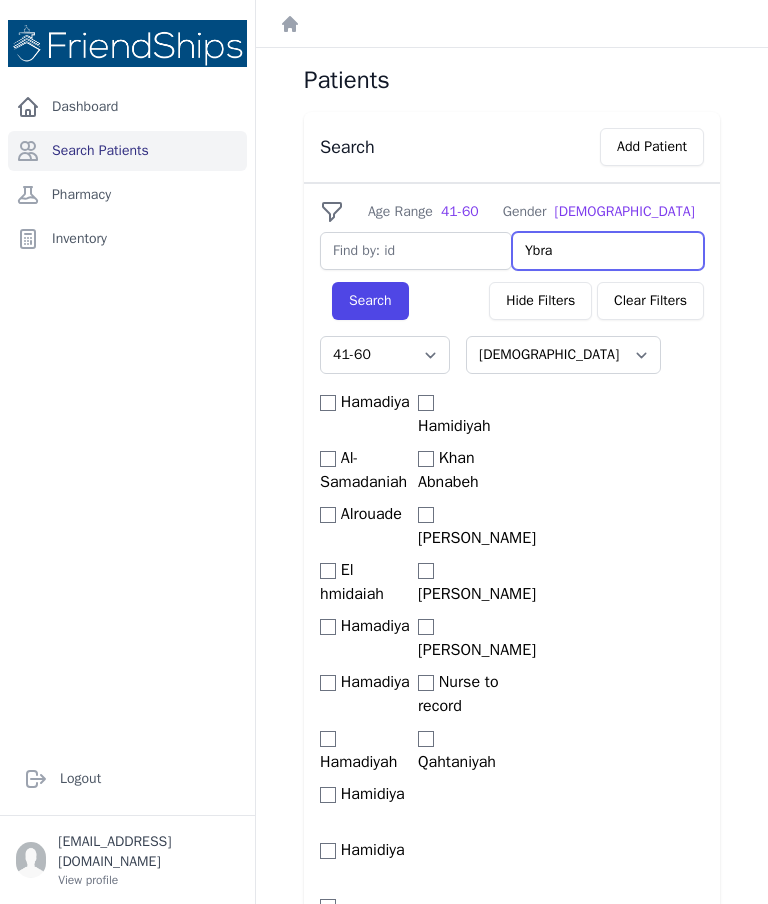 select on "41-60" 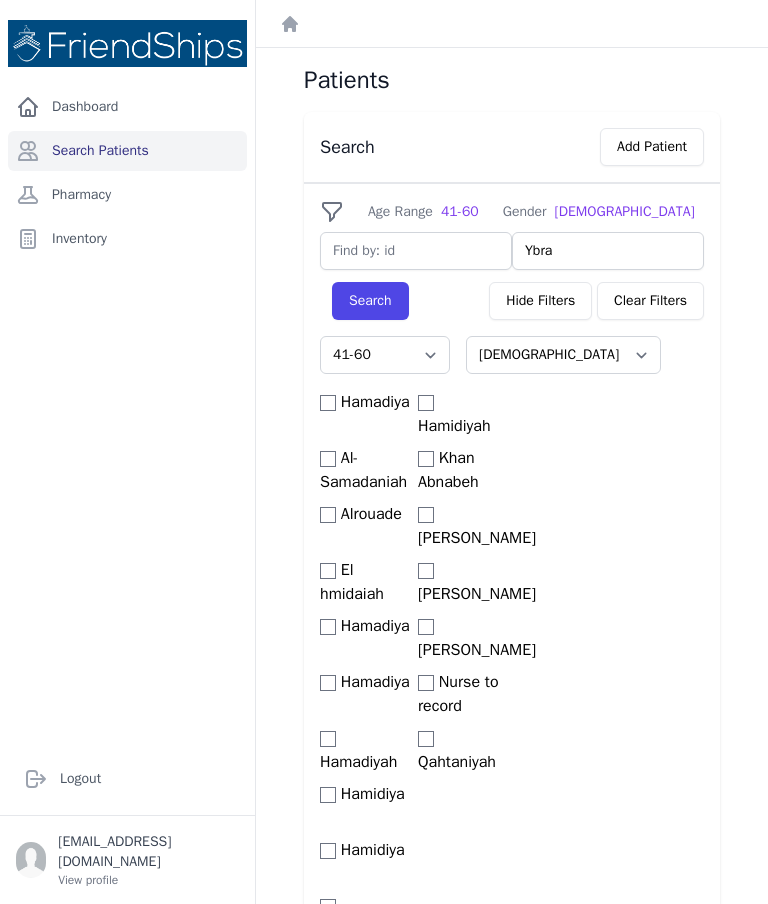 type on "Ybran" 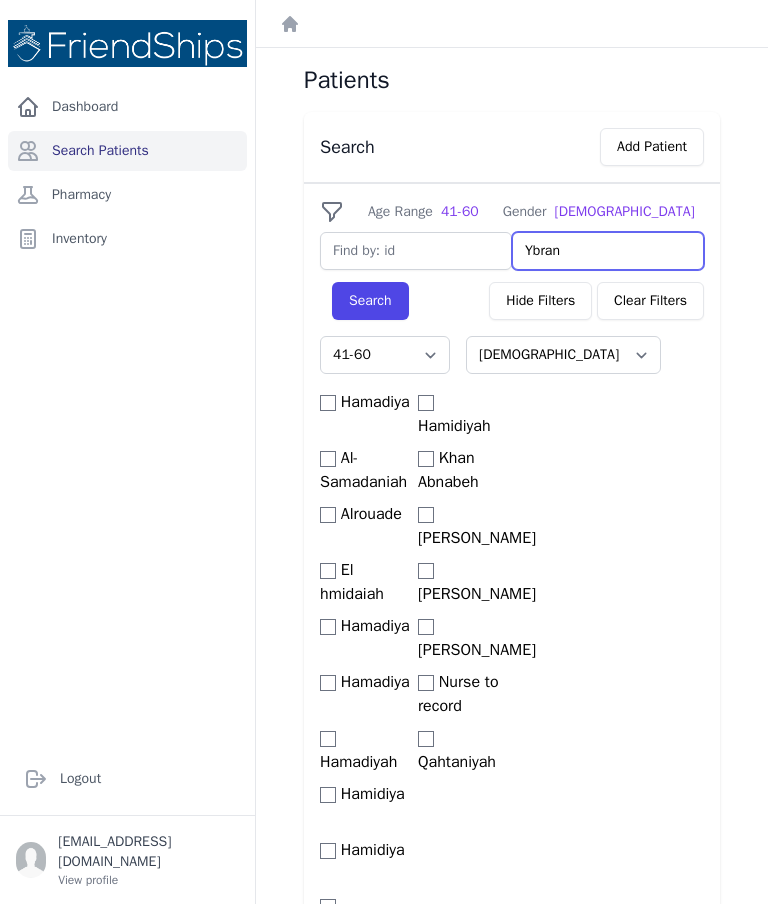 select on "41-60" 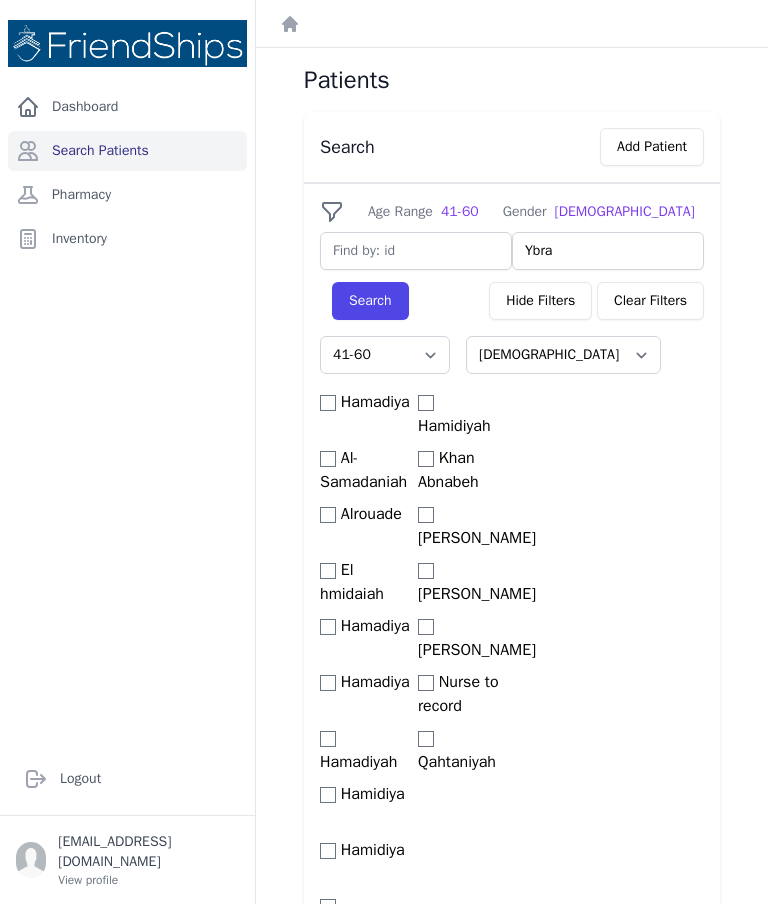 type on "Ybrah" 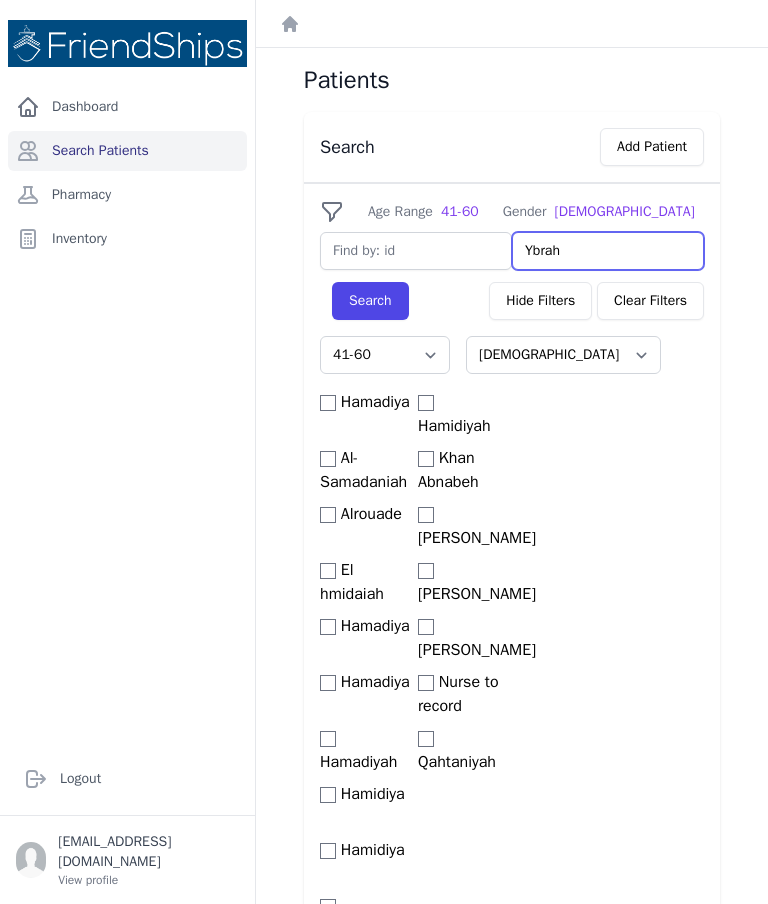 select on "41-60" 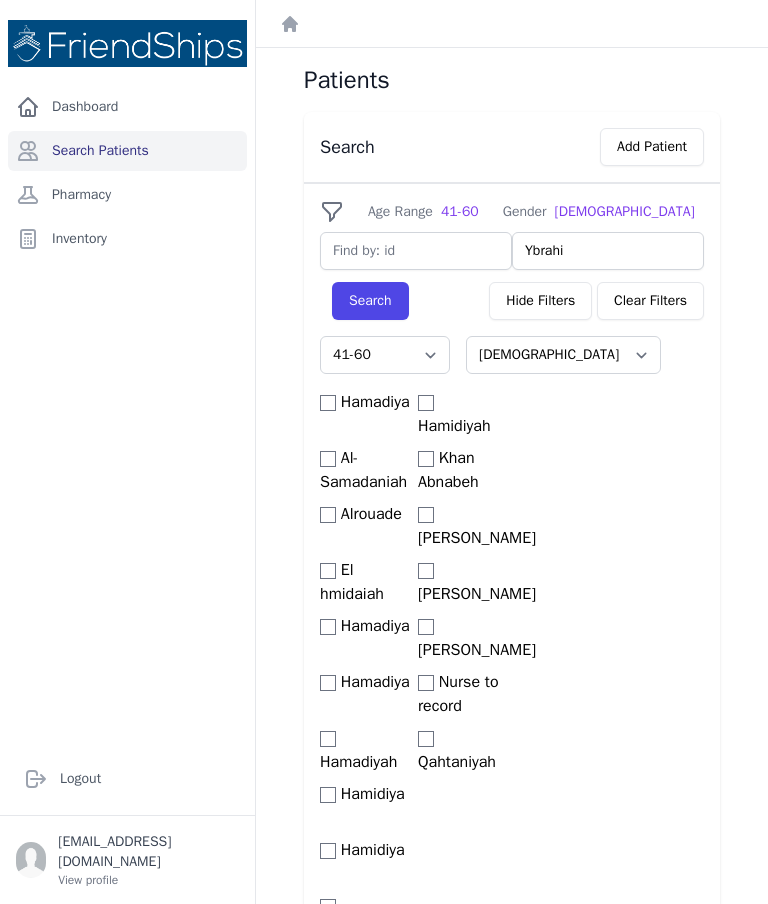 type on "Ybrahim" 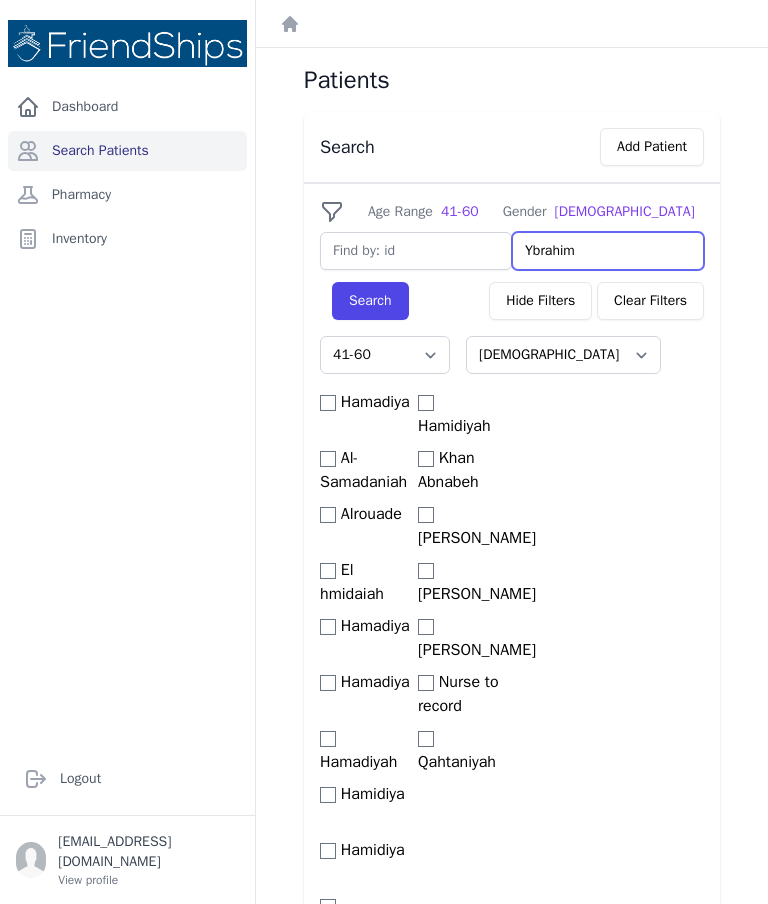 select on "41-60" 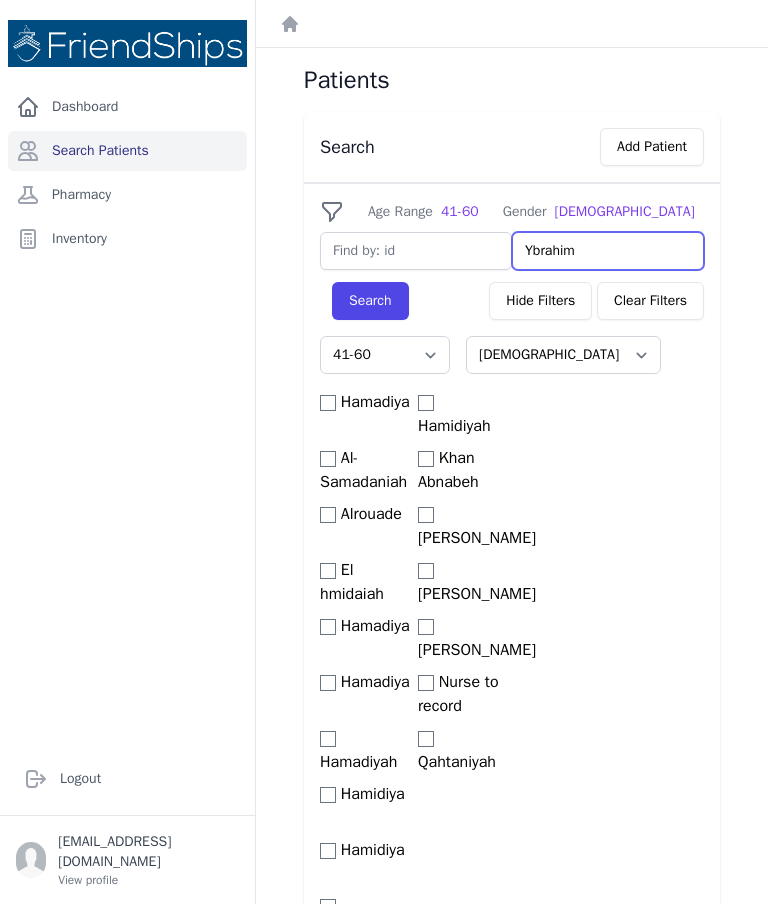 select on "41-60" 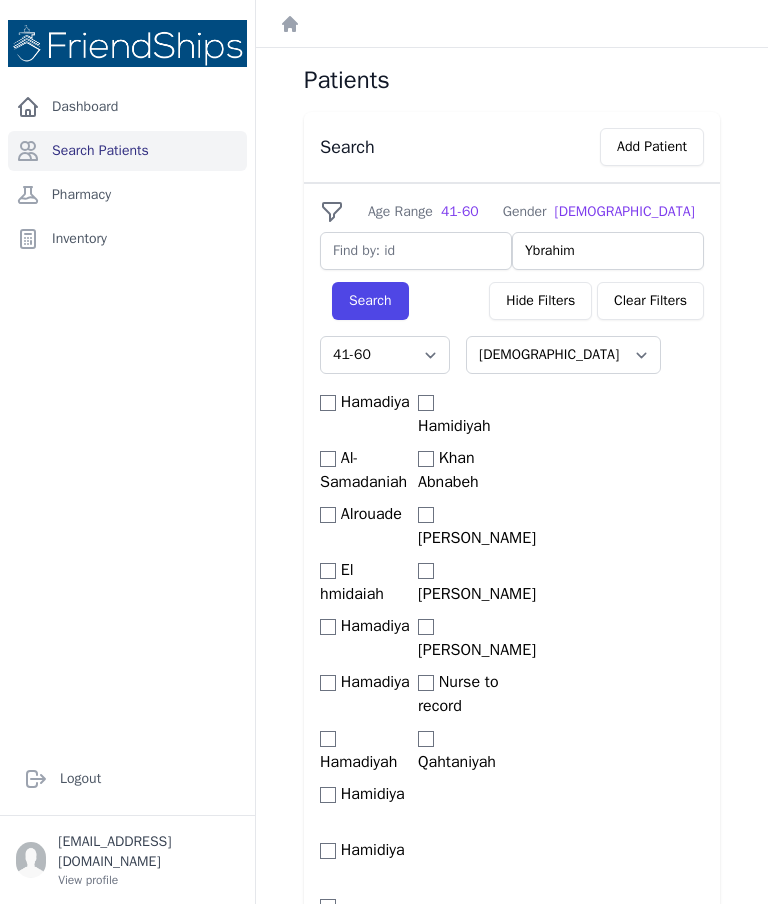 click on "Search" at bounding box center (370, 301) 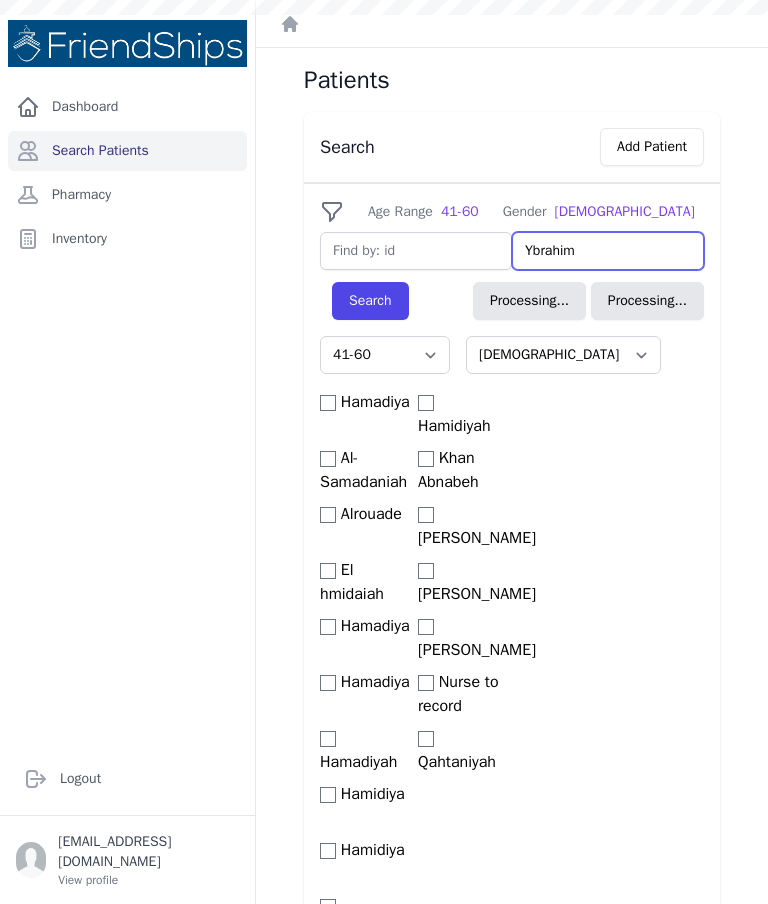 select on "41-60" 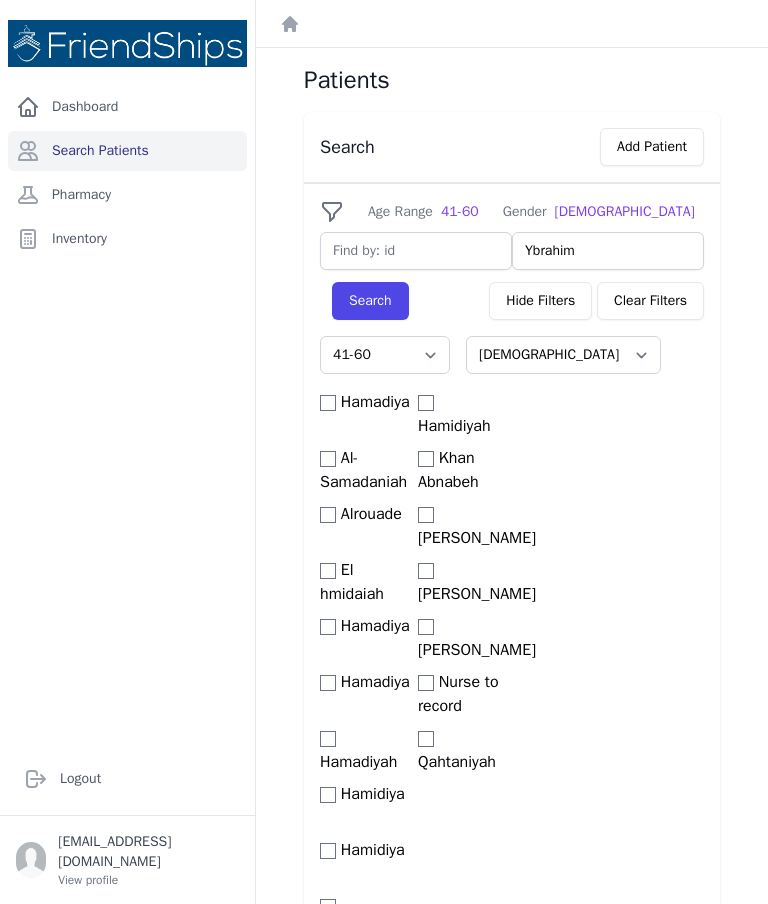 scroll, scrollTop: 0, scrollLeft: 0, axis: both 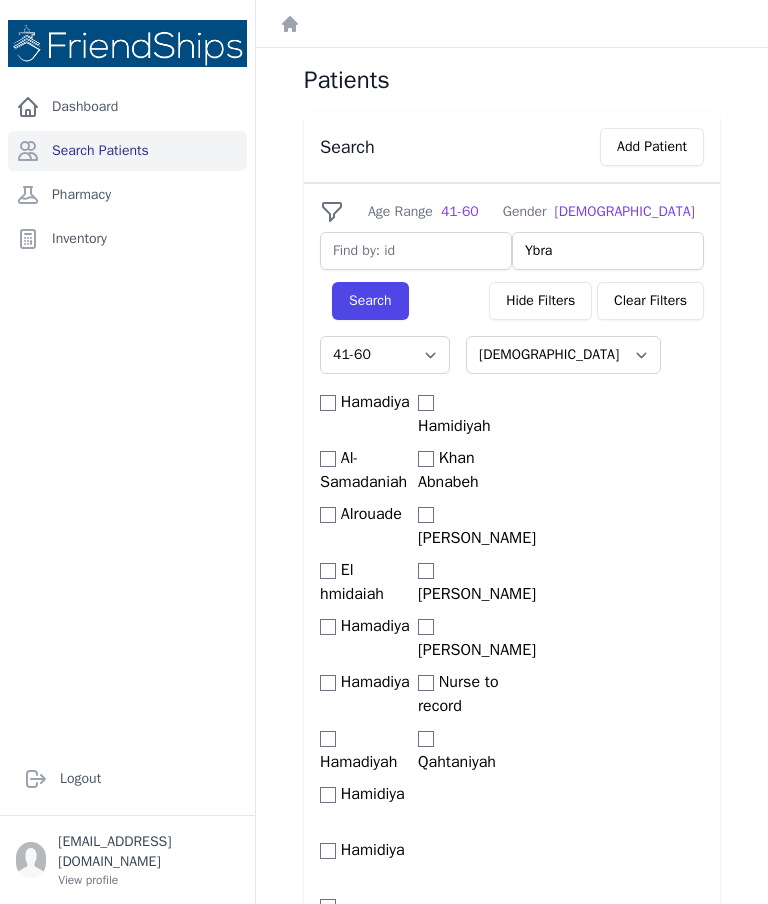 type on "Ybr" 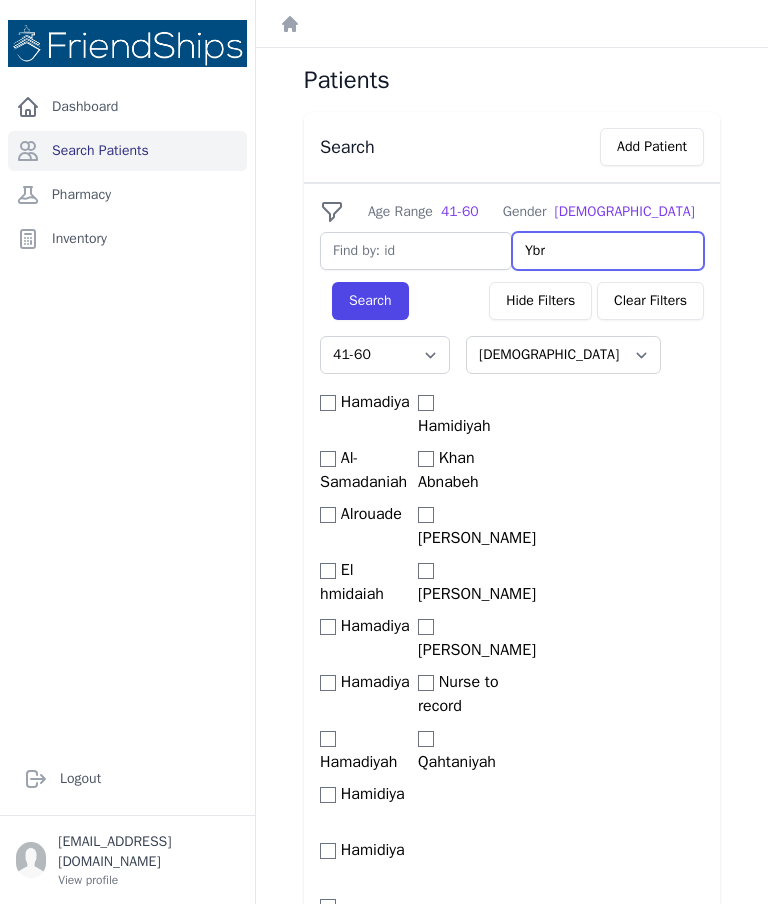 select on "41-60" 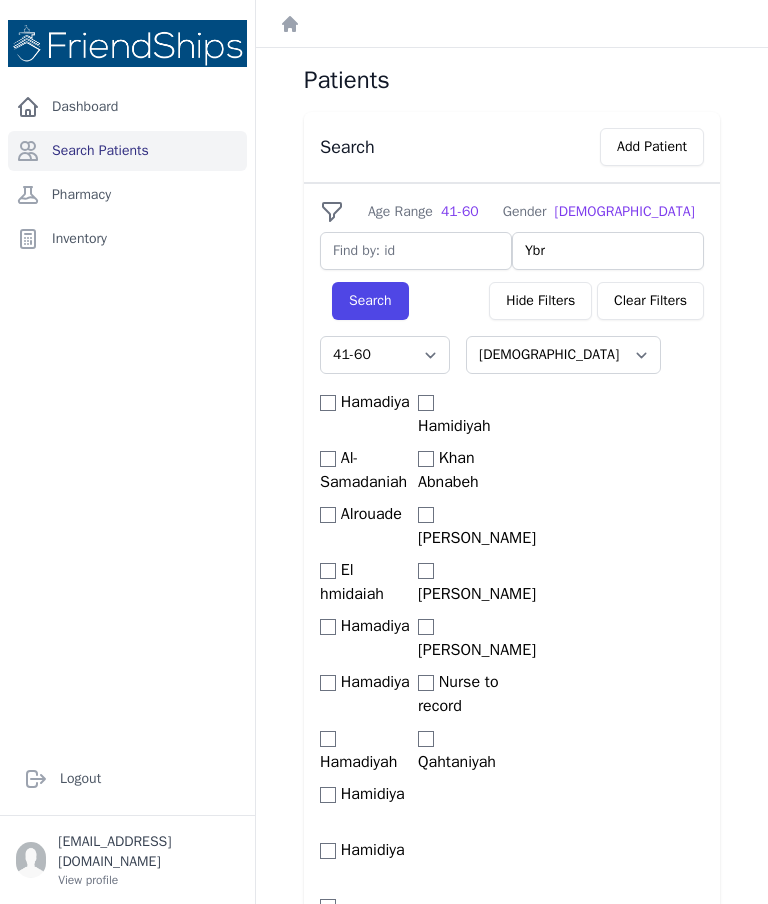 type on "Yb" 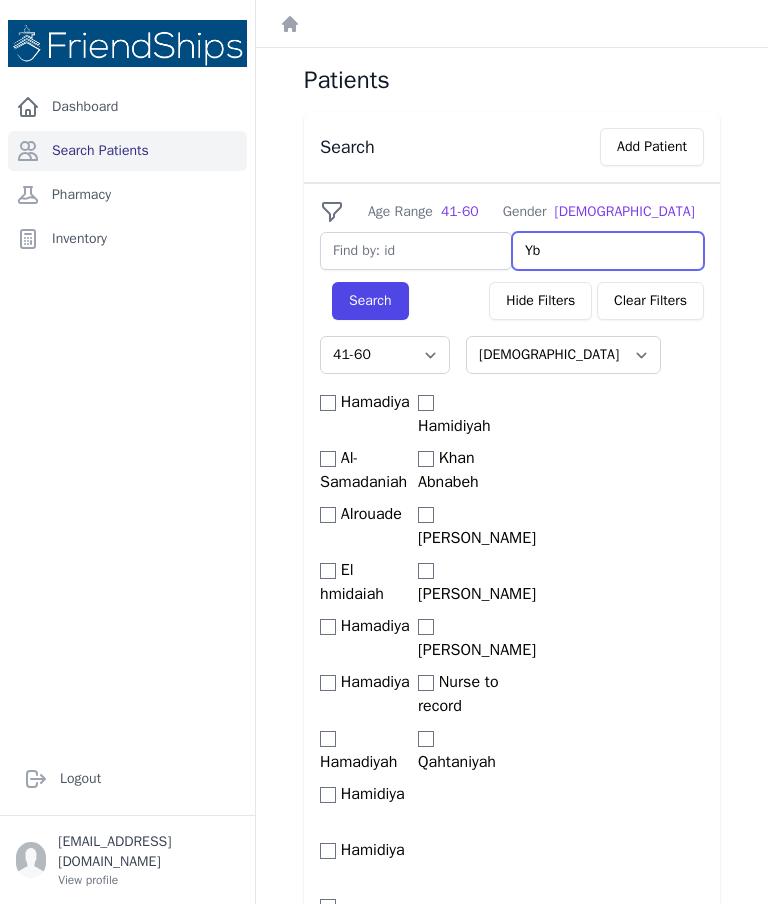 select on "41-60" 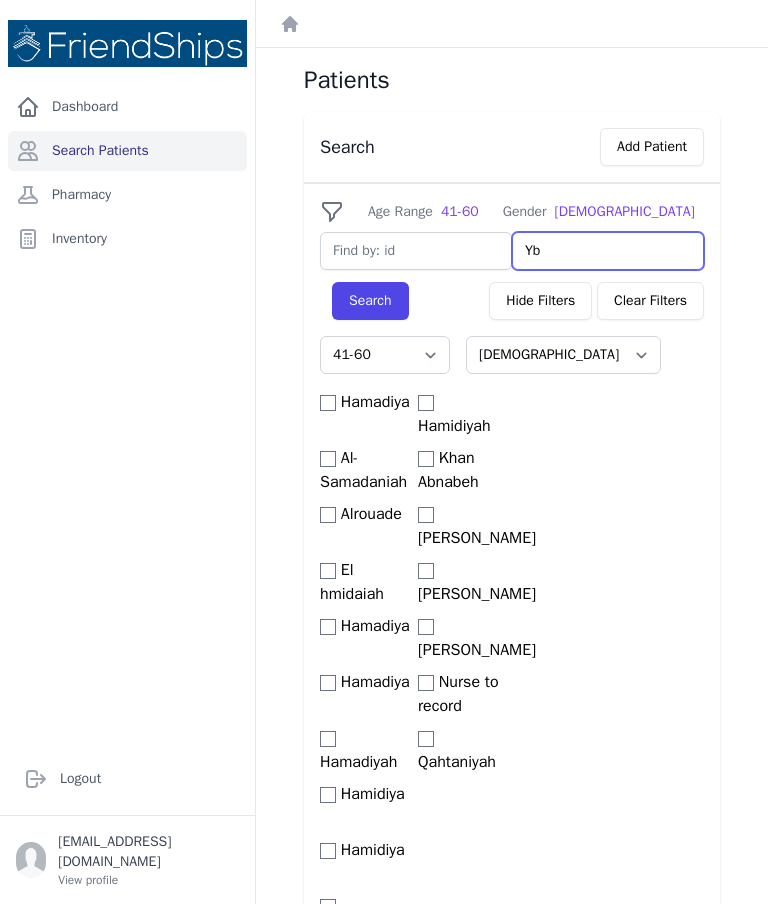 select on "41-60" 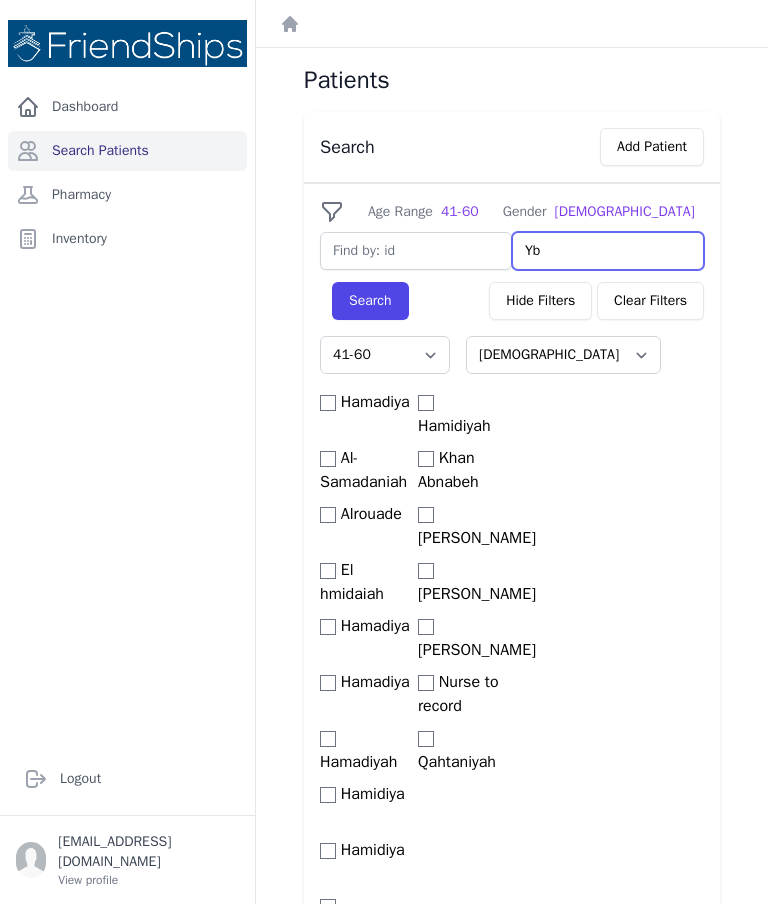 type on "Y" 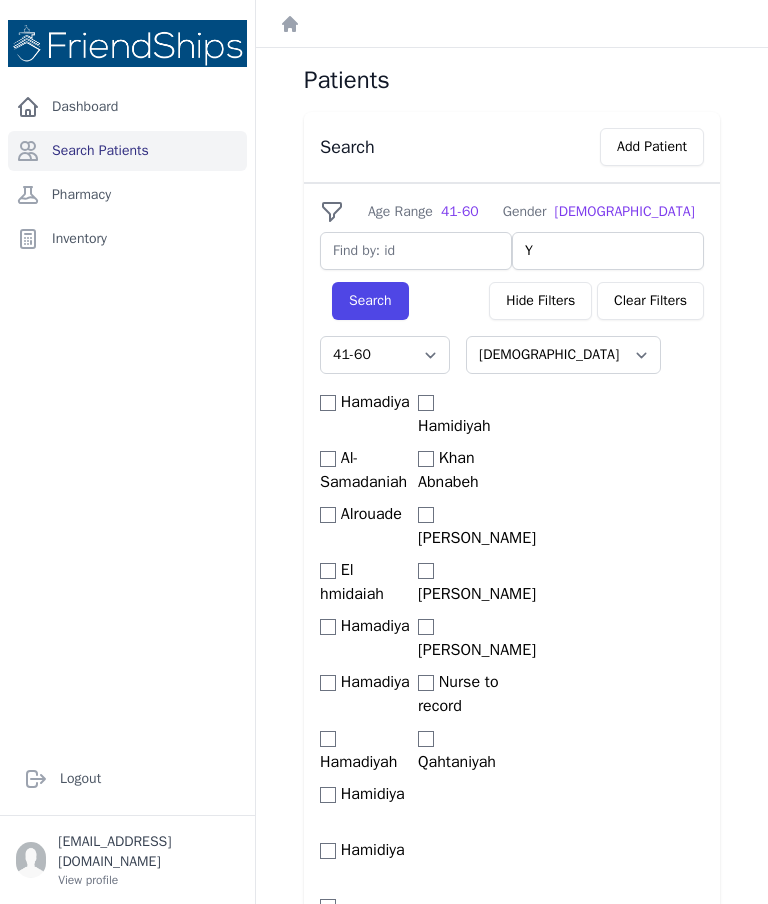 type 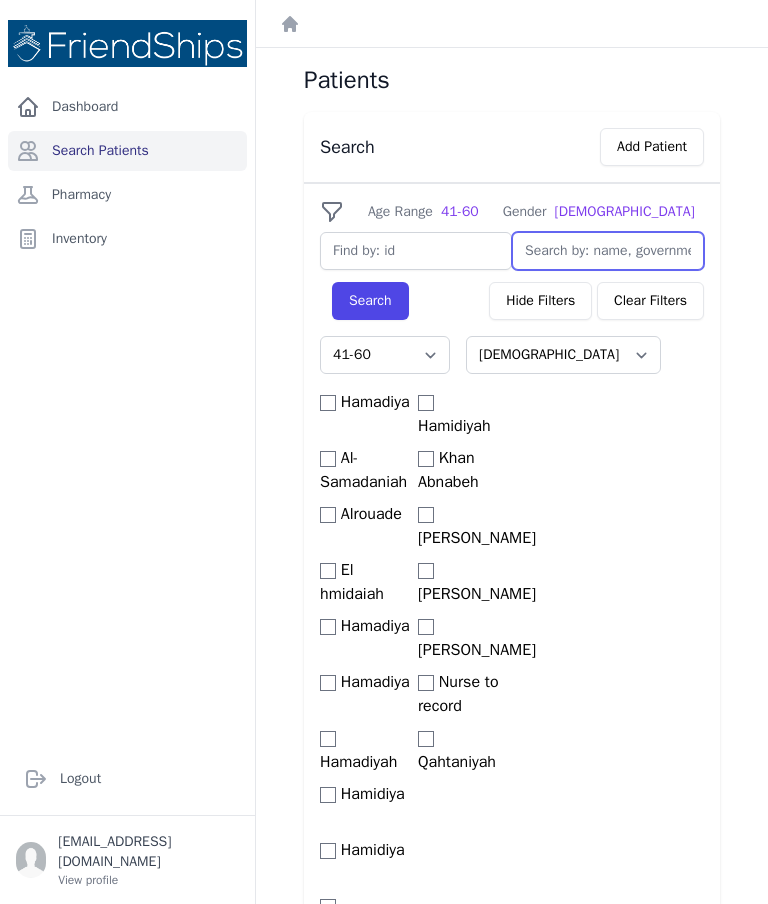 select on "41-60" 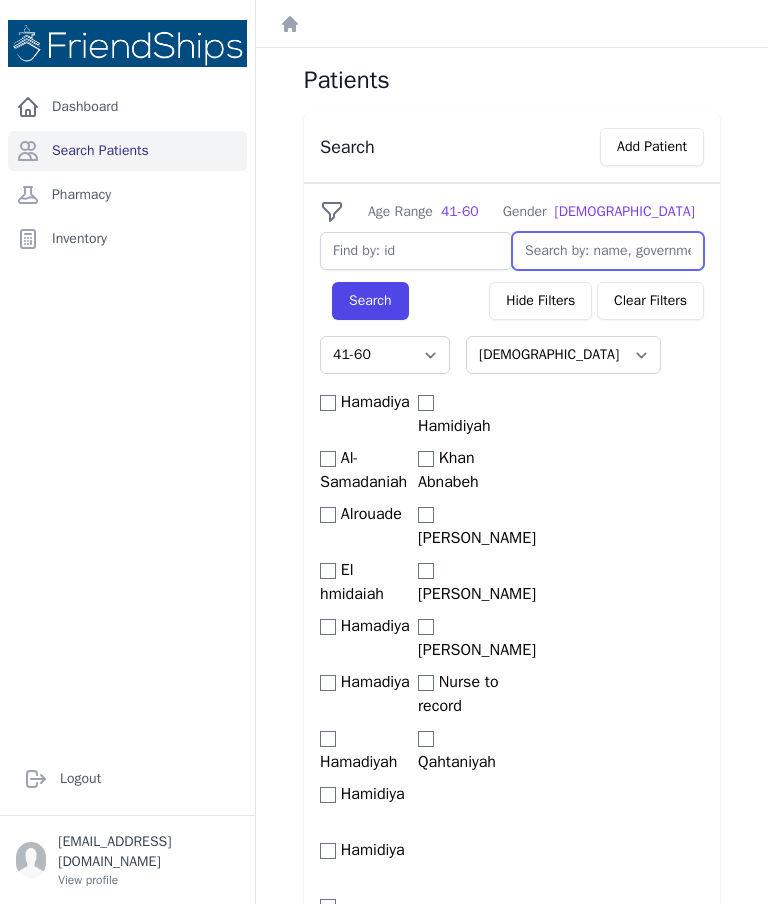 select on "41-60" 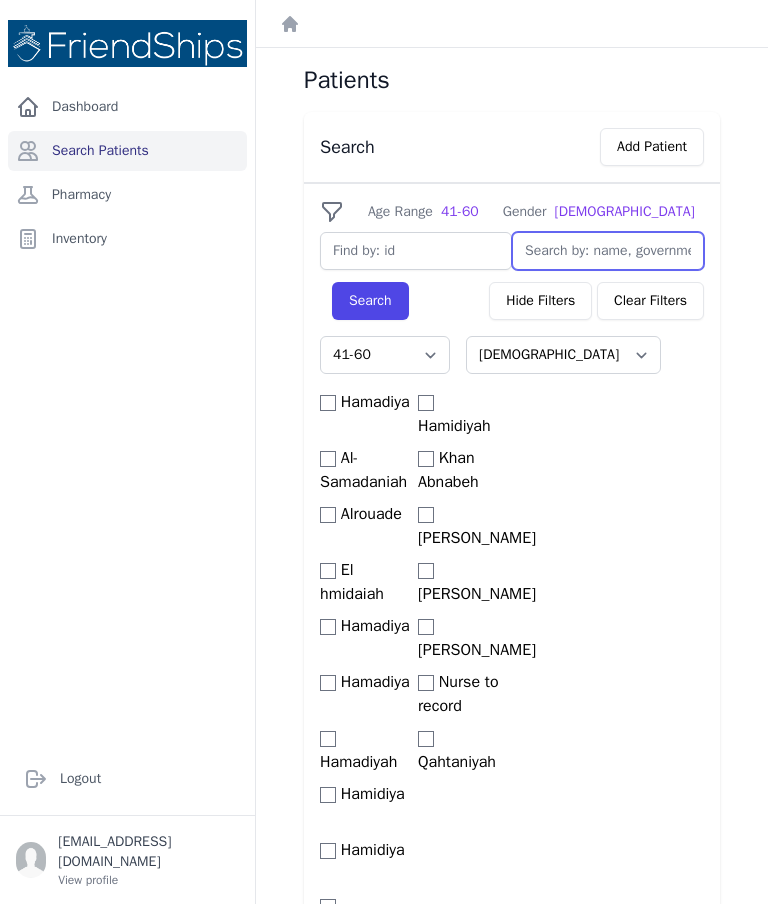 select on "41-60" 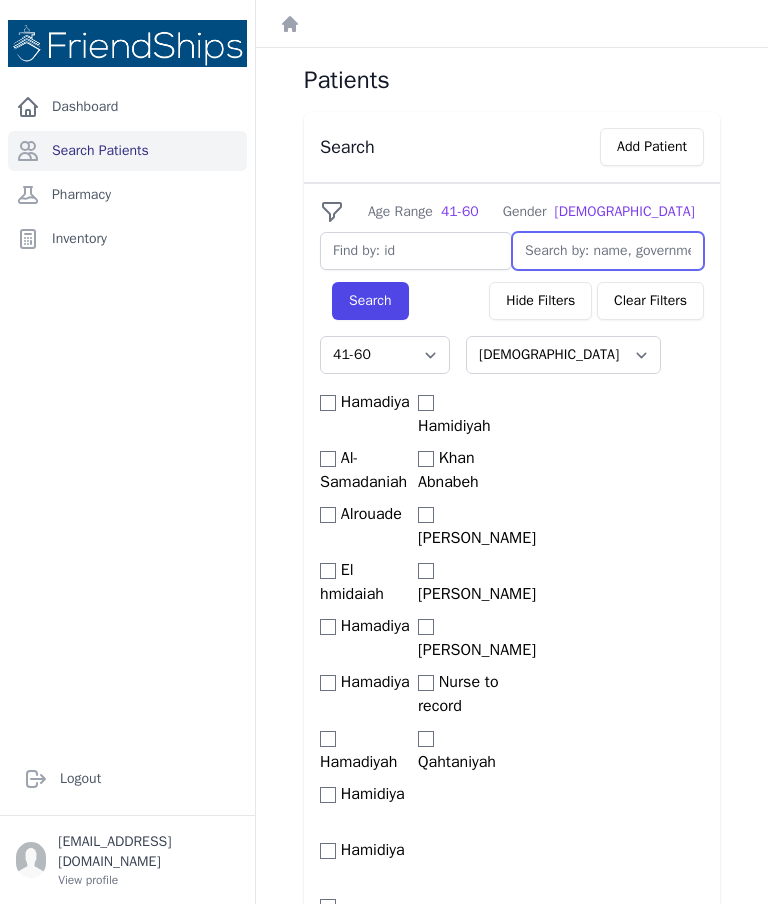 select on "41-60" 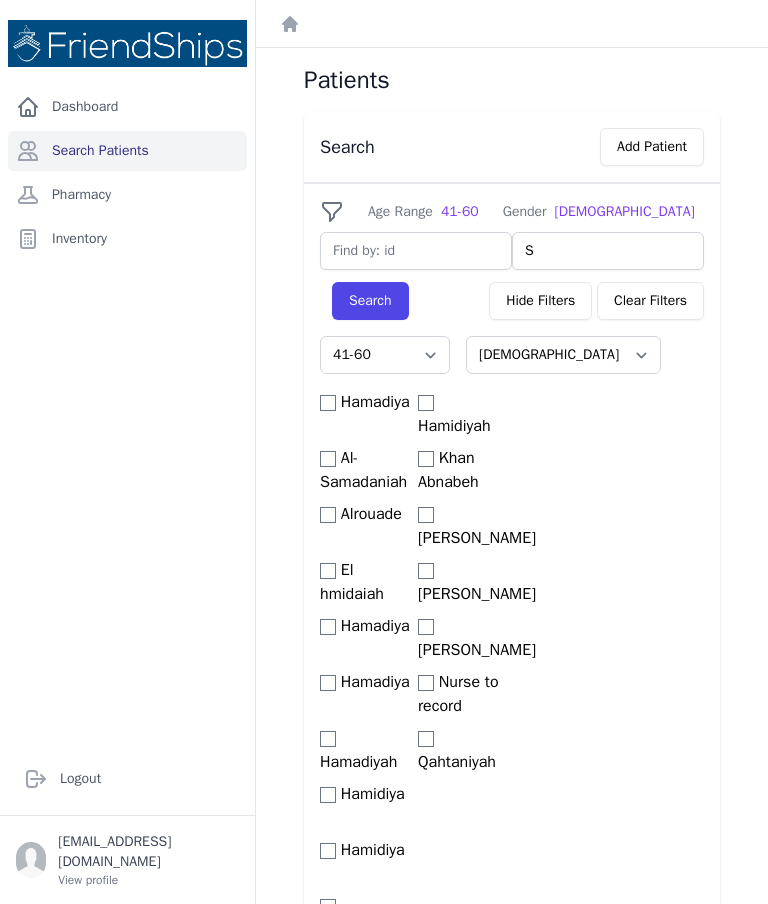 type on "Sa" 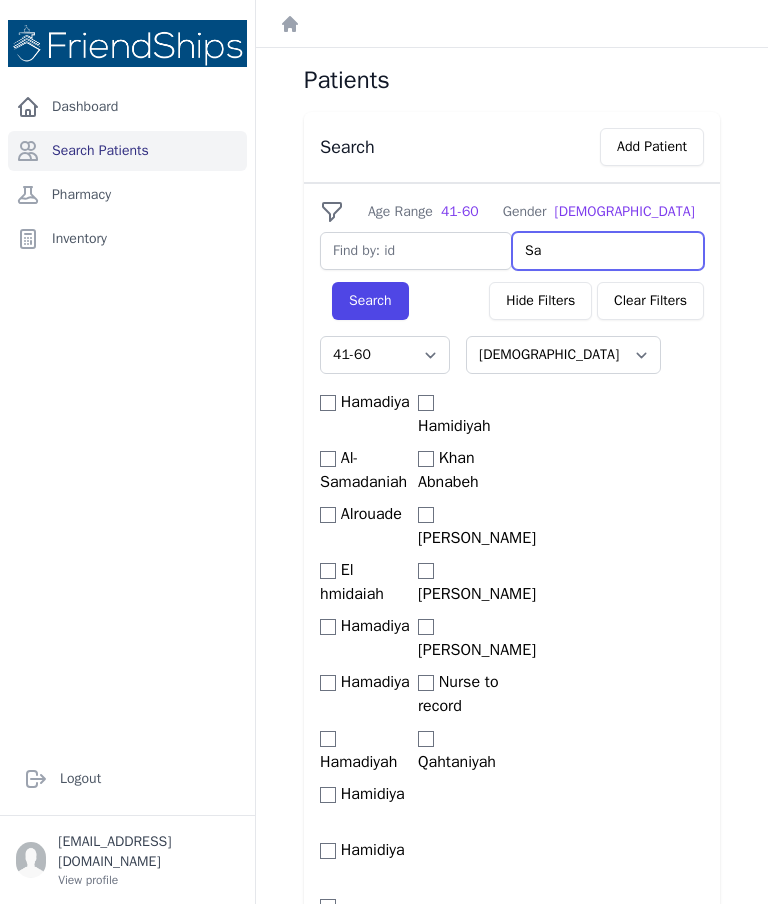 select on "41-60" 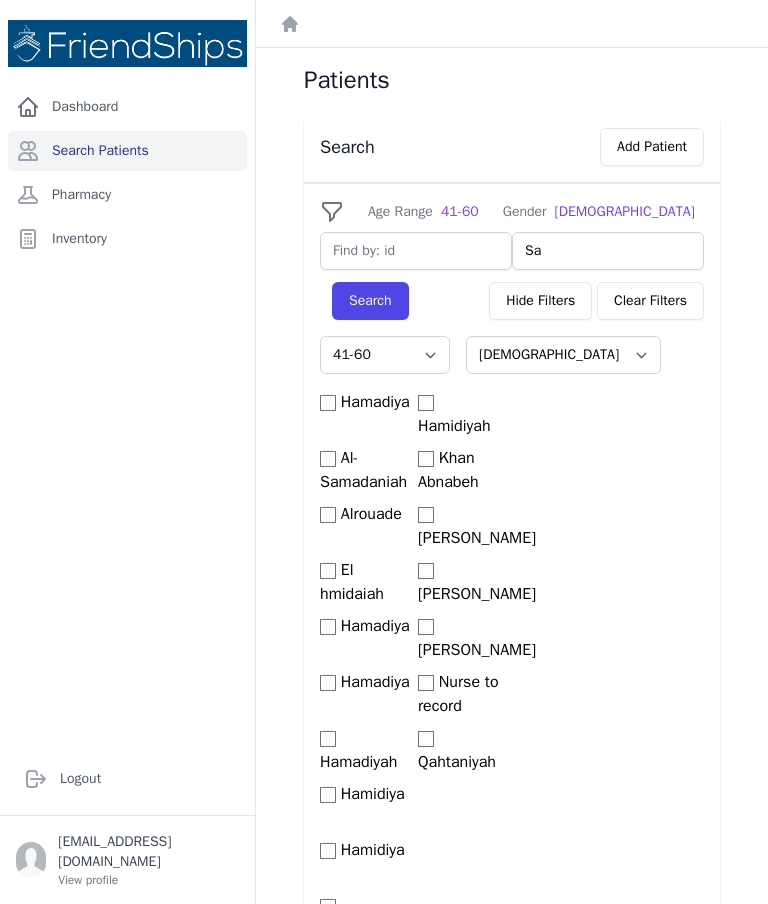 type on "Sab" 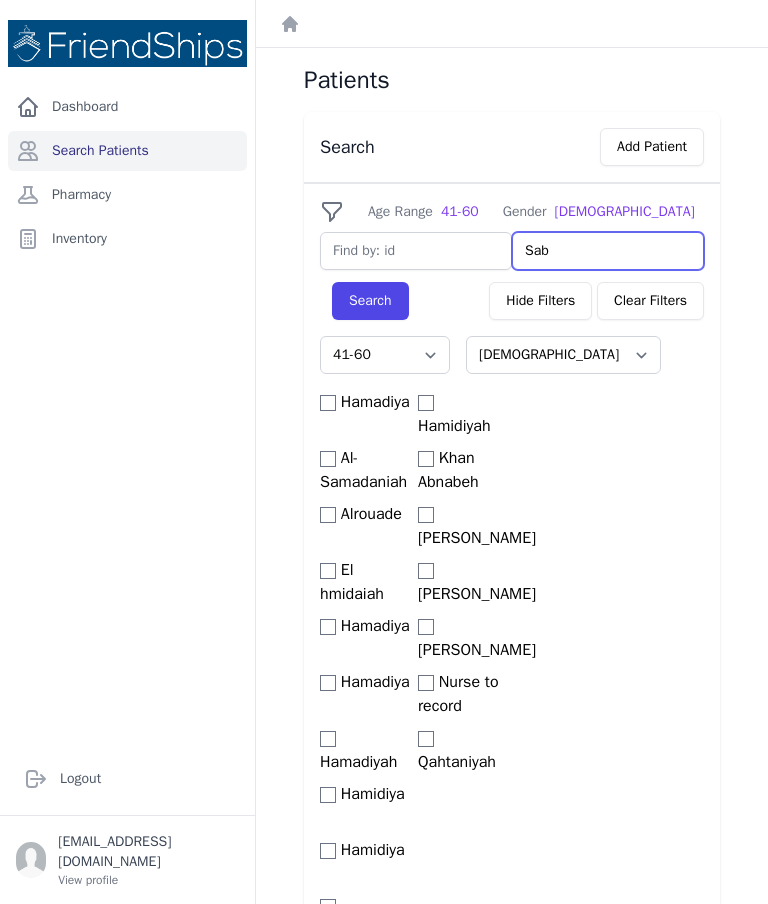select on "41-60" 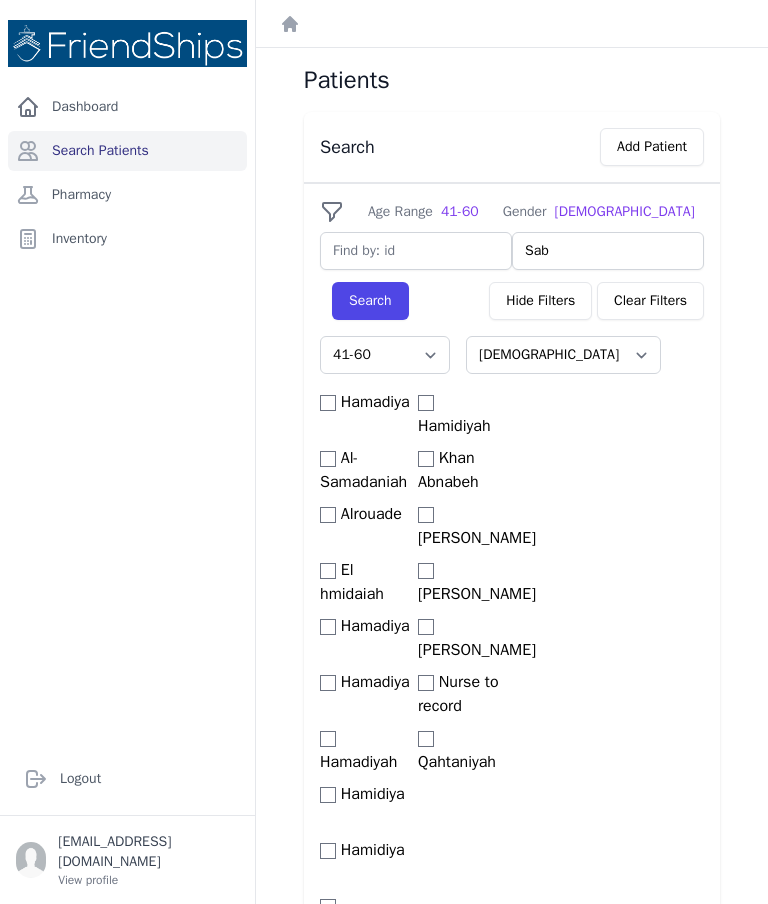 type on "Saba" 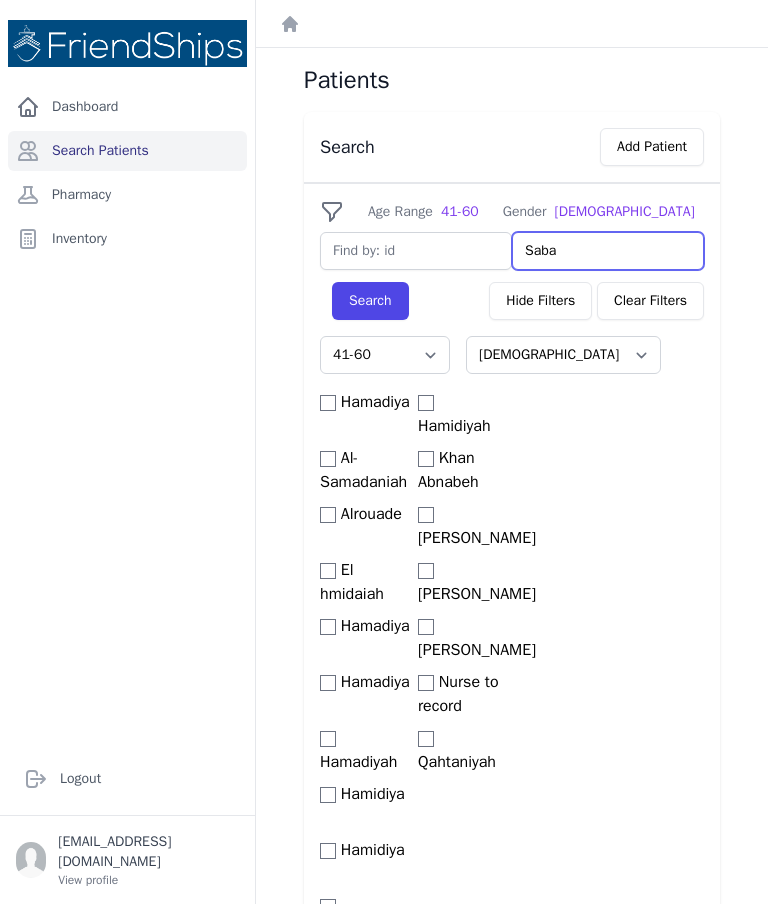 select on "41-60" 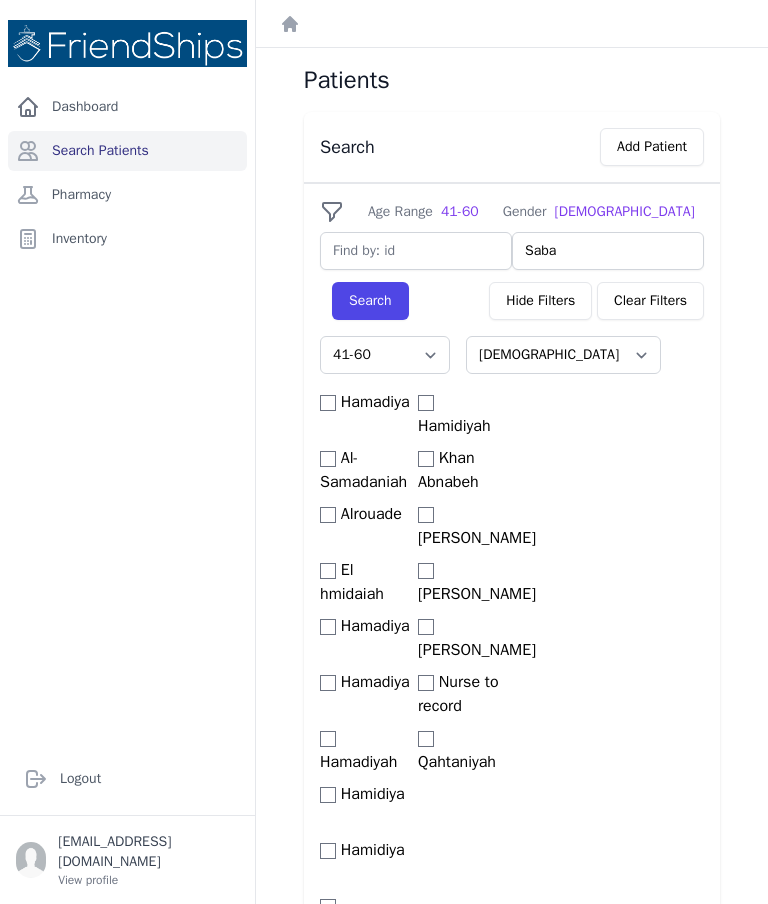 type on "[GEOGRAPHIC_DATA]" 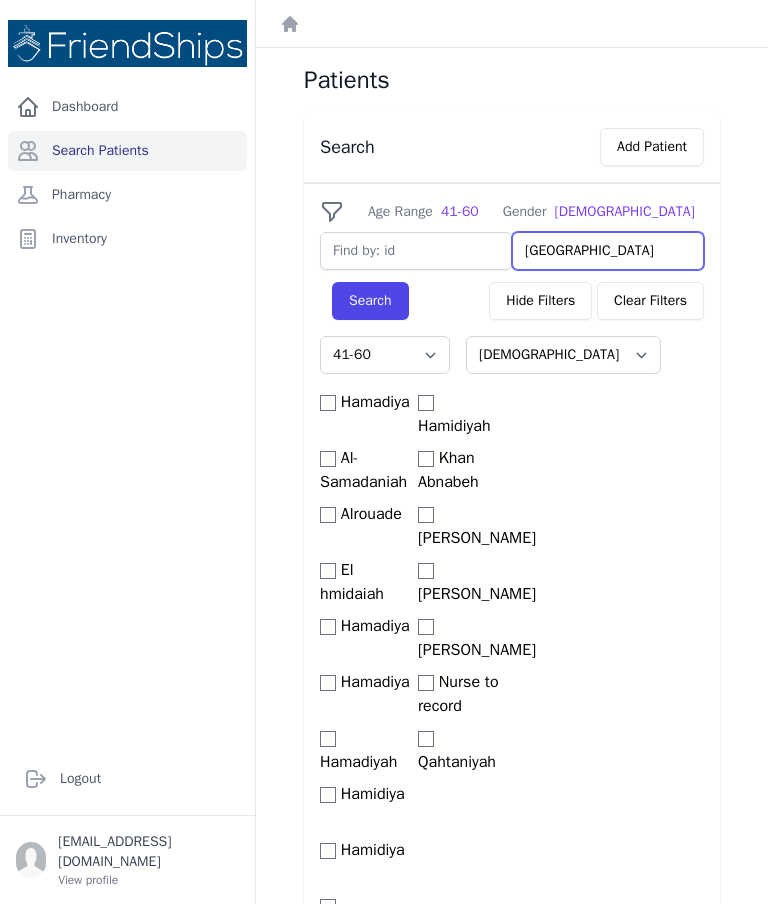 select on "41-60" 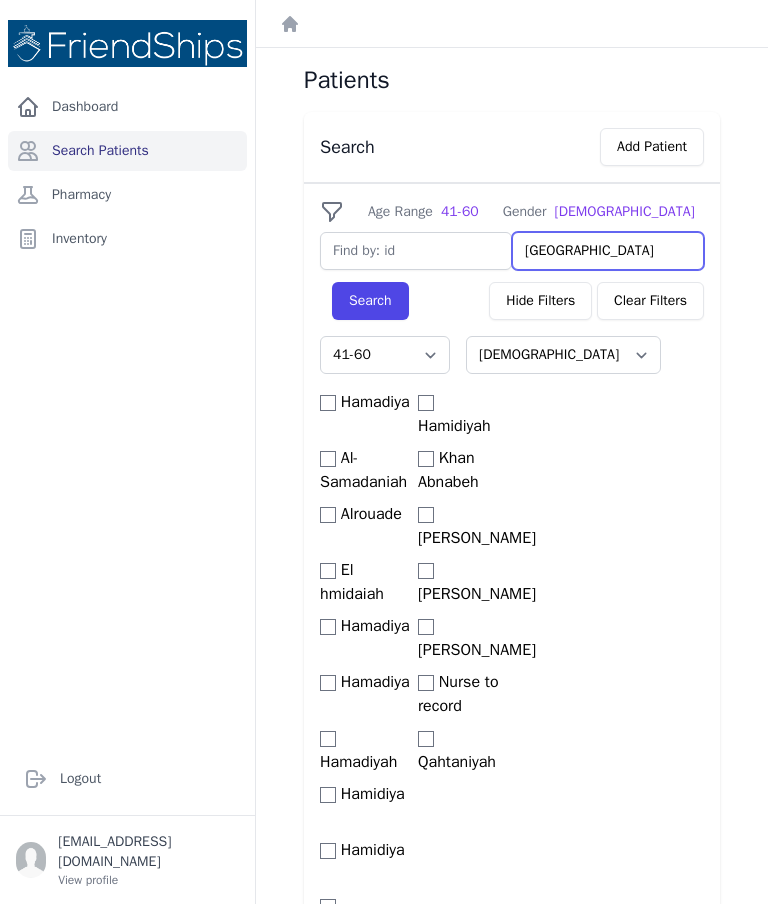select on "41-60" 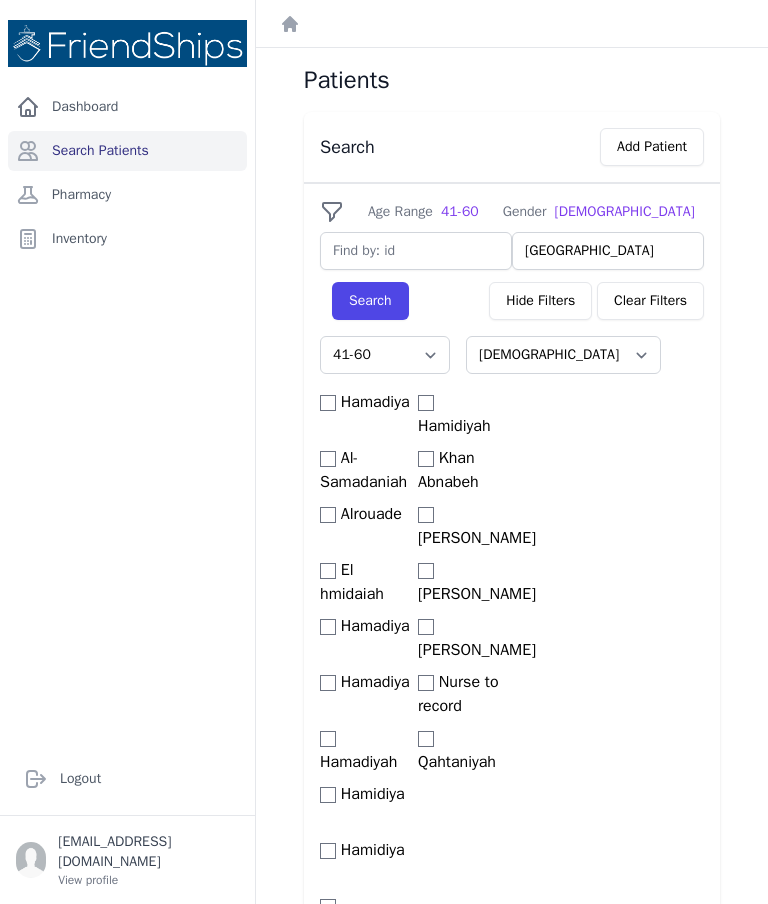 click on "Search" at bounding box center [370, 301] 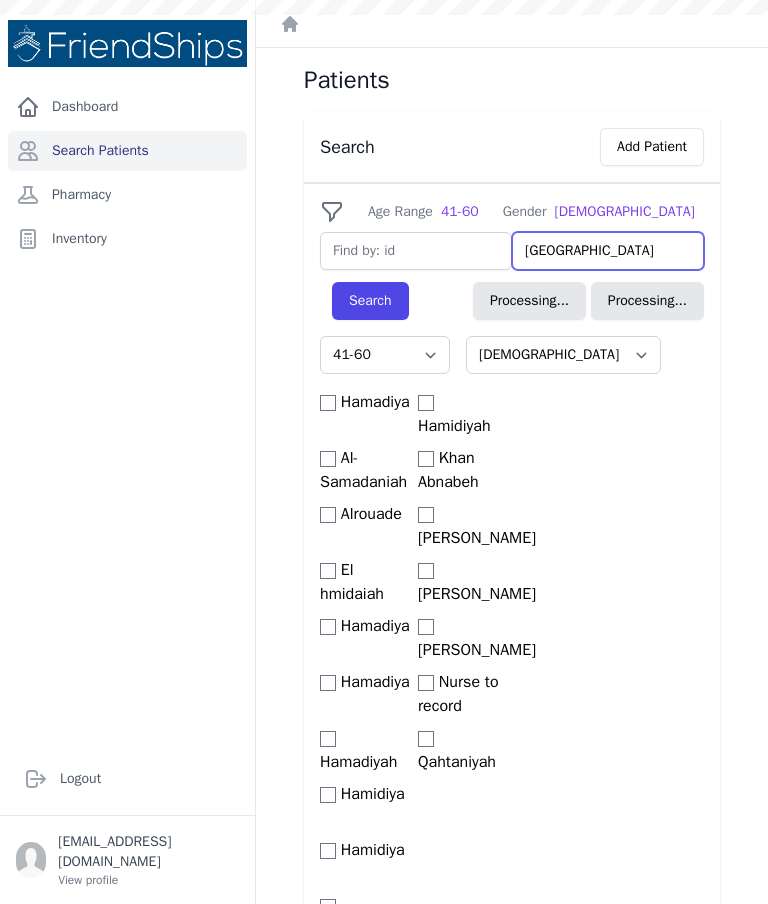 type 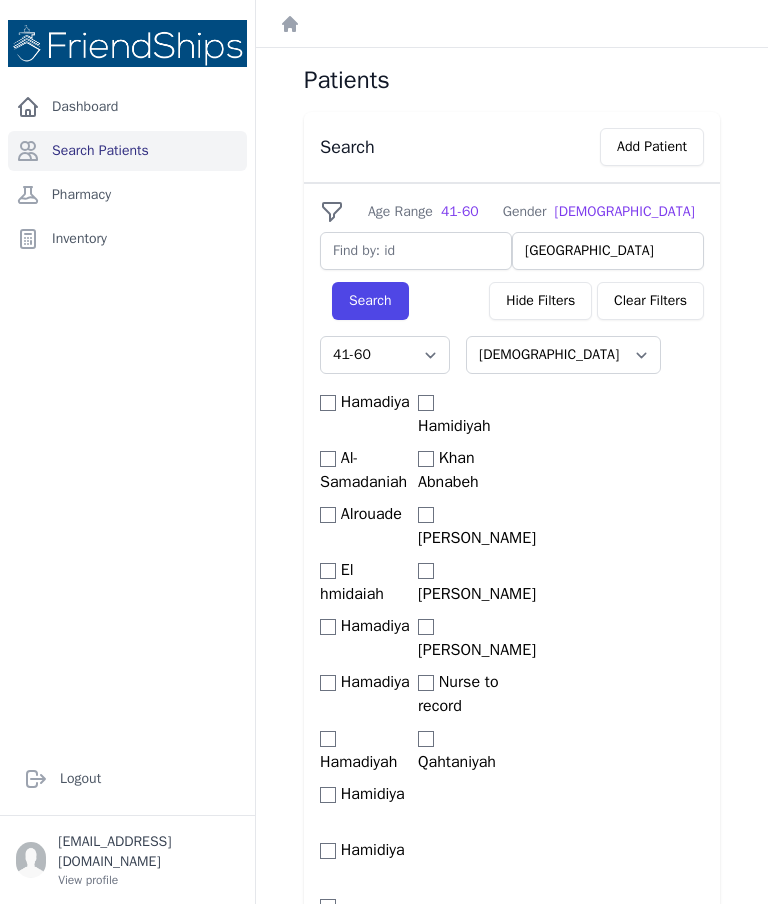 scroll, scrollTop: 0, scrollLeft: 0, axis: both 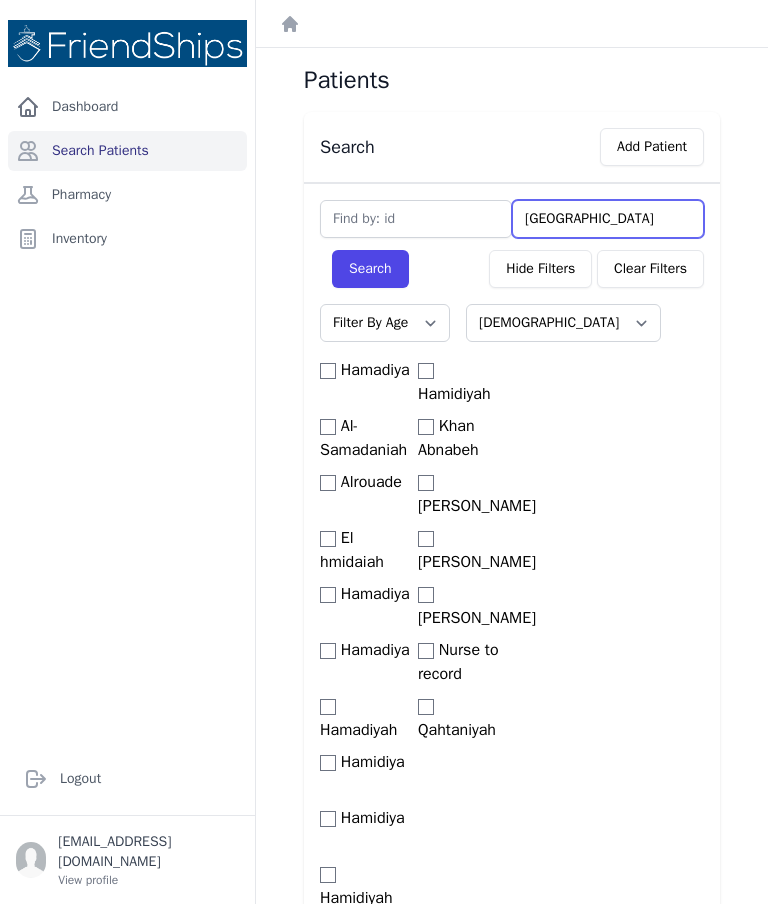 click on "[GEOGRAPHIC_DATA]" at bounding box center (608, 219) 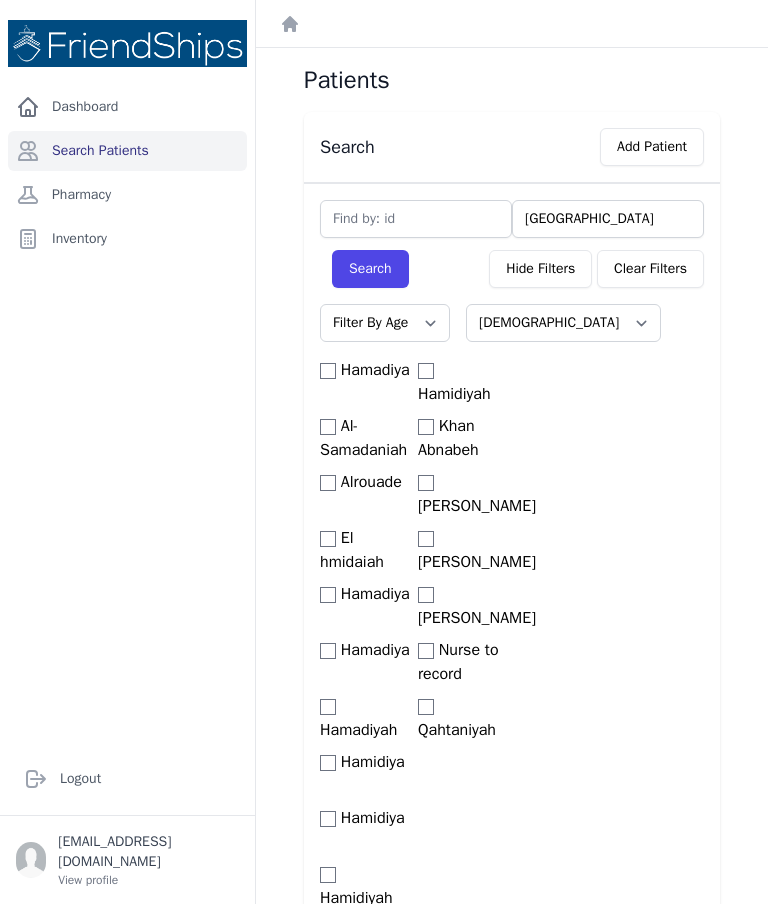 click on "Search" at bounding box center [370, 269] 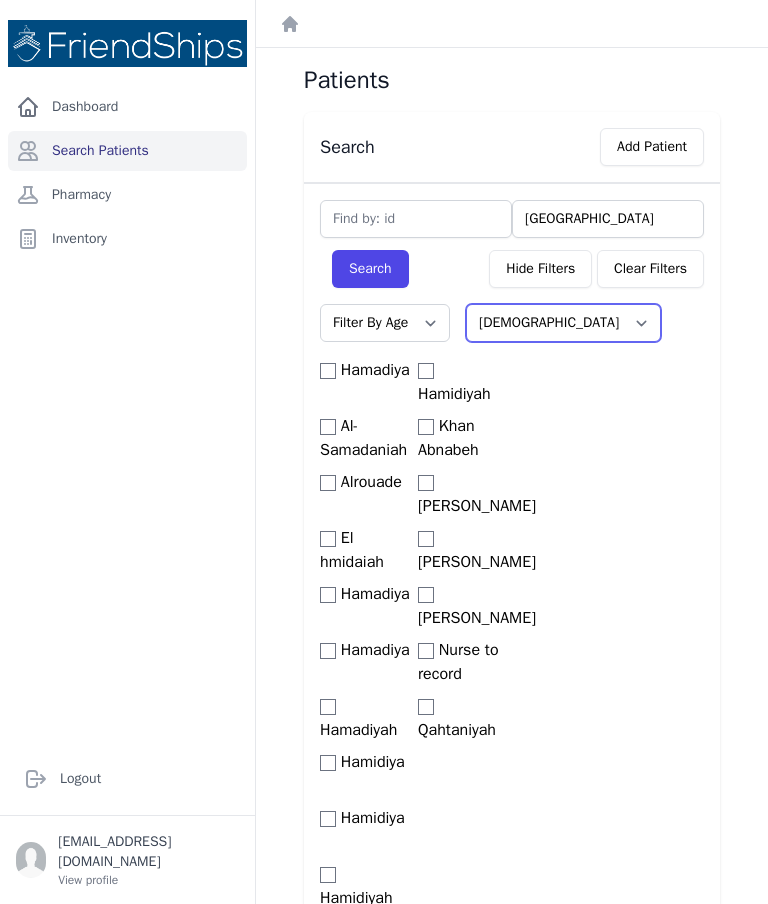scroll, scrollTop: 0, scrollLeft: 0, axis: both 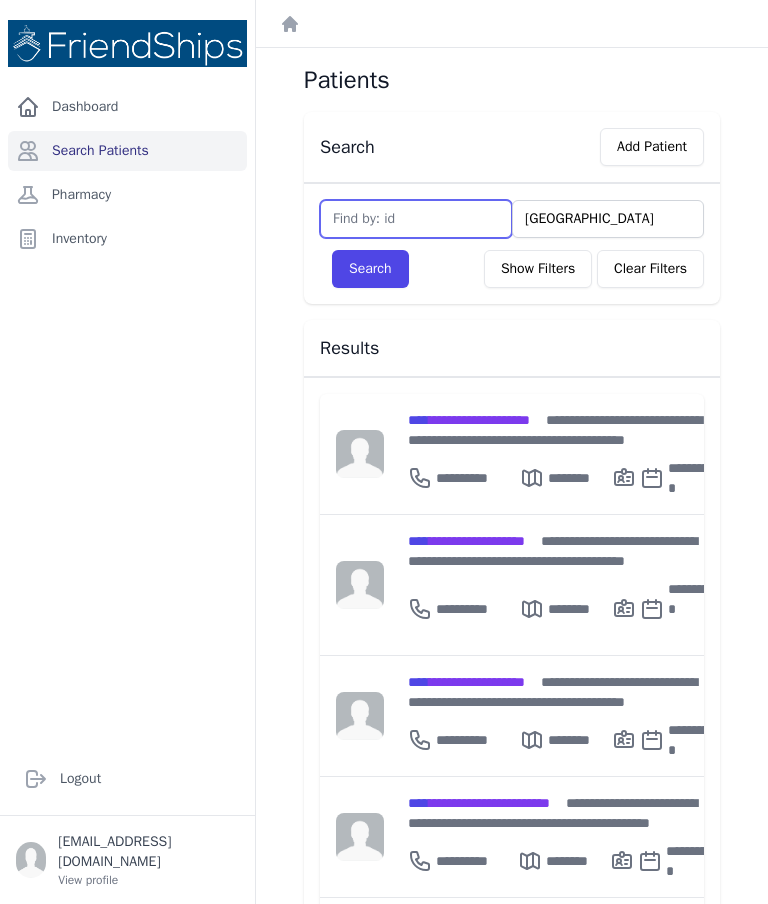 click at bounding box center [416, 219] 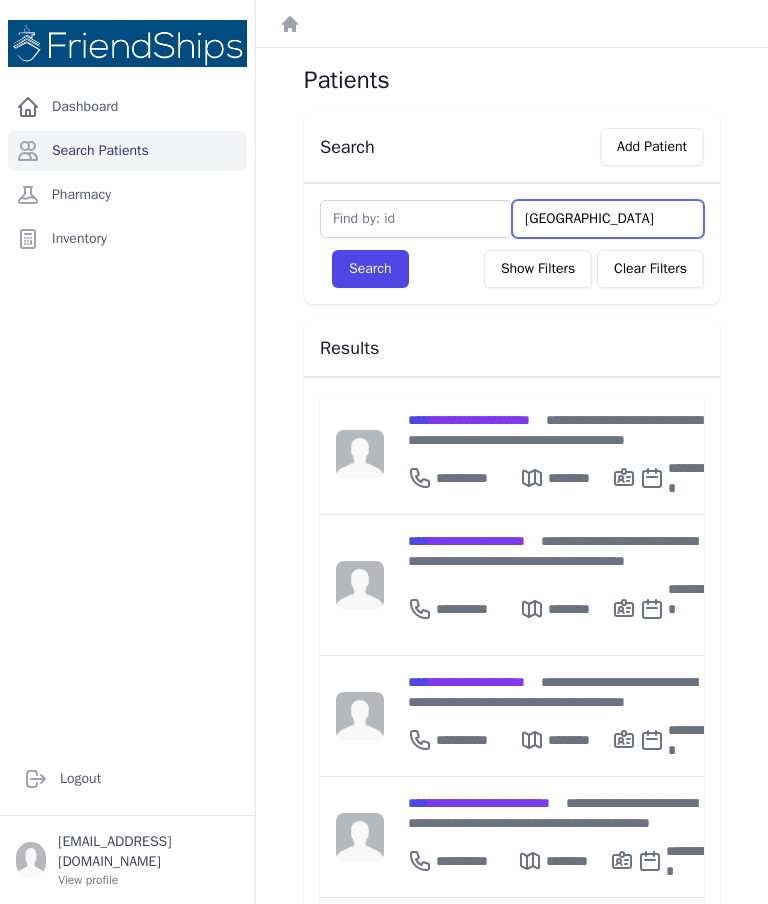 click on "[GEOGRAPHIC_DATA]" at bounding box center [608, 219] 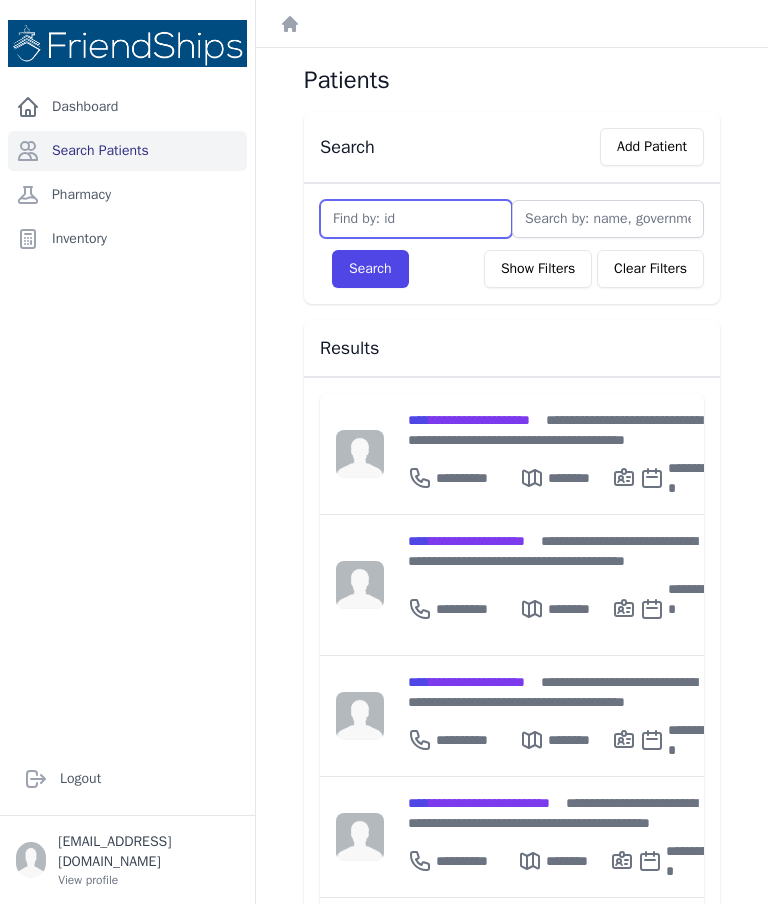 click at bounding box center [416, 219] 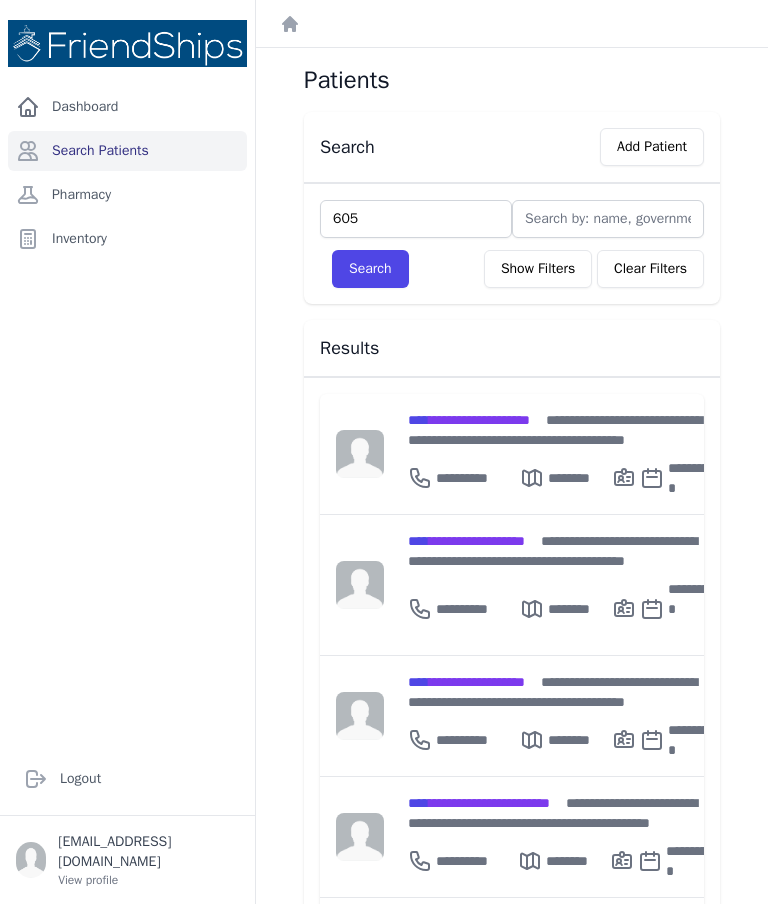 click on "Search" at bounding box center (370, 269) 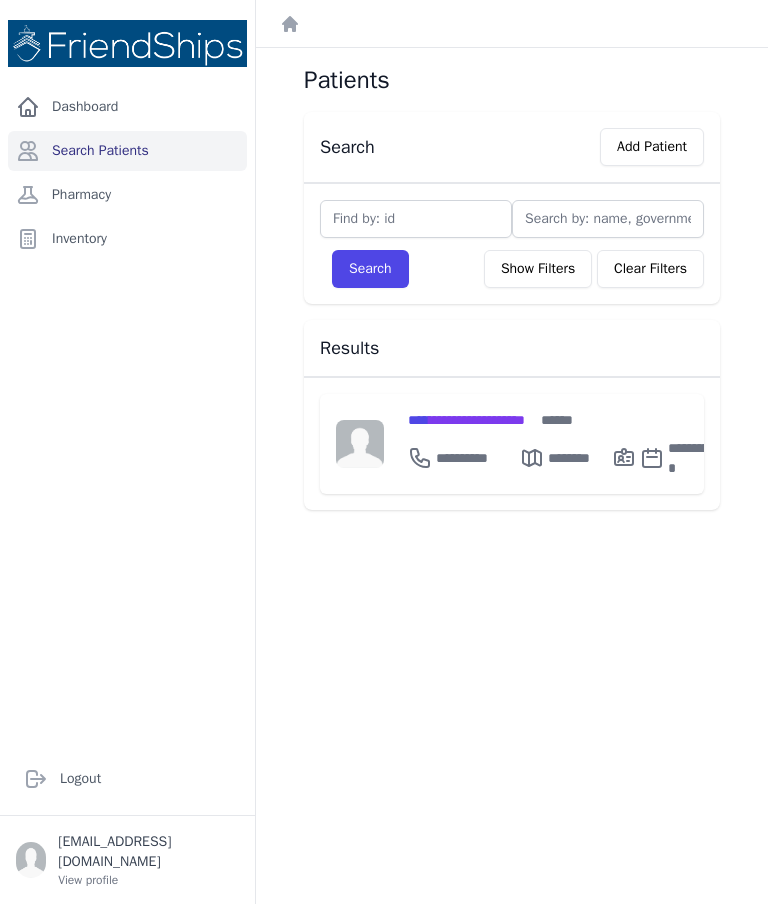 click on "**********" at bounding box center (466, 420) 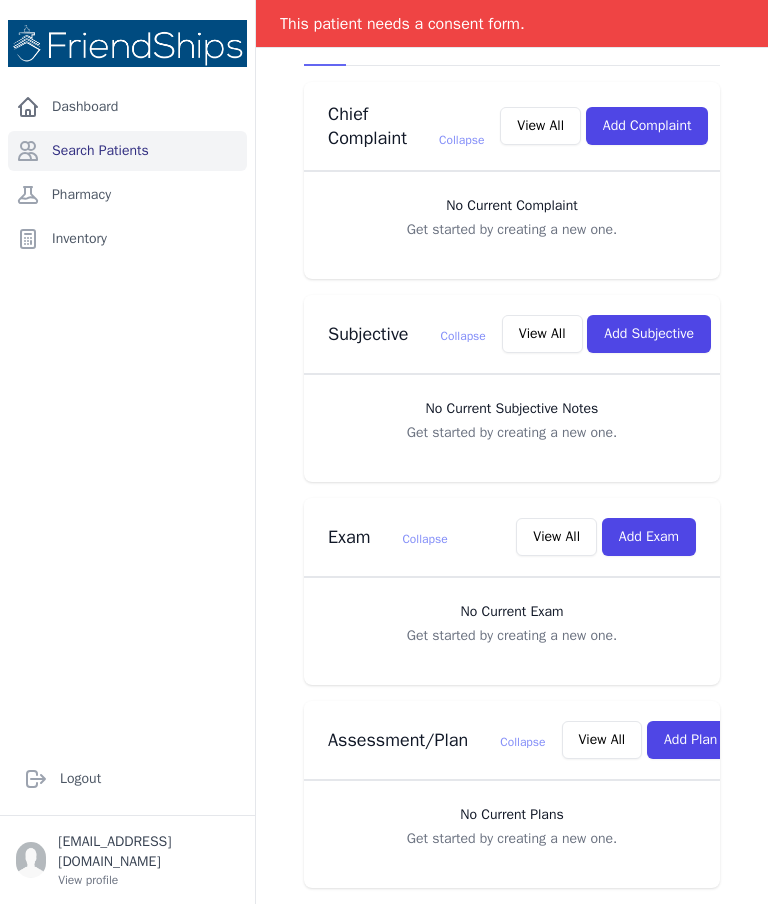 scroll, scrollTop: 495, scrollLeft: 0, axis: vertical 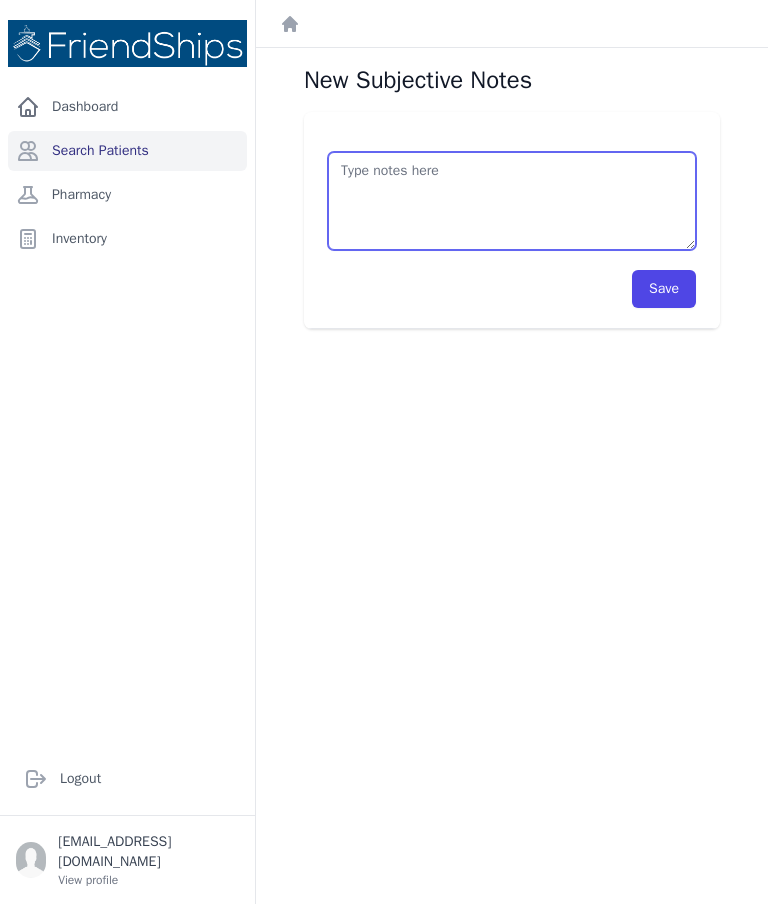 click at bounding box center (512, 201) 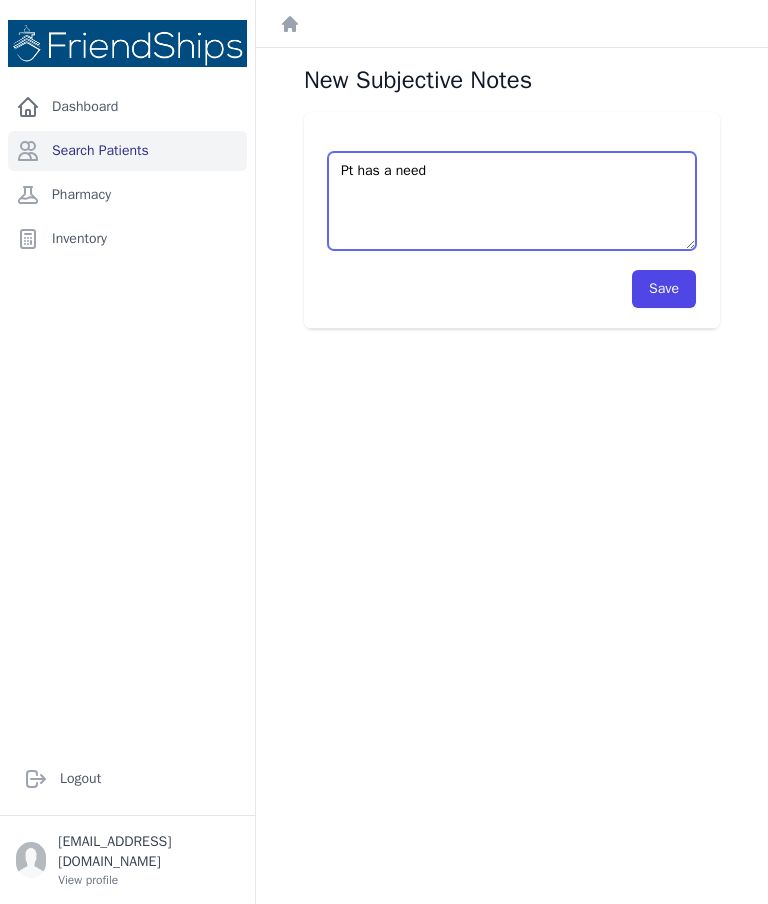 click on "Pt has a need" at bounding box center (512, 201) 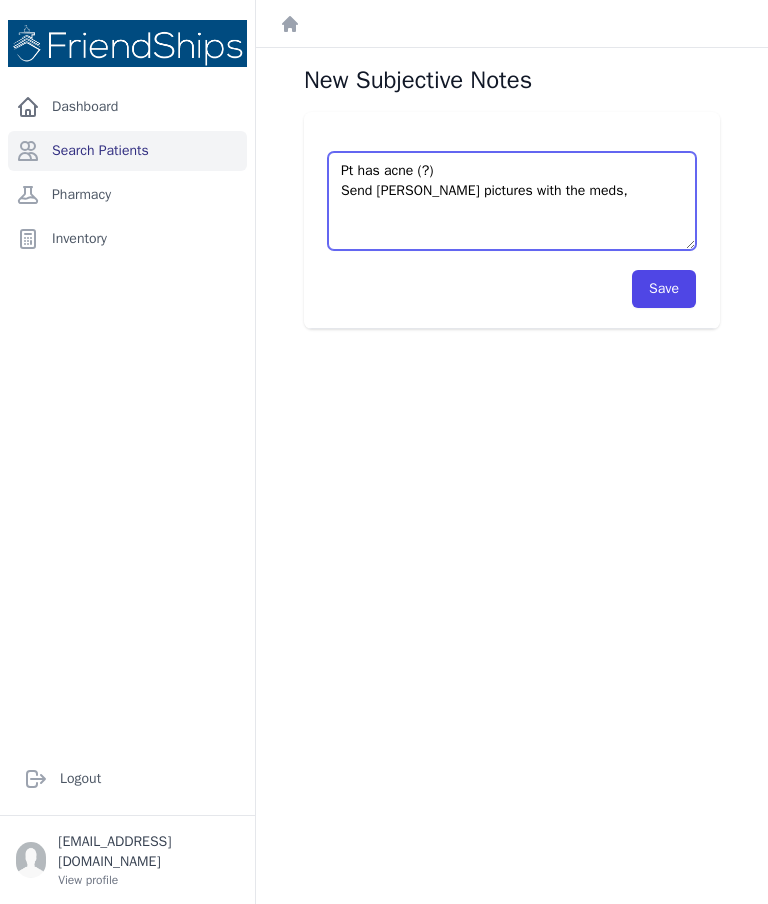 click on "Pt has acne (?)
Send [PERSON_NAME] pictures with the meds," at bounding box center [512, 201] 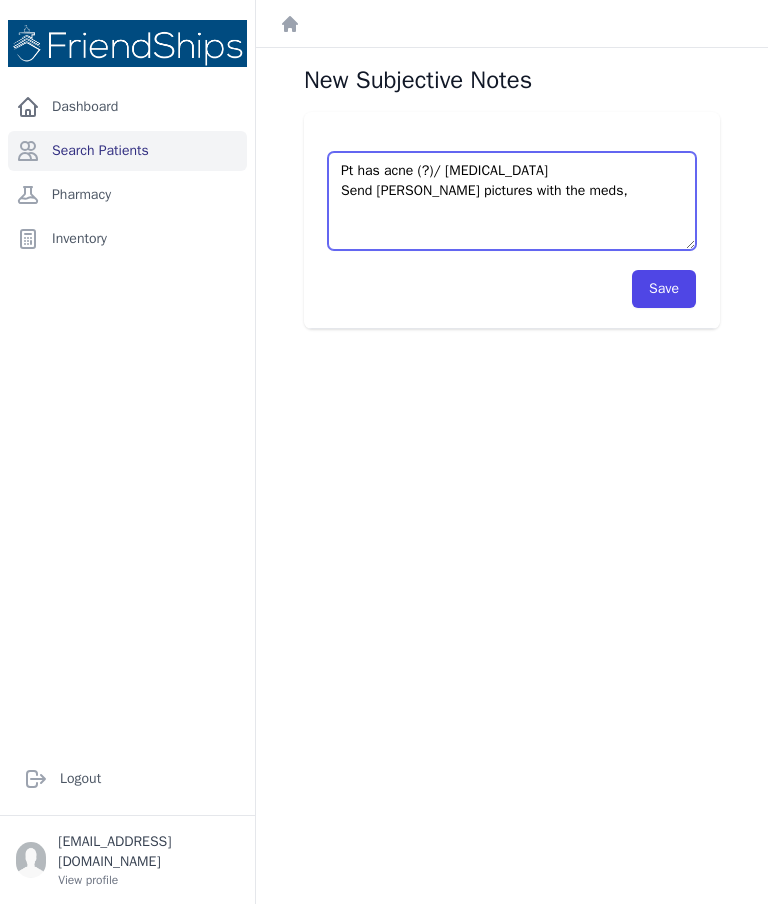 click on "Pt has acne (?)/ [MEDICAL_DATA]
Send [PERSON_NAME] pictures with the meds," at bounding box center [512, 201] 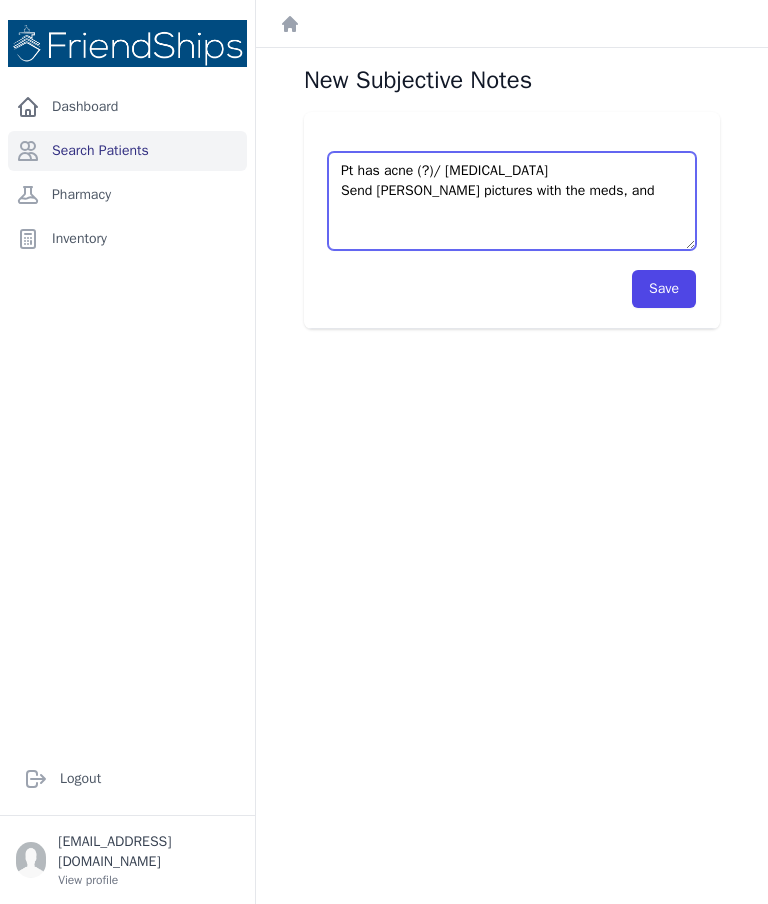 click on "Pt has acne (?)/ [MEDICAL_DATA]
Send [PERSON_NAME] pictures with the meds, and" at bounding box center [512, 201] 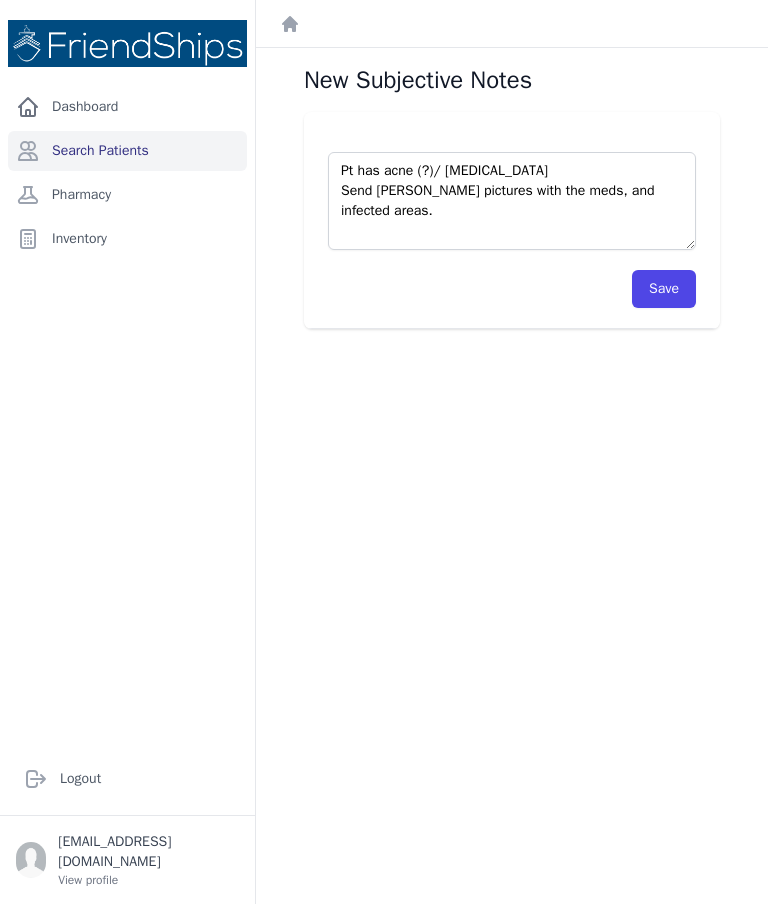 click on "Save" at bounding box center (664, 289) 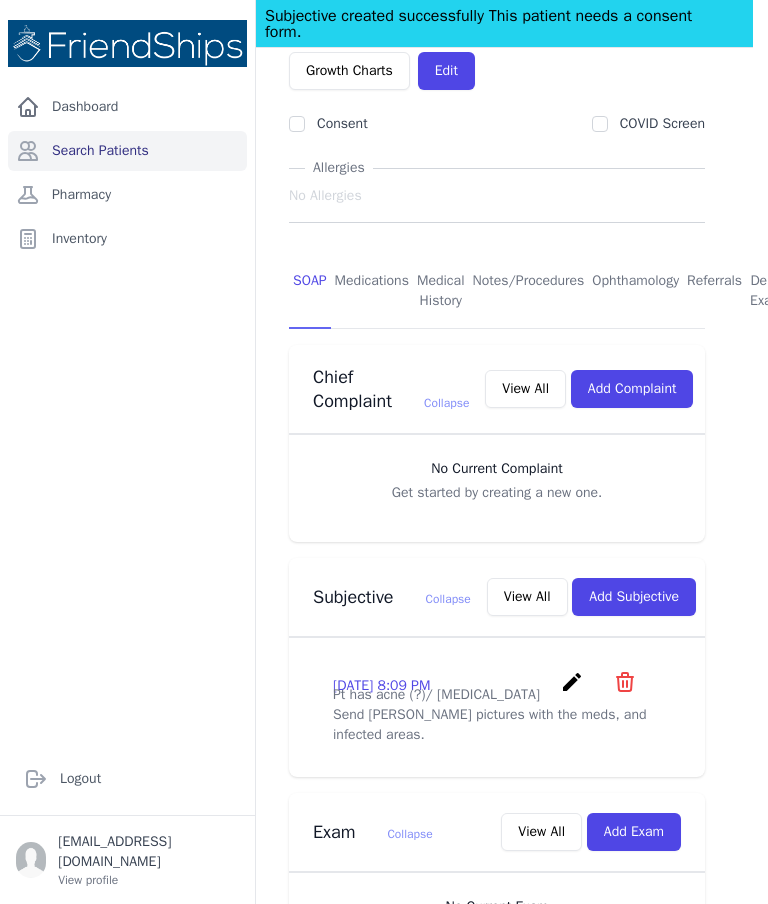 scroll, scrollTop: 263, scrollLeft: 19, axis: both 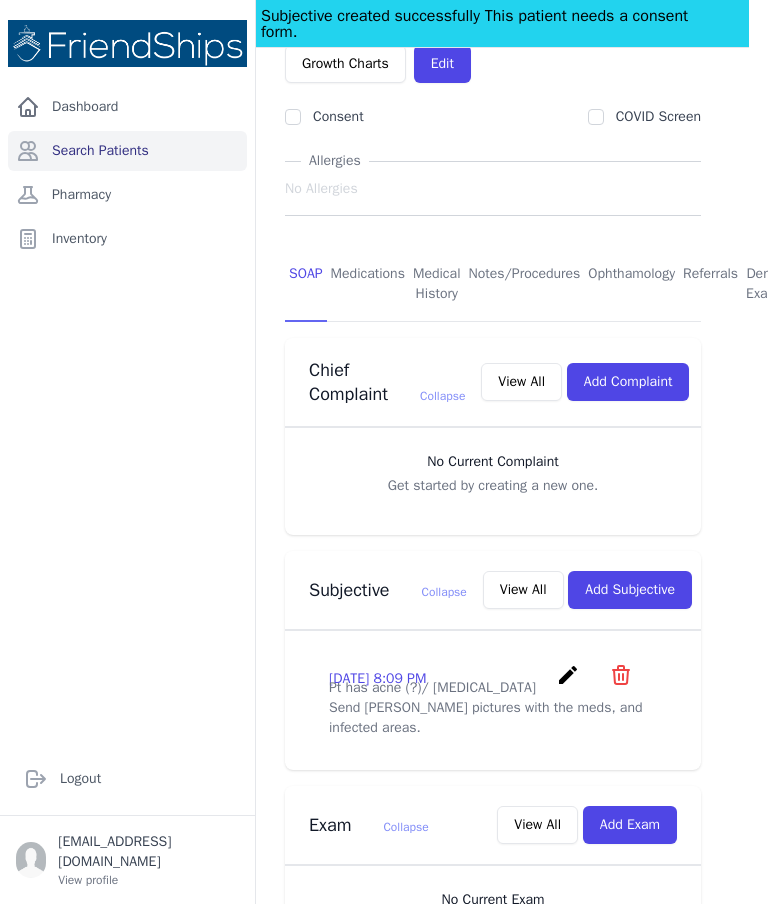 click on "create" at bounding box center [568, 675] 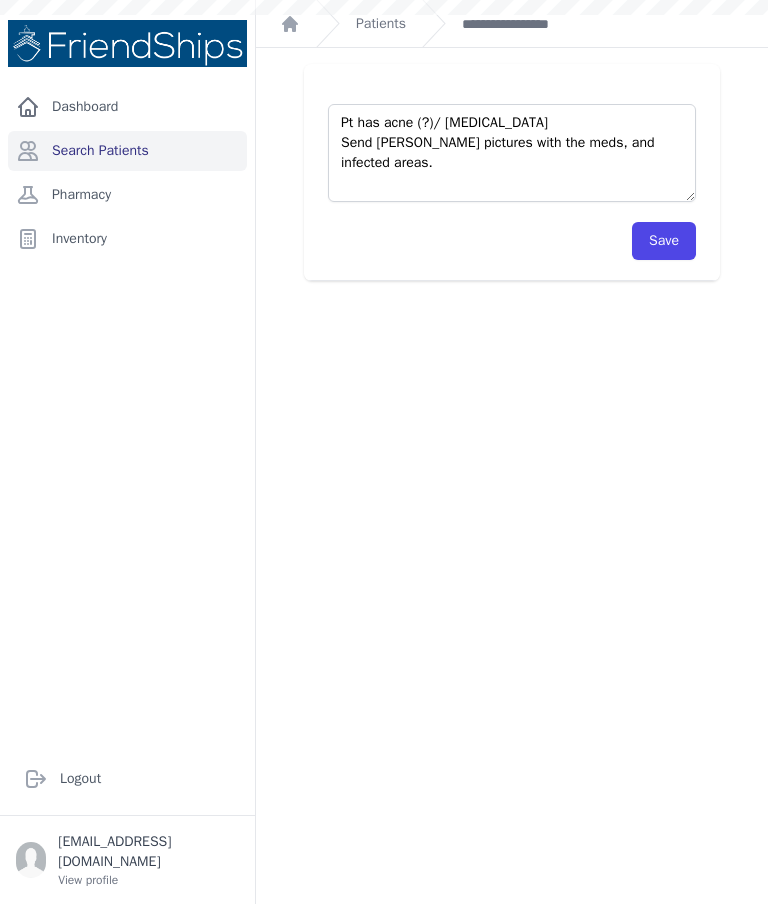 scroll, scrollTop: 0, scrollLeft: 0, axis: both 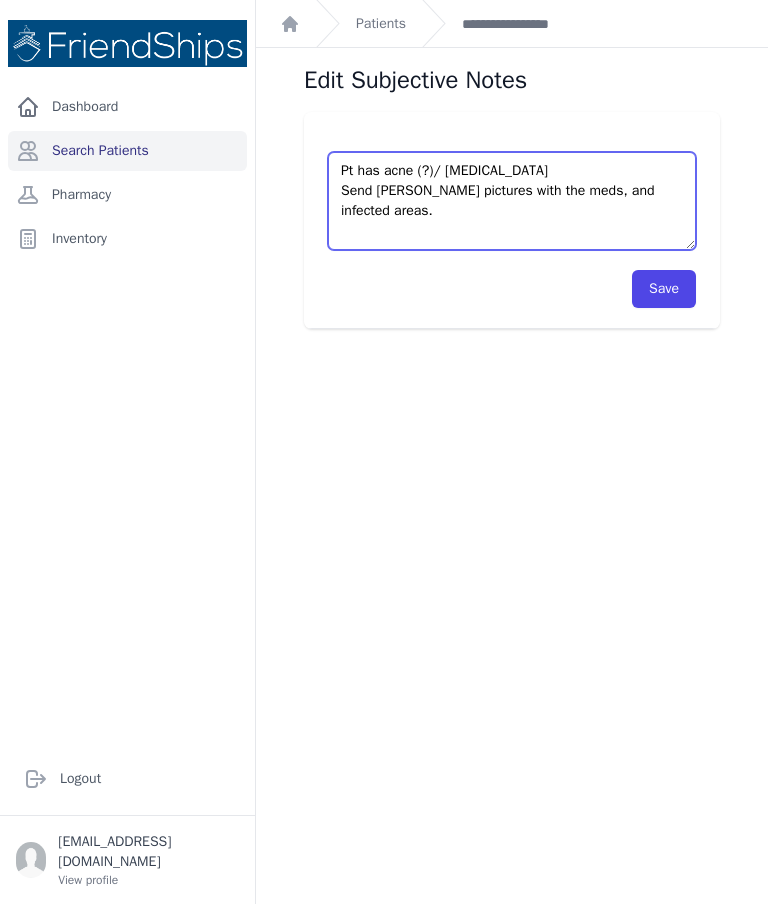 click on "Pt has acne (?)/ [MEDICAL_DATA]
Send [PERSON_NAME] pictures with the meds, and infected areas." at bounding box center [512, 201] 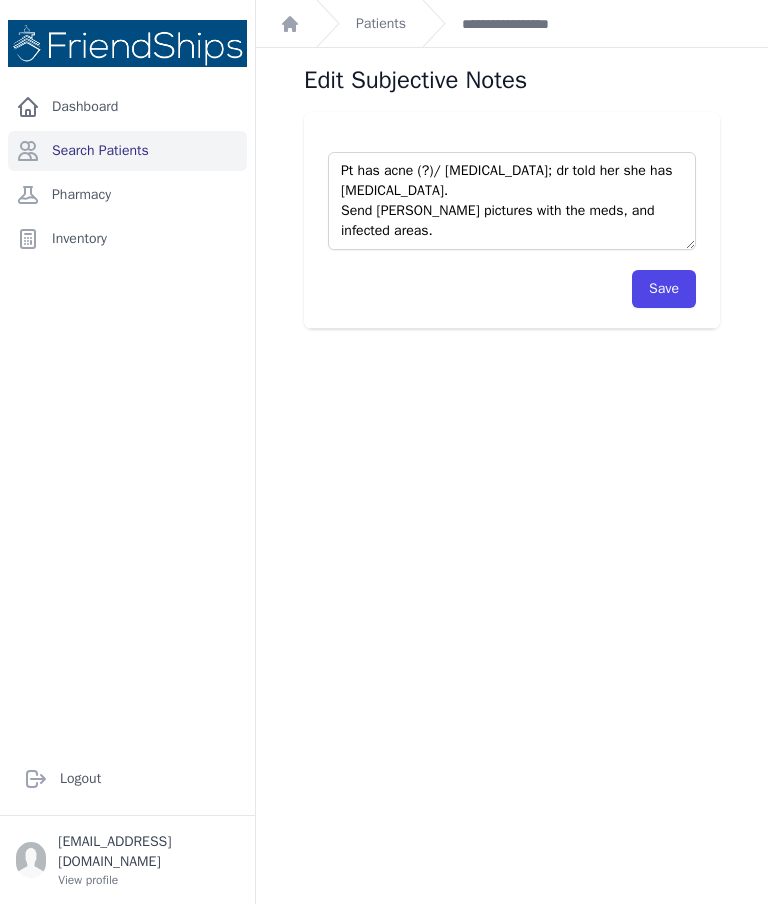 click on "Save" at bounding box center (664, 289) 